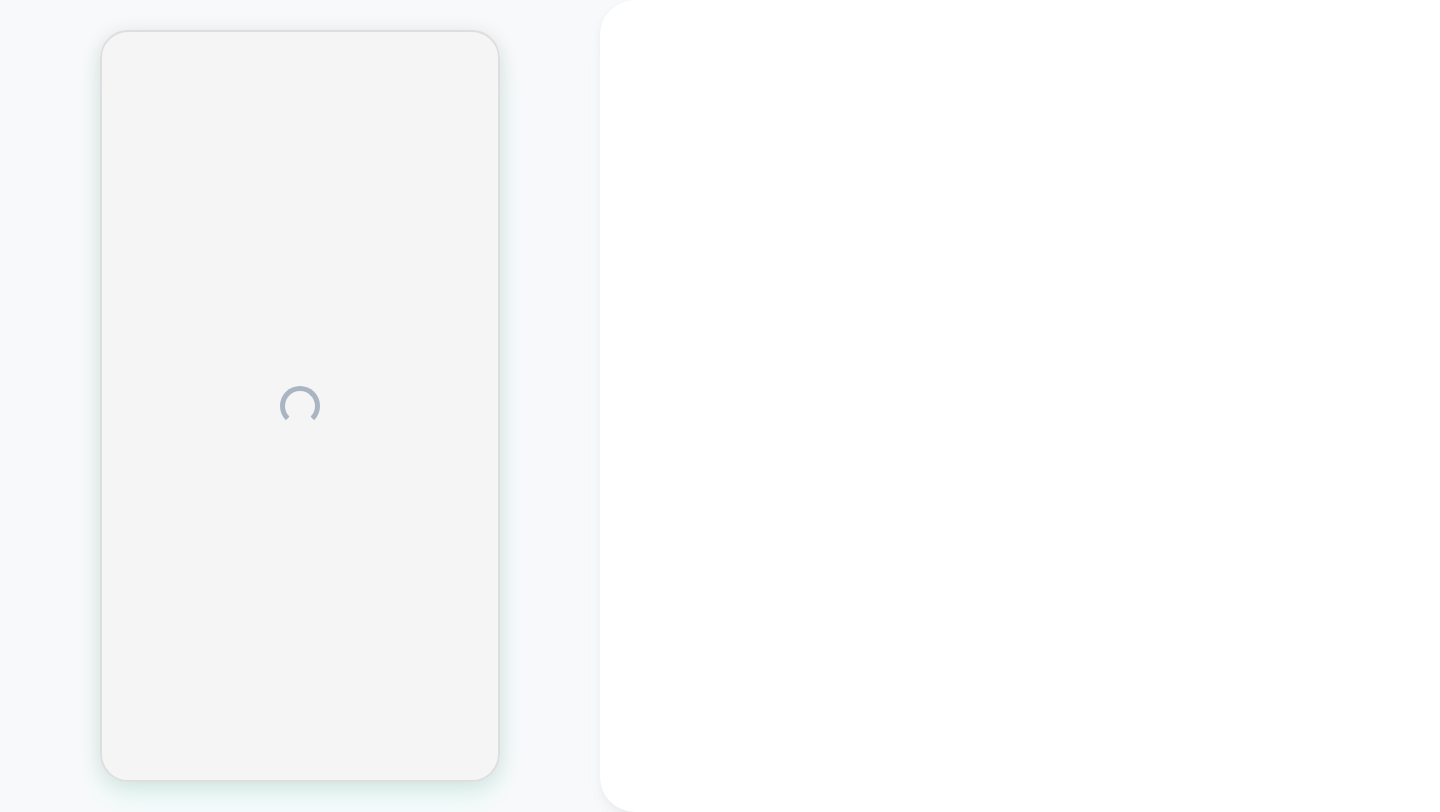scroll, scrollTop: 0, scrollLeft: 0, axis: both 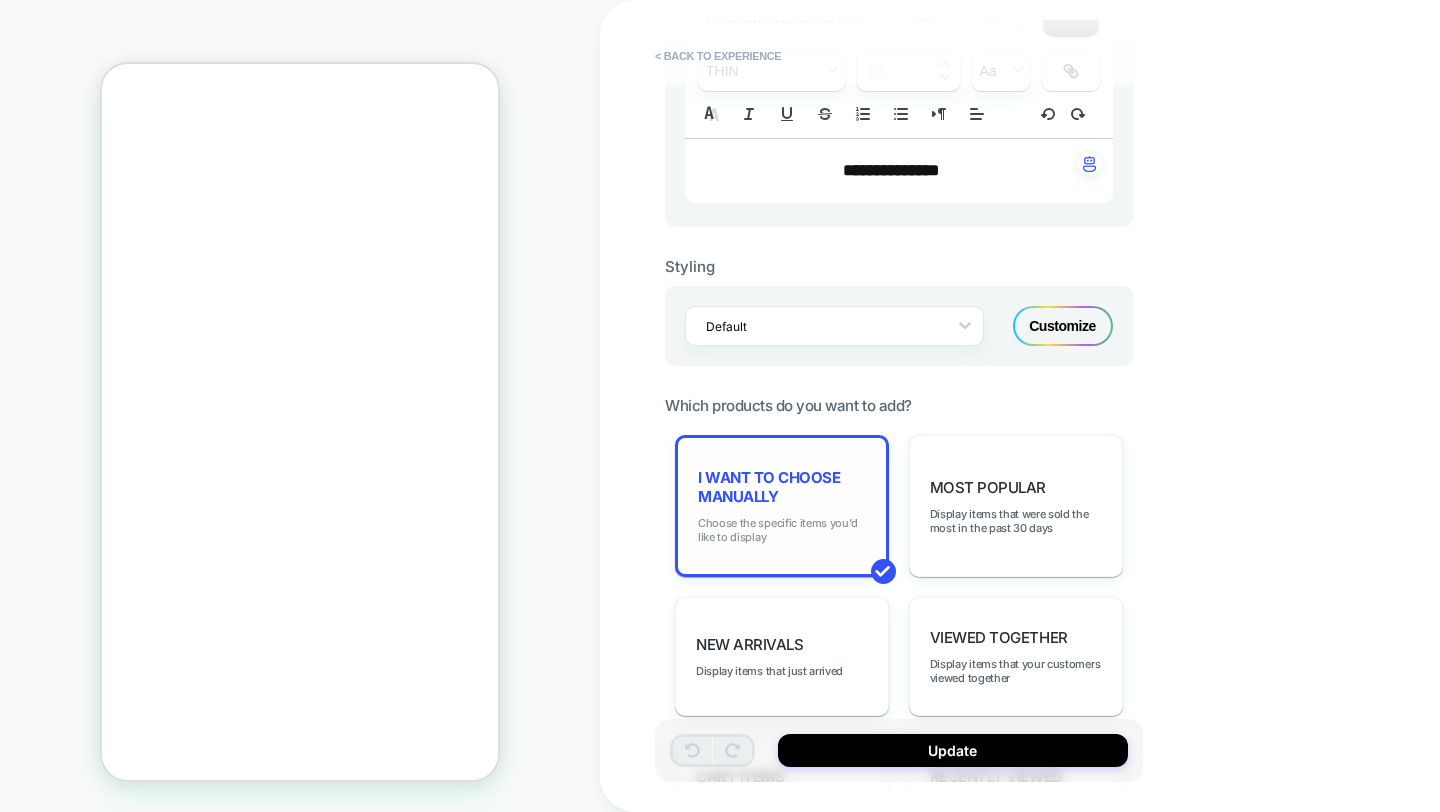 click on "Choose the specific items you'd like to display" at bounding box center [782, 530] 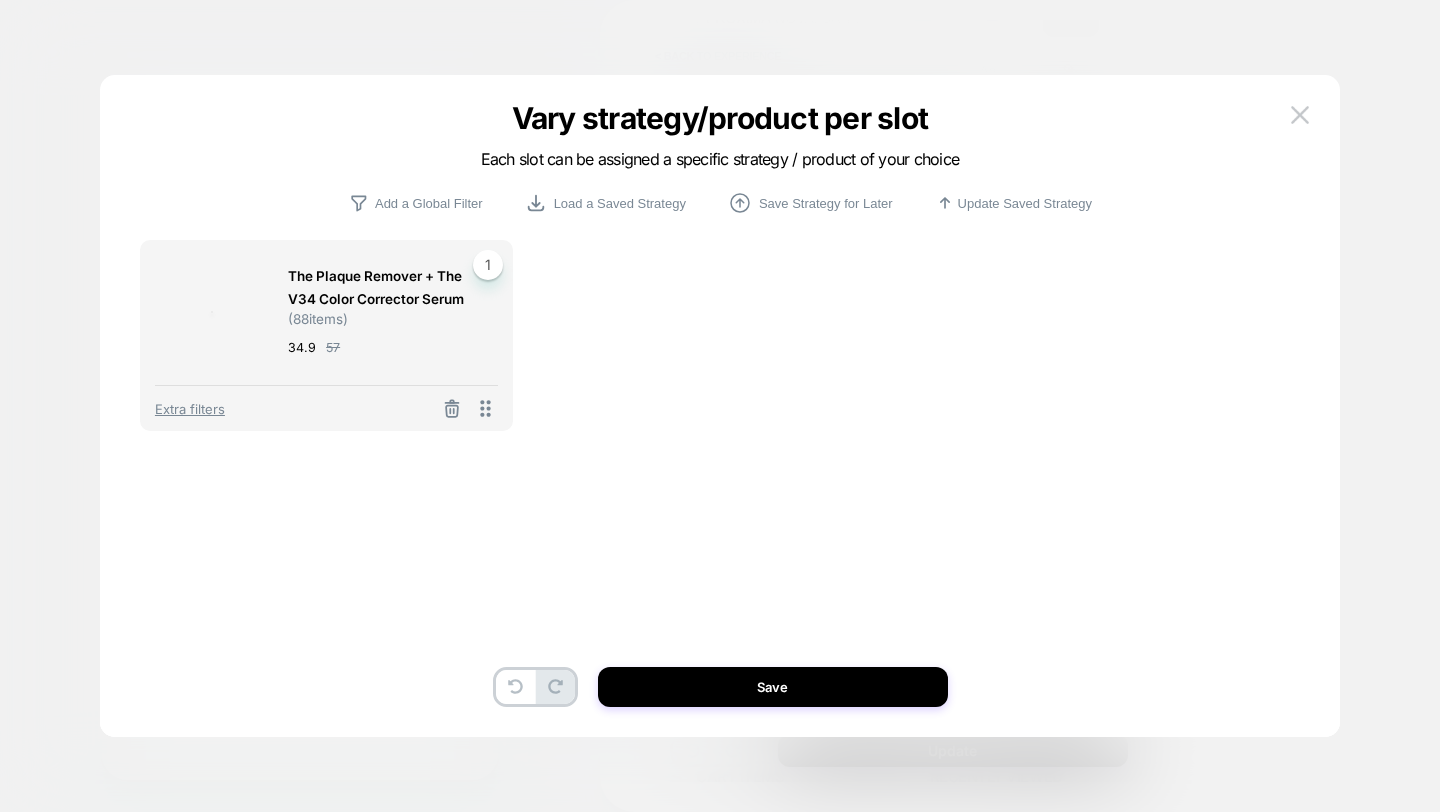 click at bounding box center (211, 311) 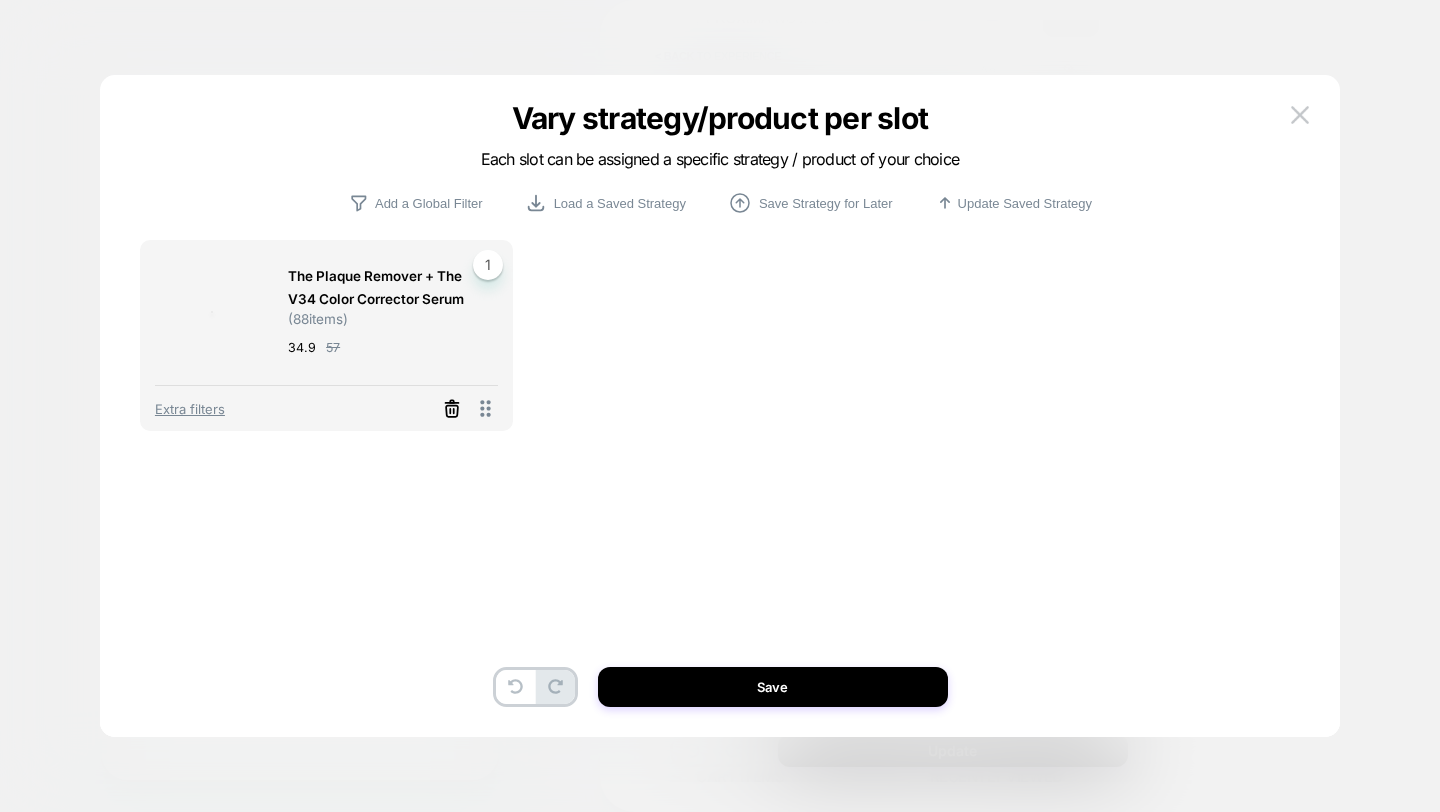 click 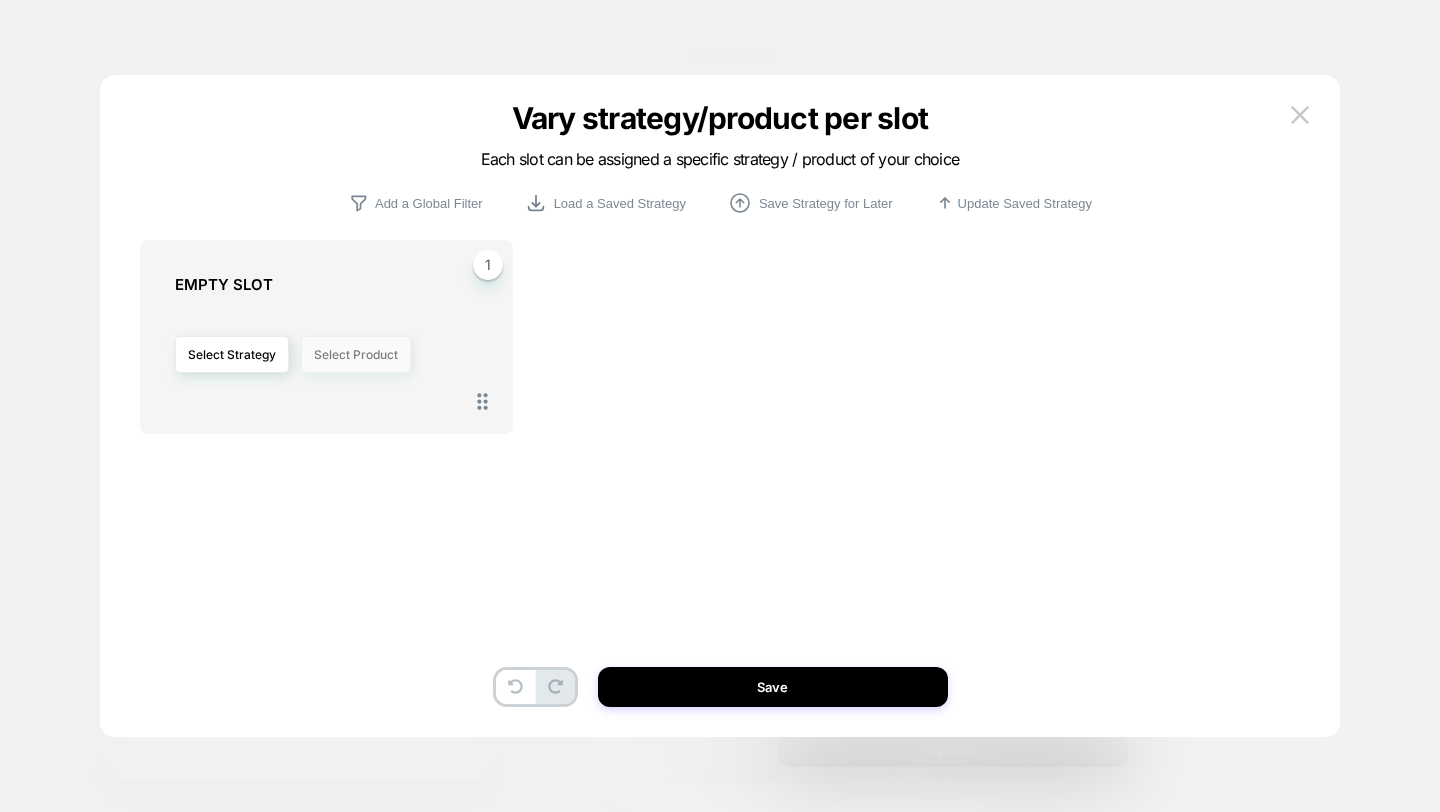 scroll, scrollTop: 0, scrollLeft: 0, axis: both 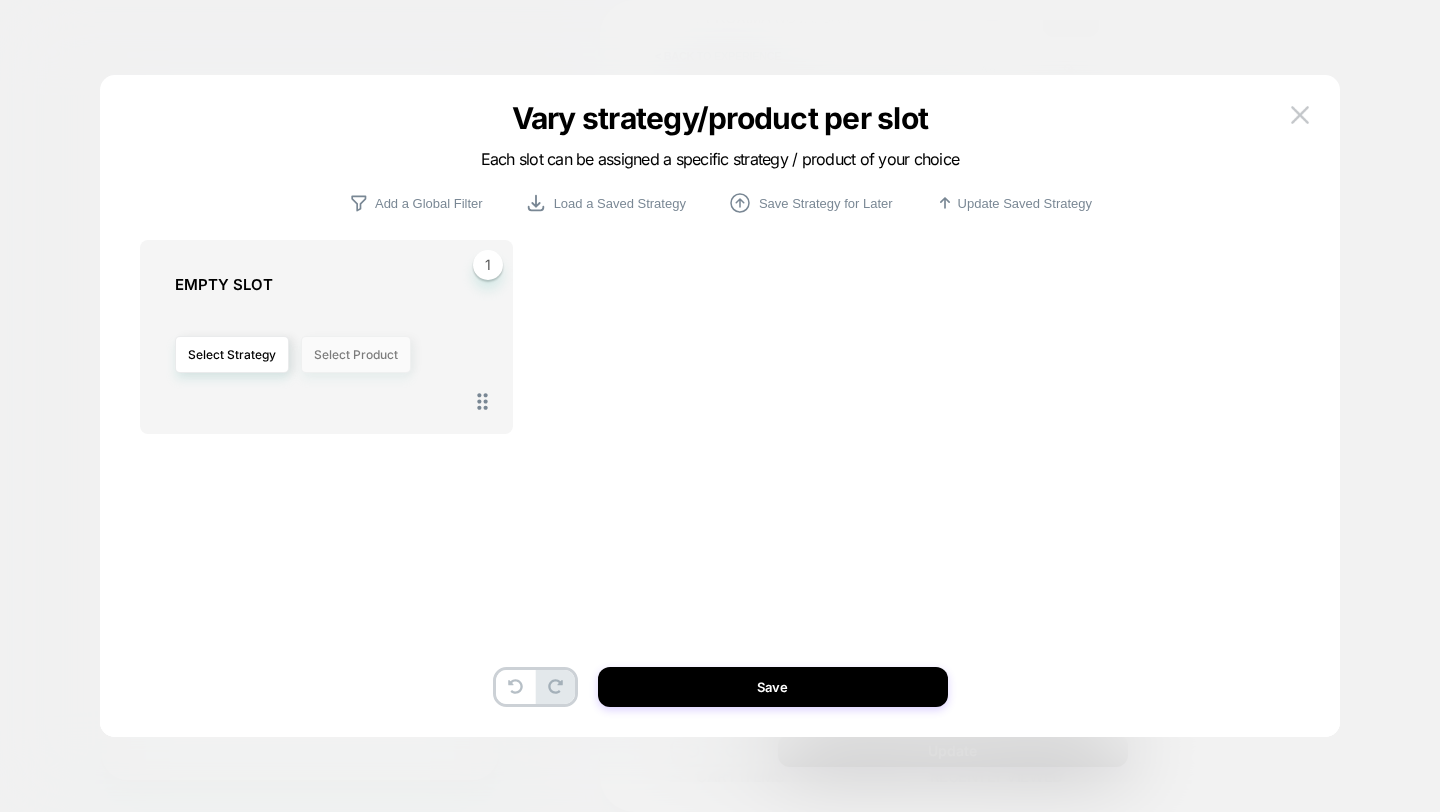 click on "Select Product" at bounding box center (356, 354) 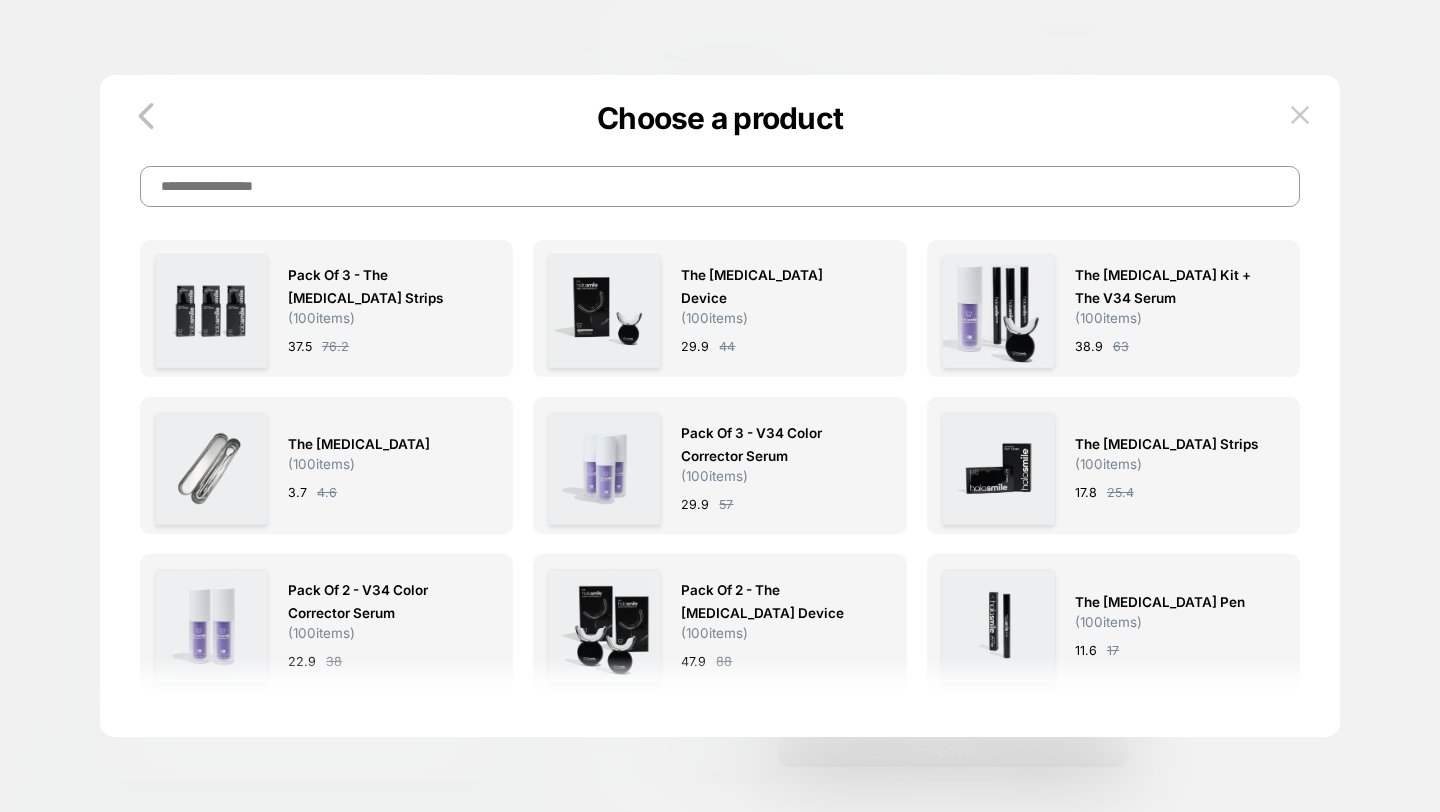 scroll, scrollTop: 197, scrollLeft: 0, axis: vertical 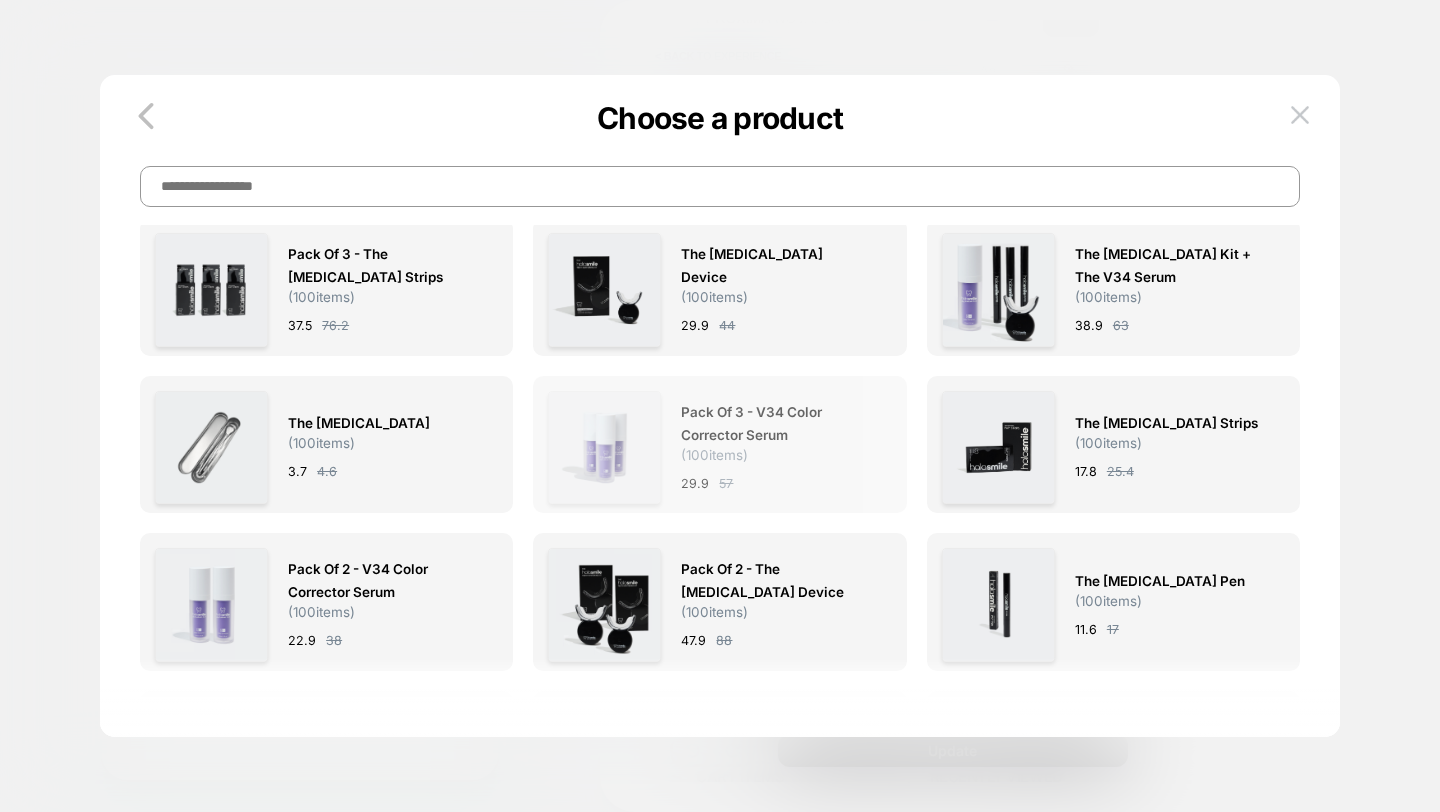 click at bounding box center (604, 447) 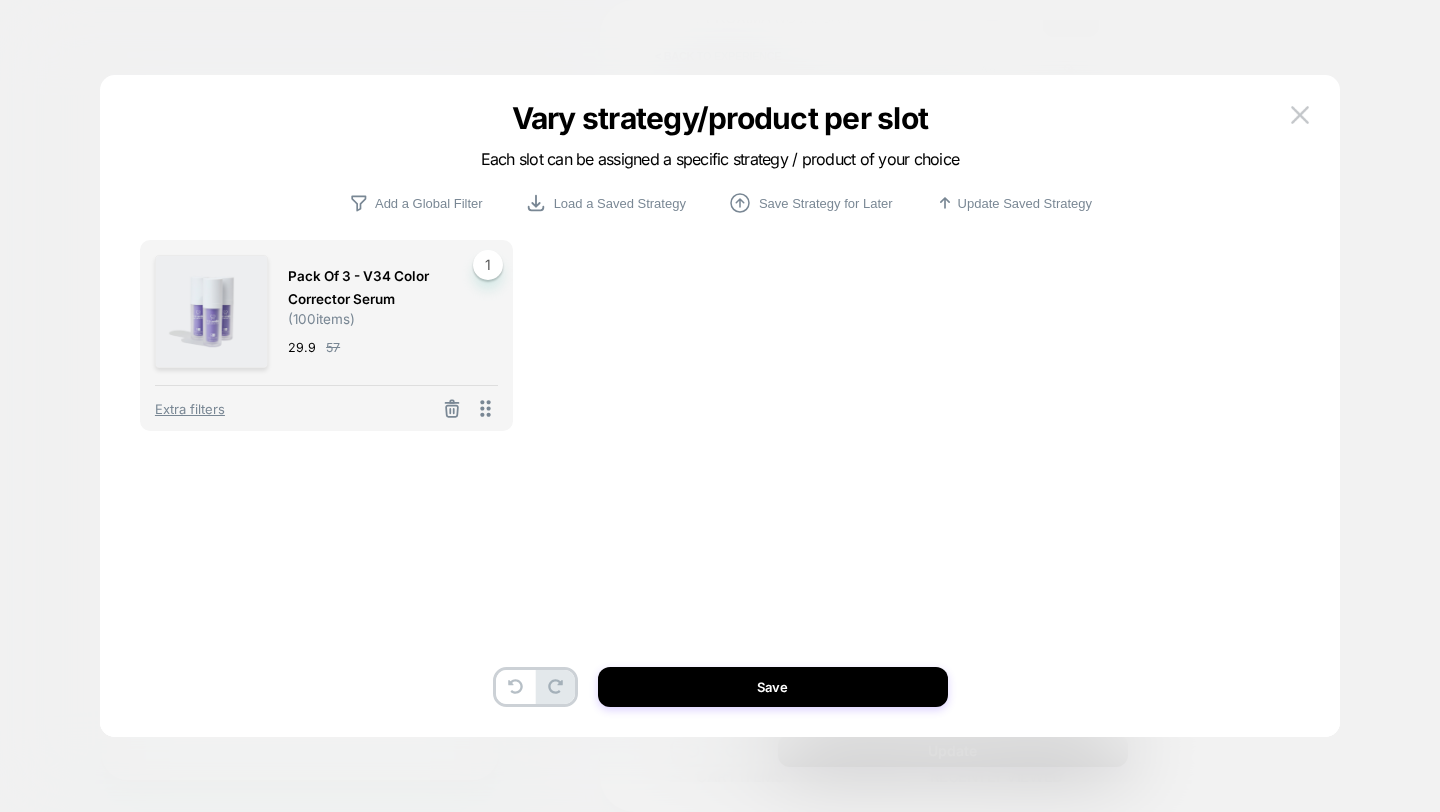 scroll, scrollTop: 0, scrollLeft: -311, axis: horizontal 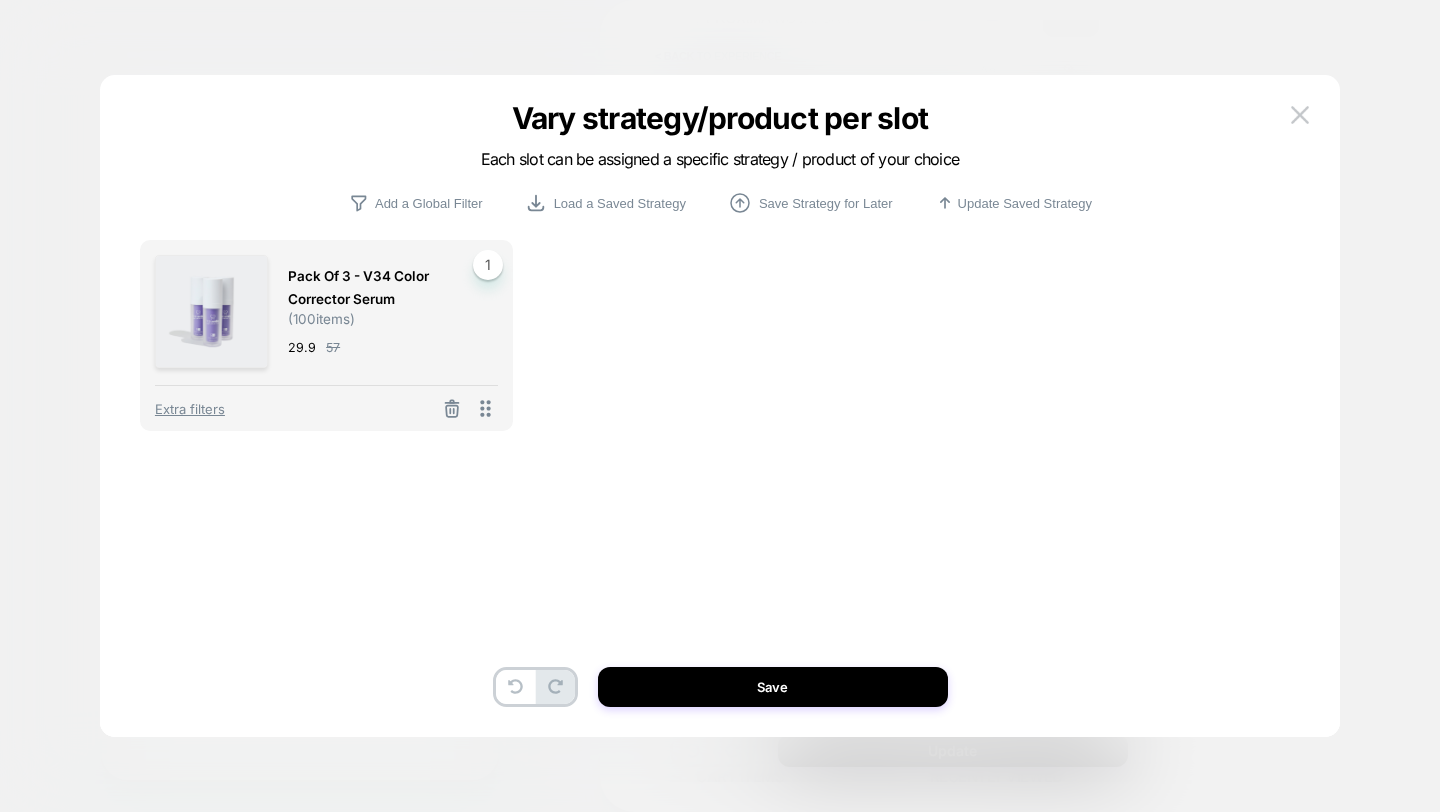 click on "Save" at bounding box center [773, 687] 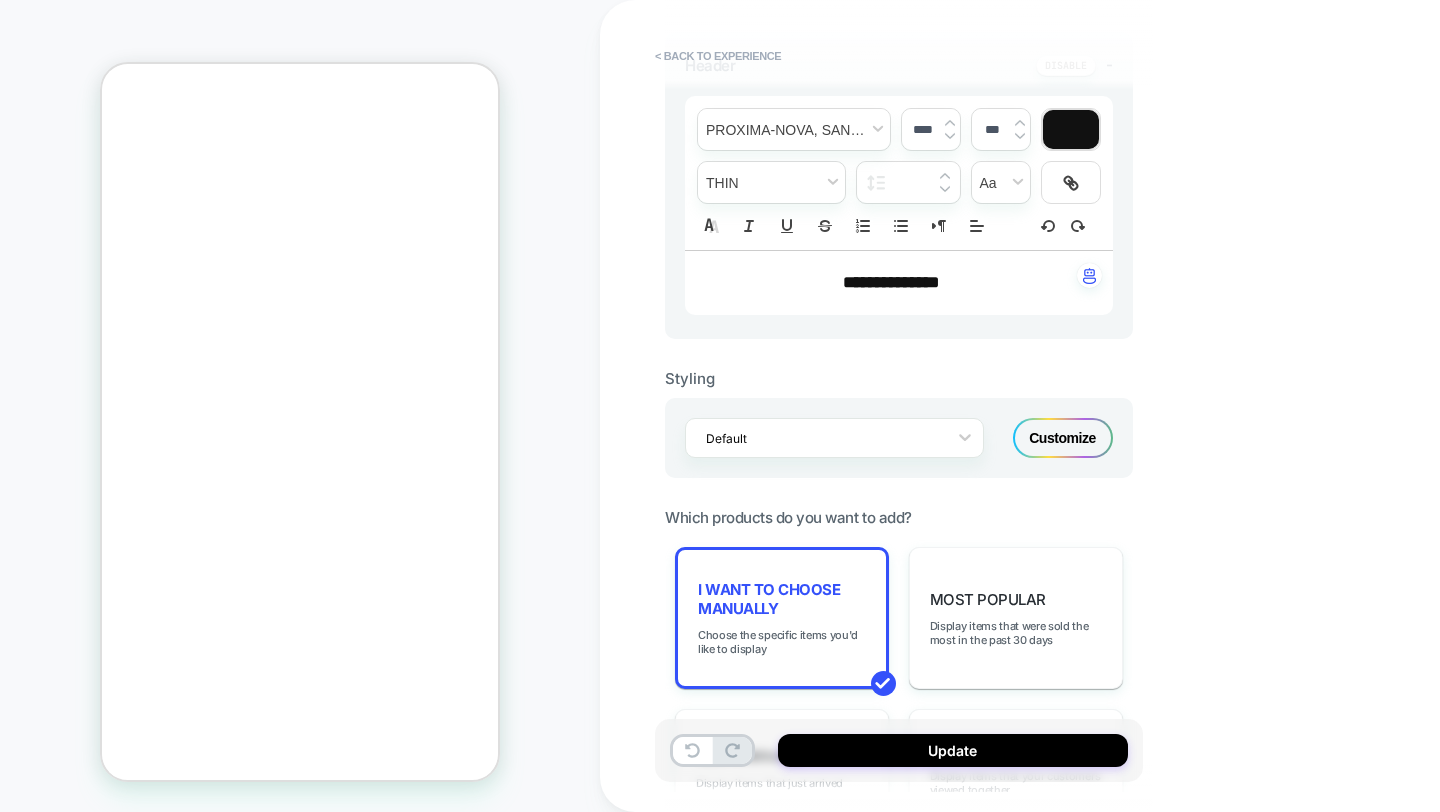 scroll, scrollTop: 473, scrollLeft: 0, axis: vertical 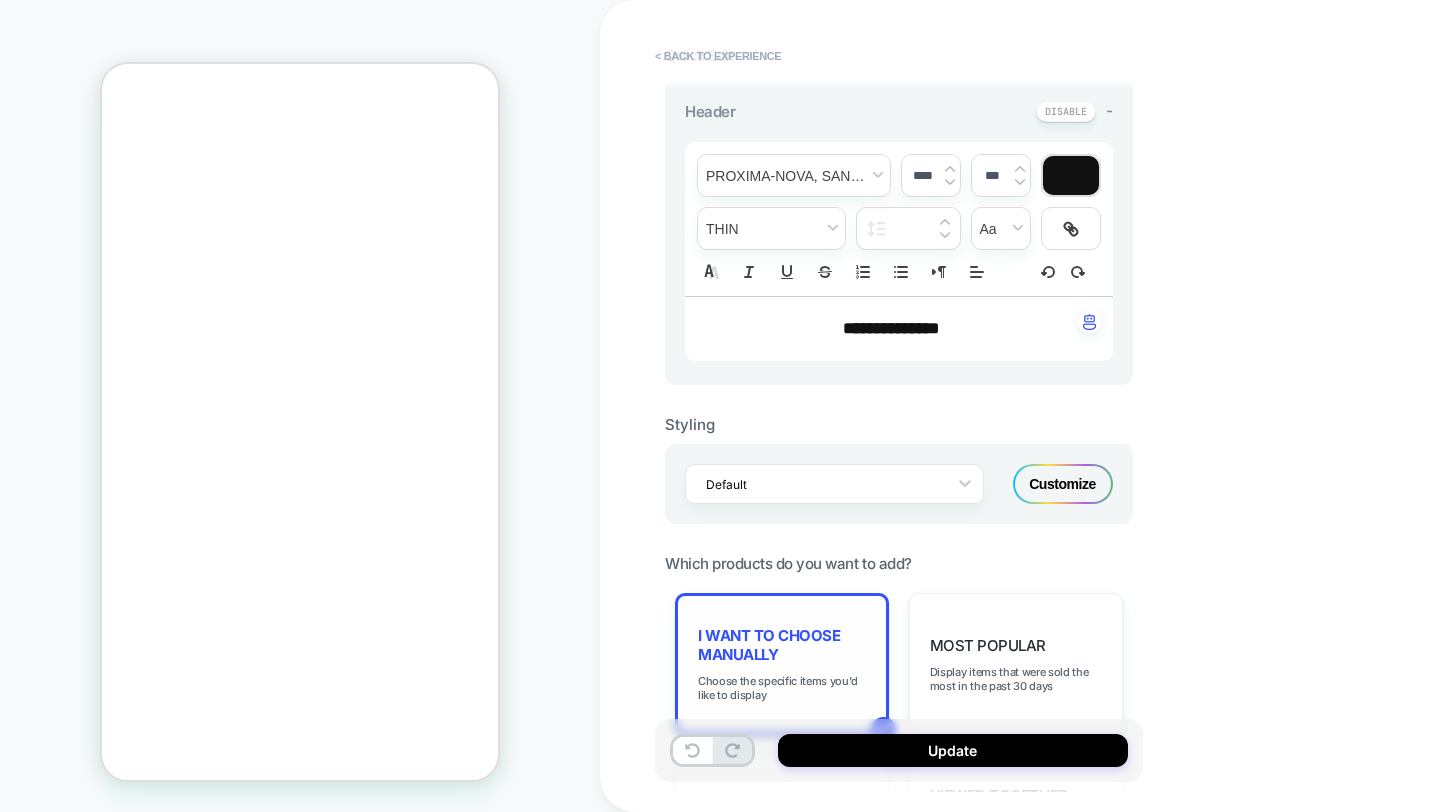 click on "I want to choose manually" at bounding box center [782, 645] 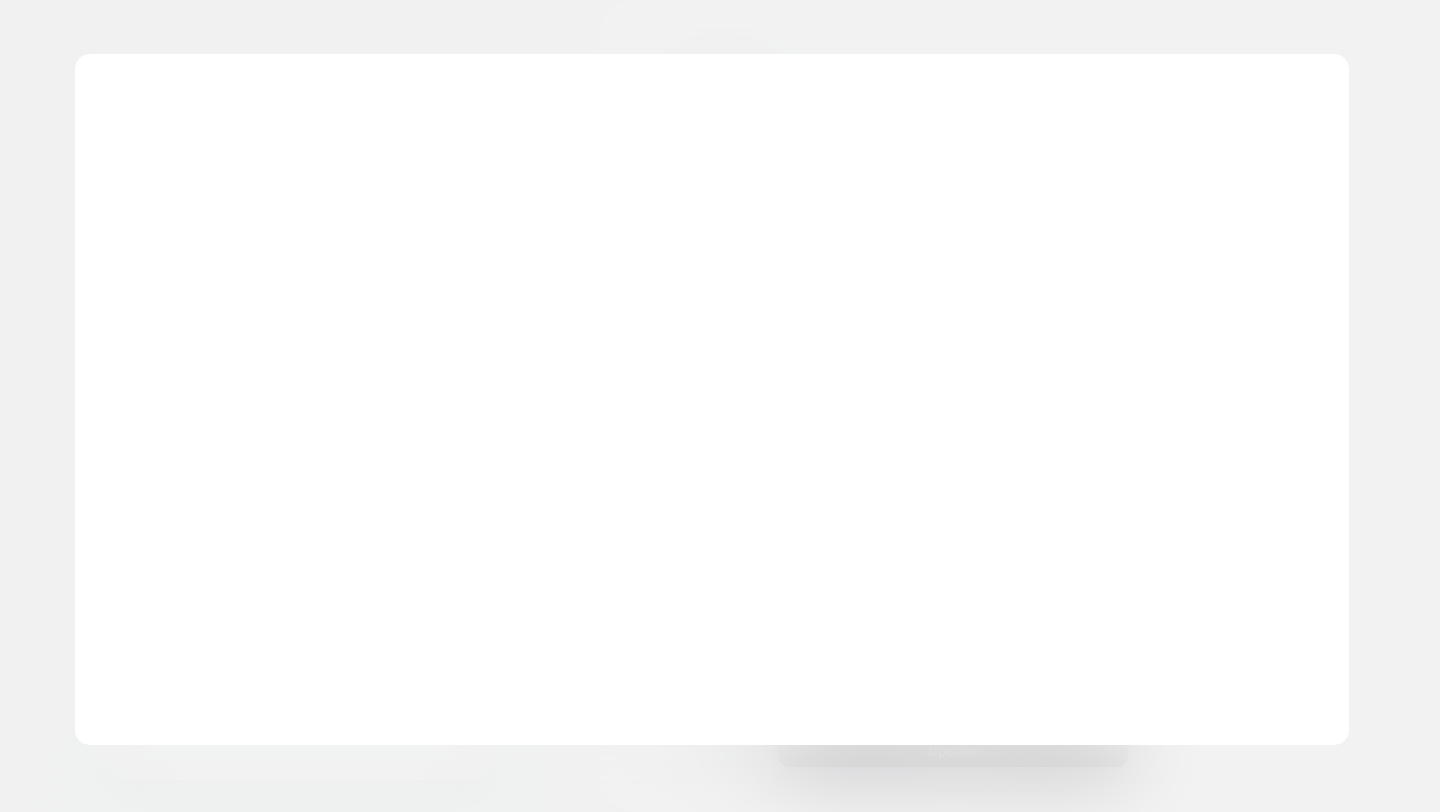 scroll, scrollTop: 0, scrollLeft: 0, axis: both 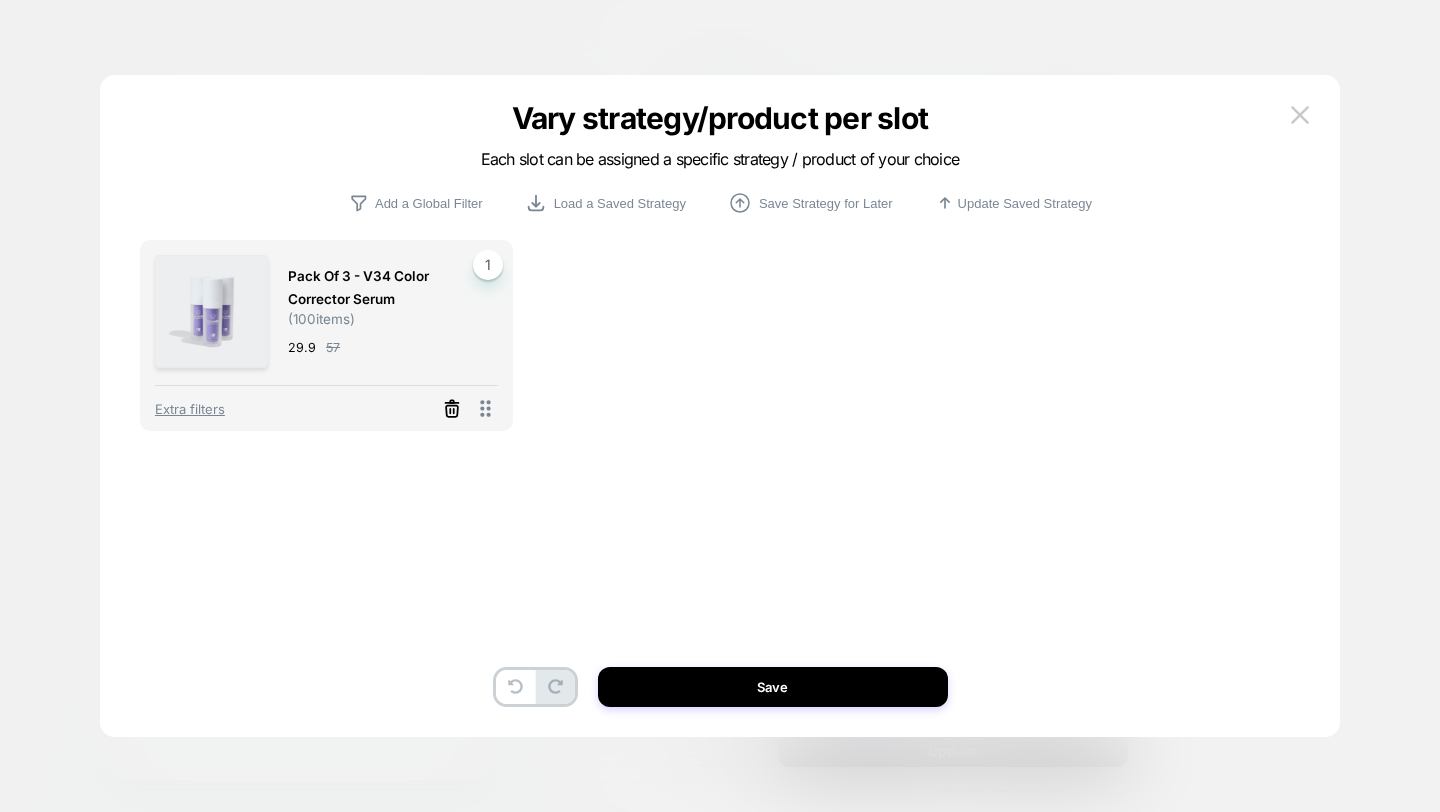 click 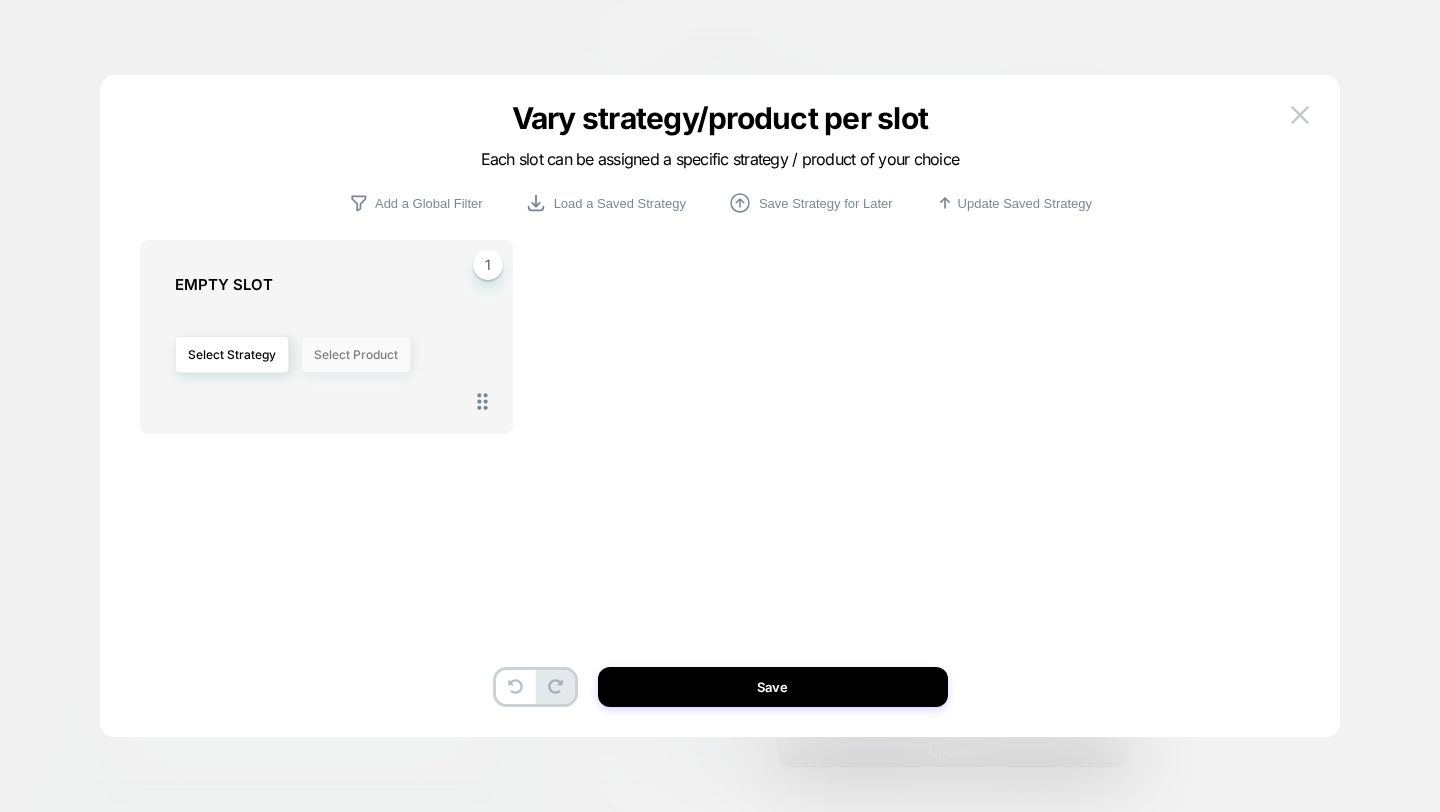 click on "Select Product" at bounding box center (356, 354) 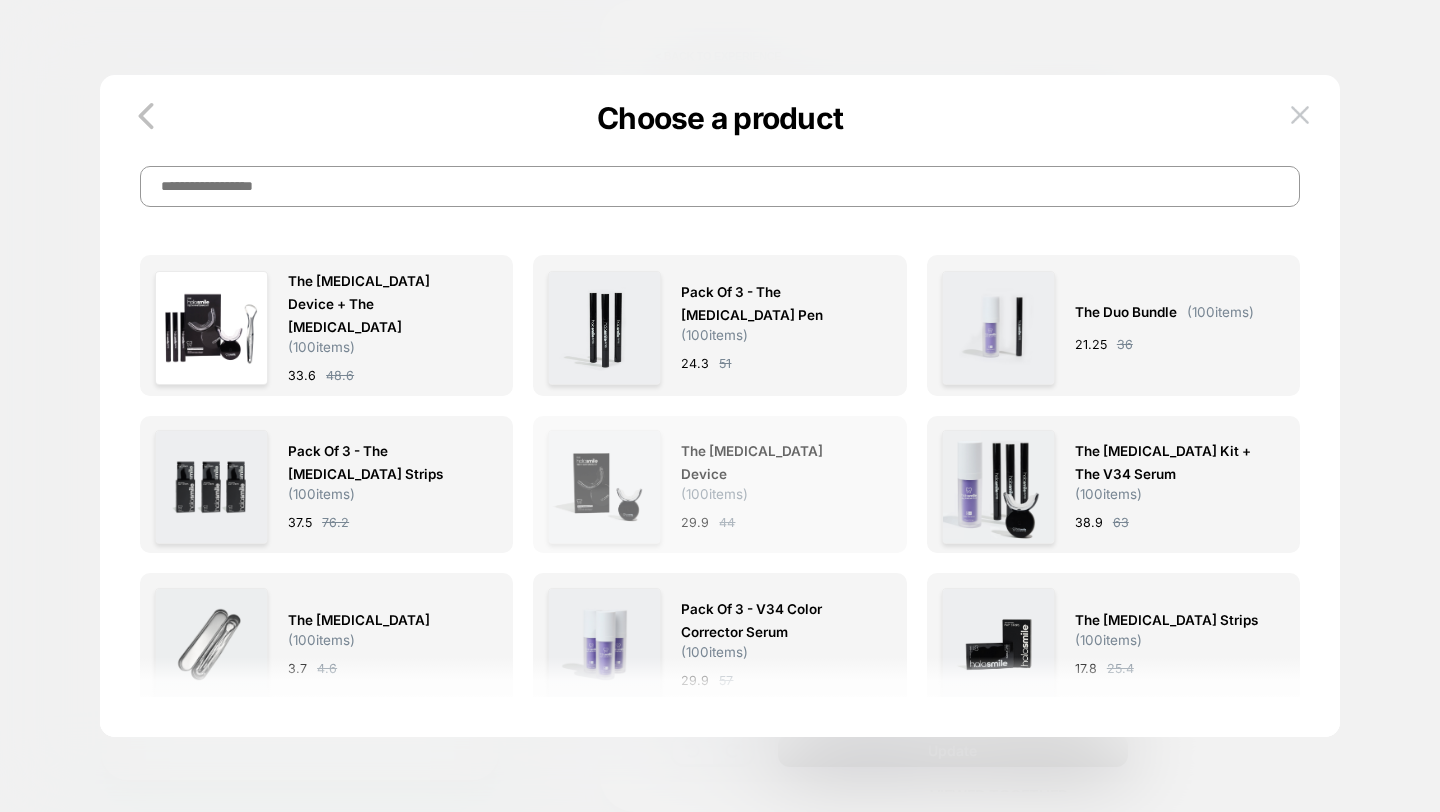 scroll, scrollTop: 0, scrollLeft: -311, axis: horizontal 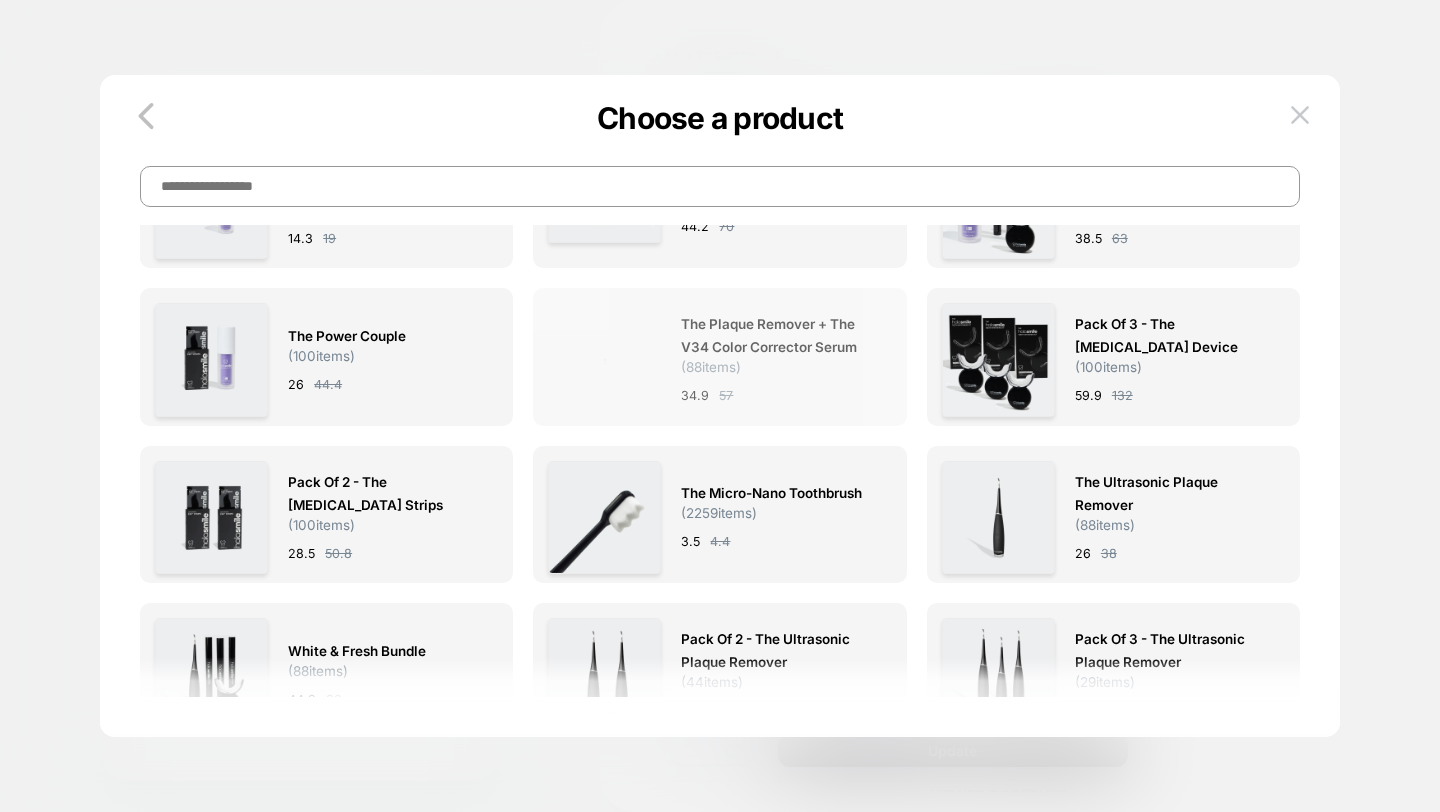 click on "The Plaque Remover + The V34 Color Corrector Serum" at bounding box center [776, 336] 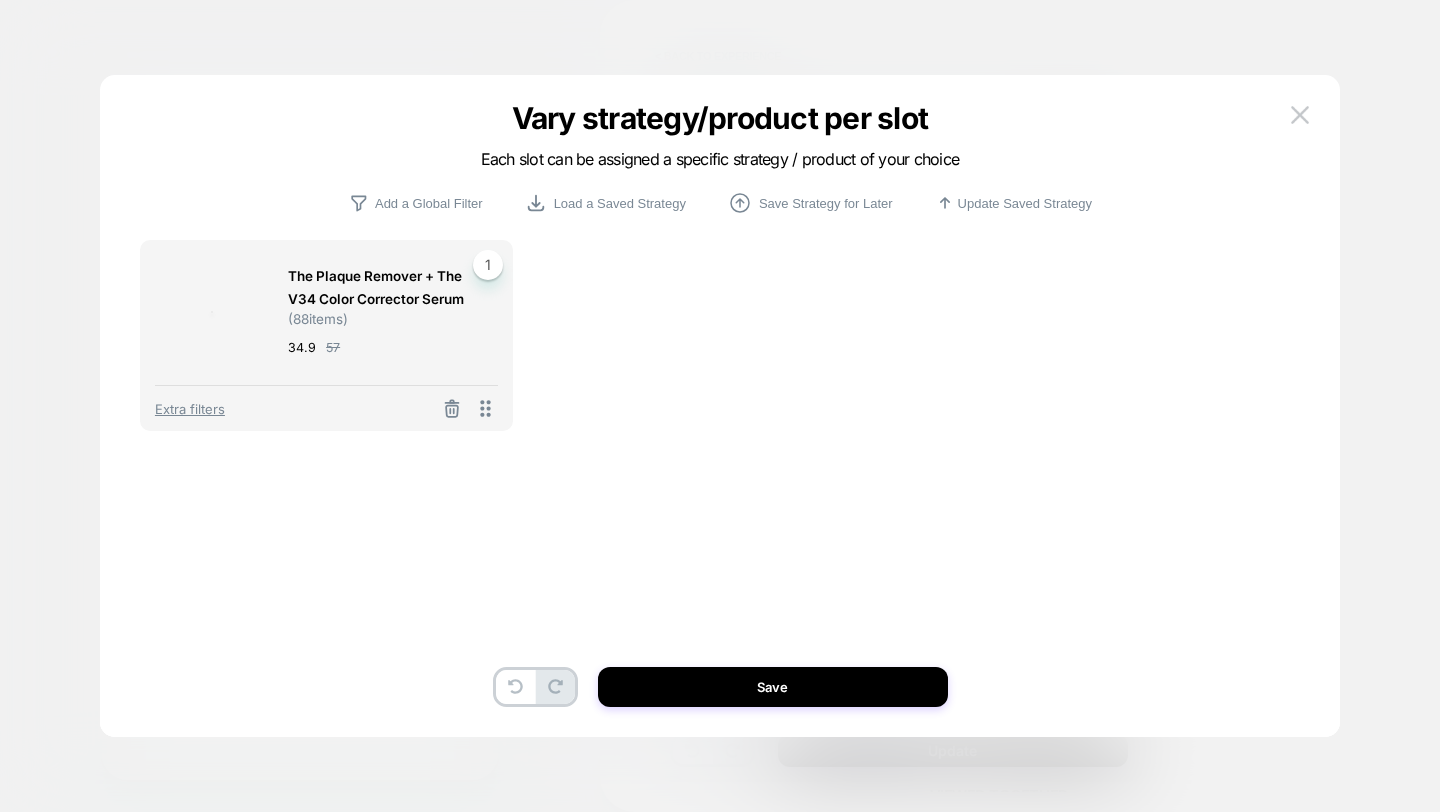 click on "Save" at bounding box center [773, 687] 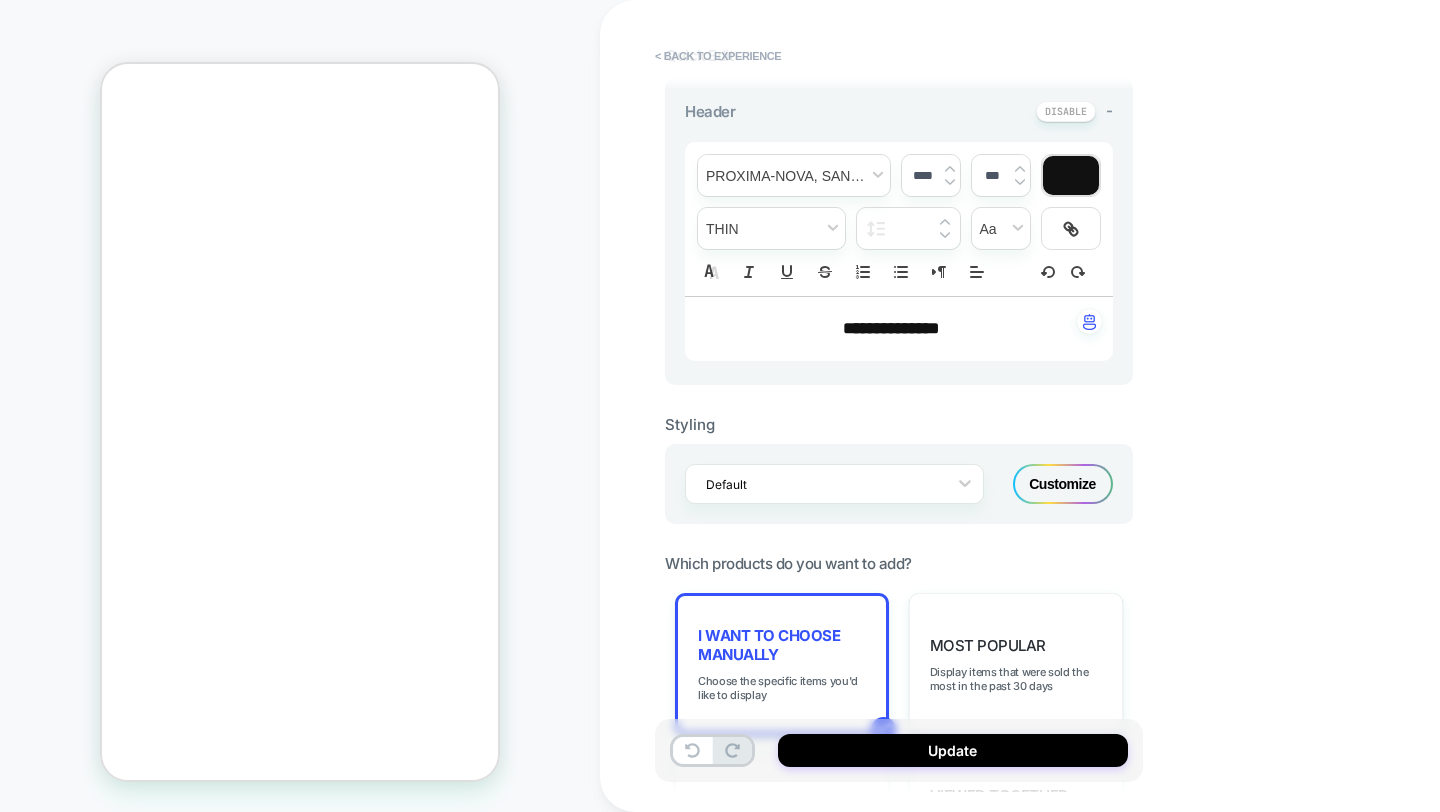 scroll, scrollTop: 0, scrollLeft: -311, axis: horizontal 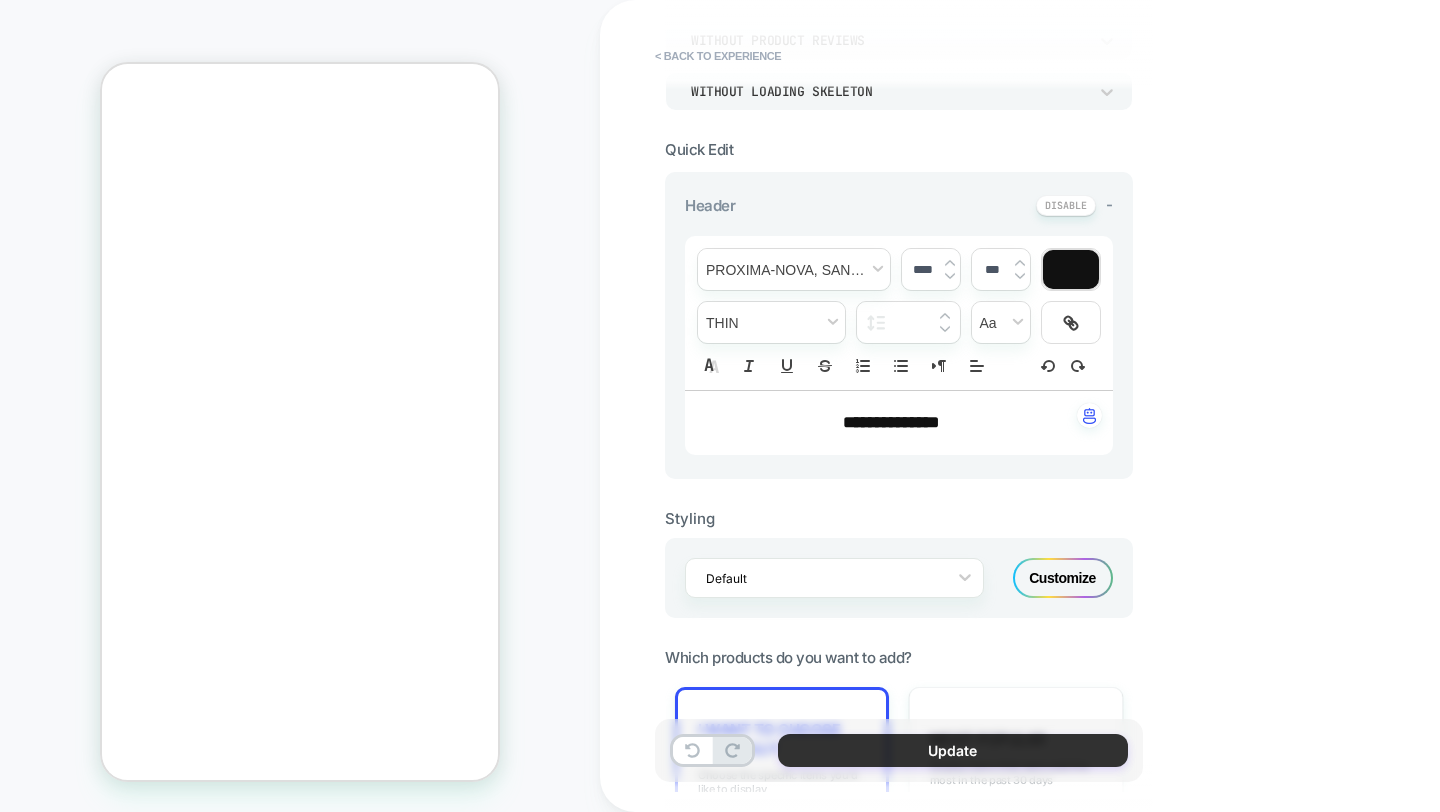 click on "Update" at bounding box center (953, 750) 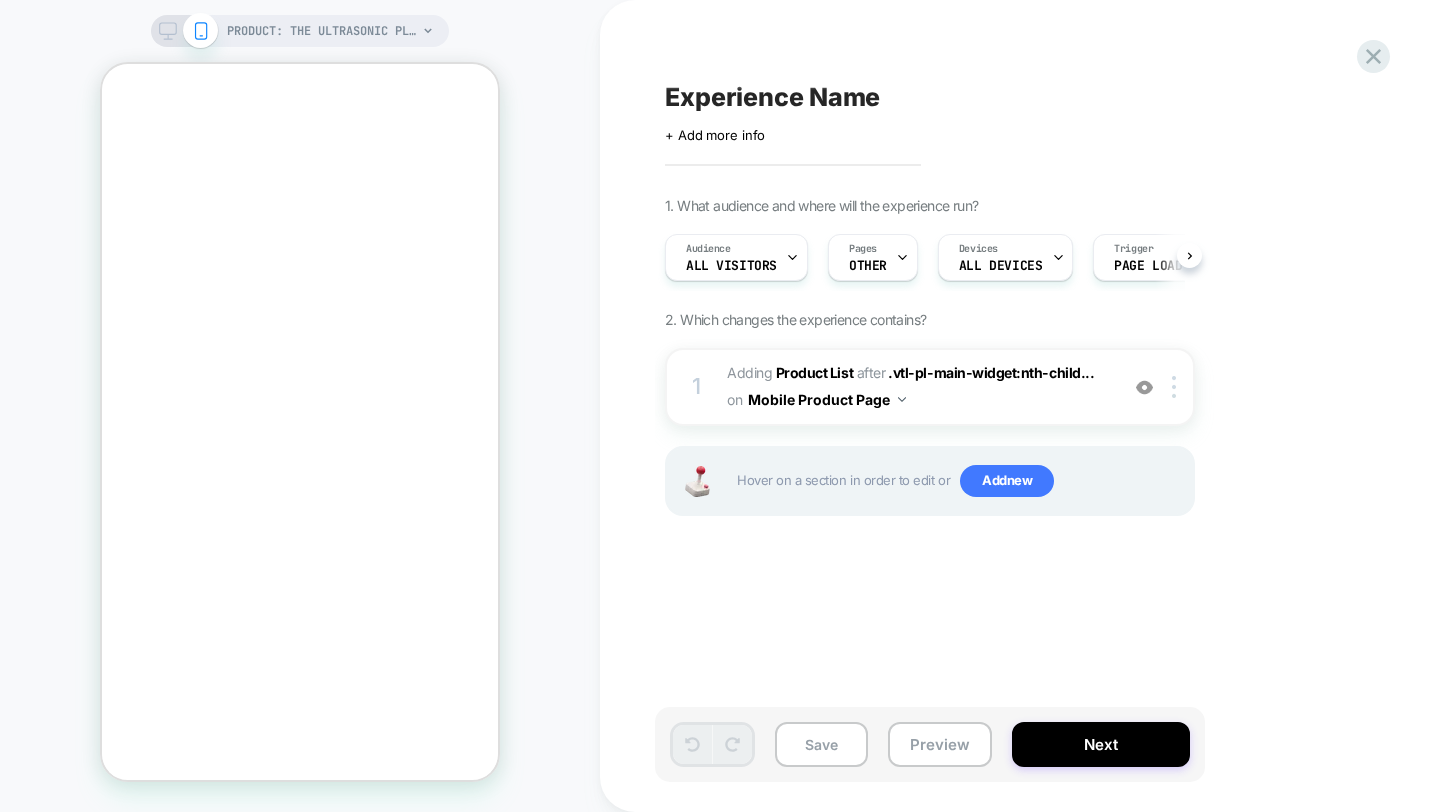 scroll, scrollTop: 0, scrollLeft: 1, axis: horizontal 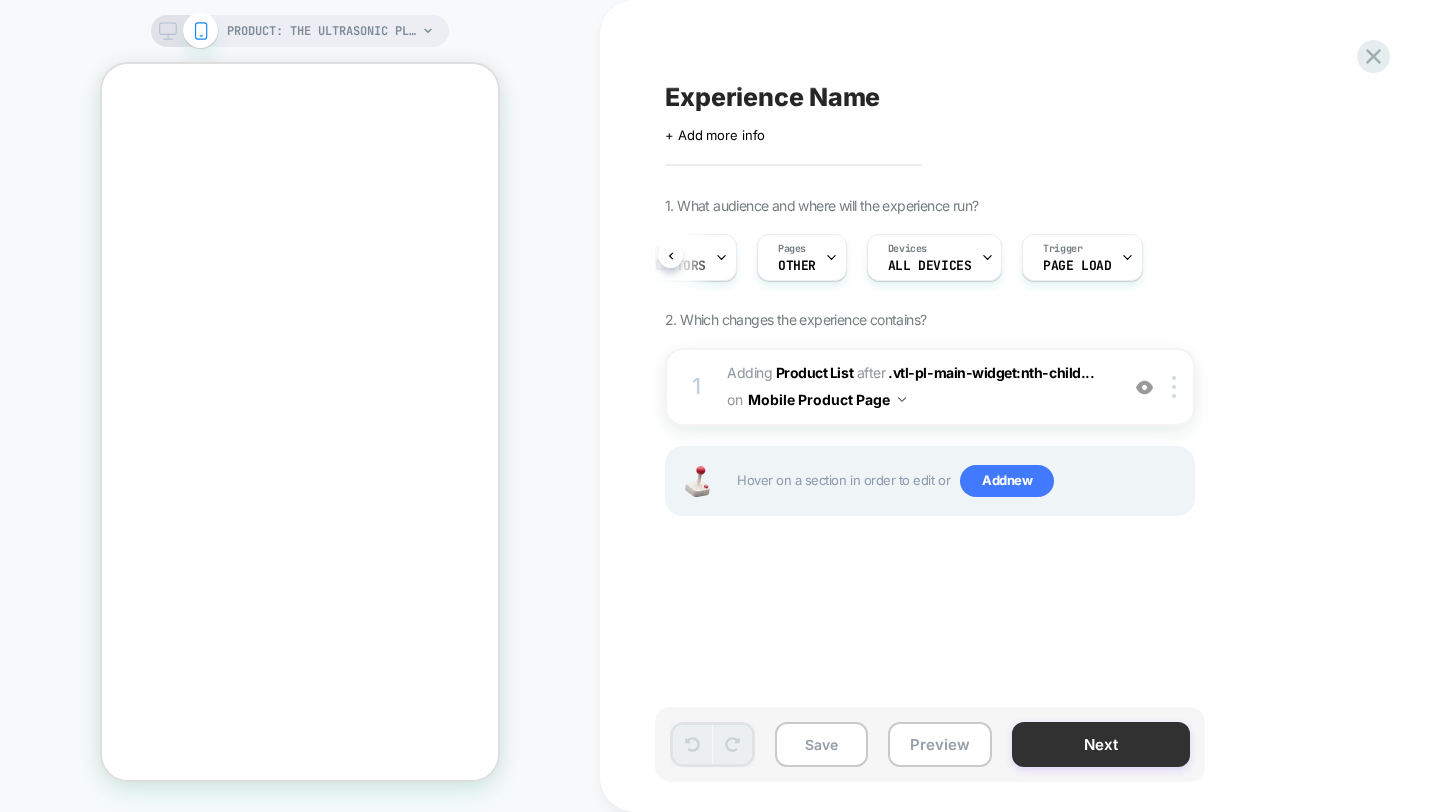 click on "Next" at bounding box center (1101, 744) 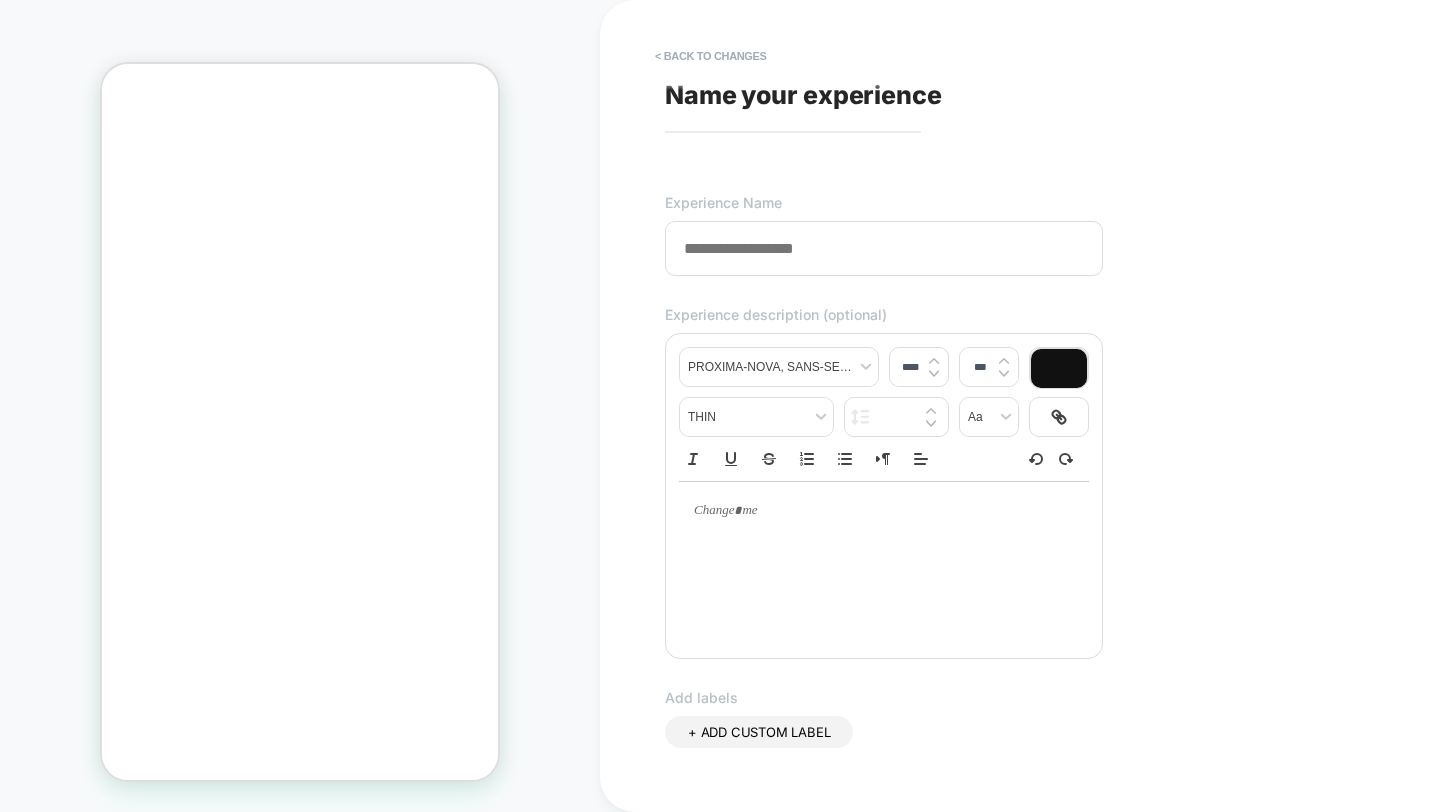 click at bounding box center (884, 248) 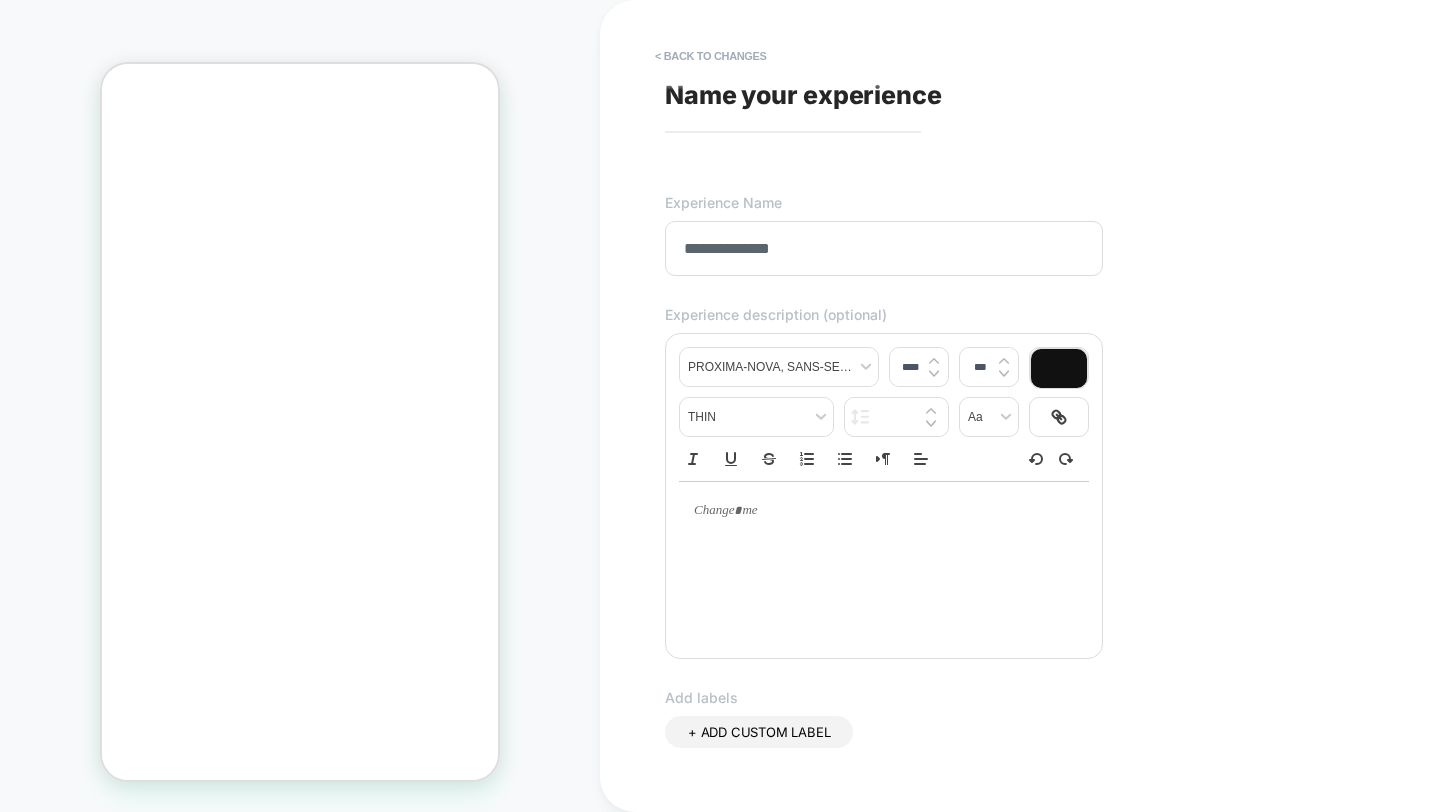 type on "**********" 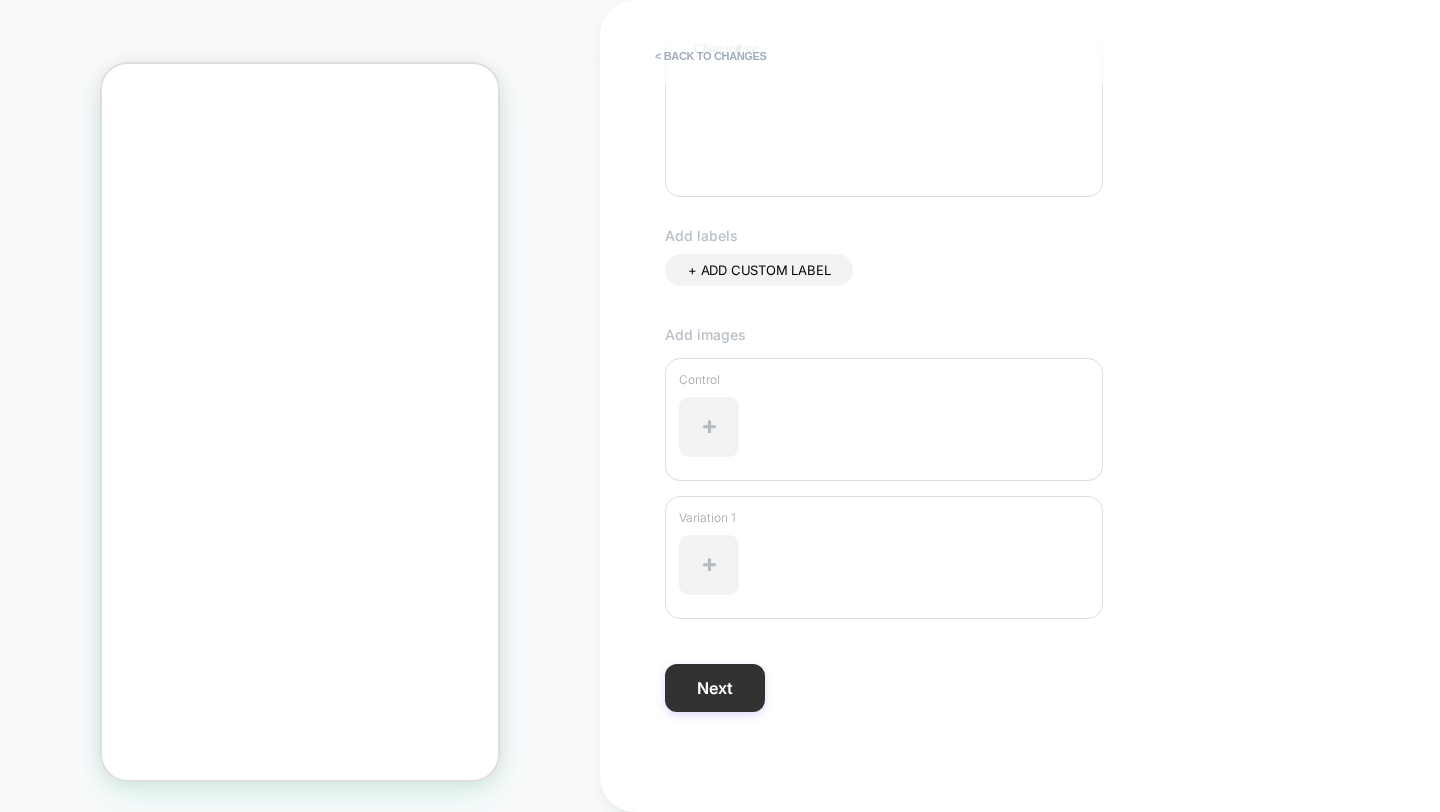 click on "Next" at bounding box center [715, 688] 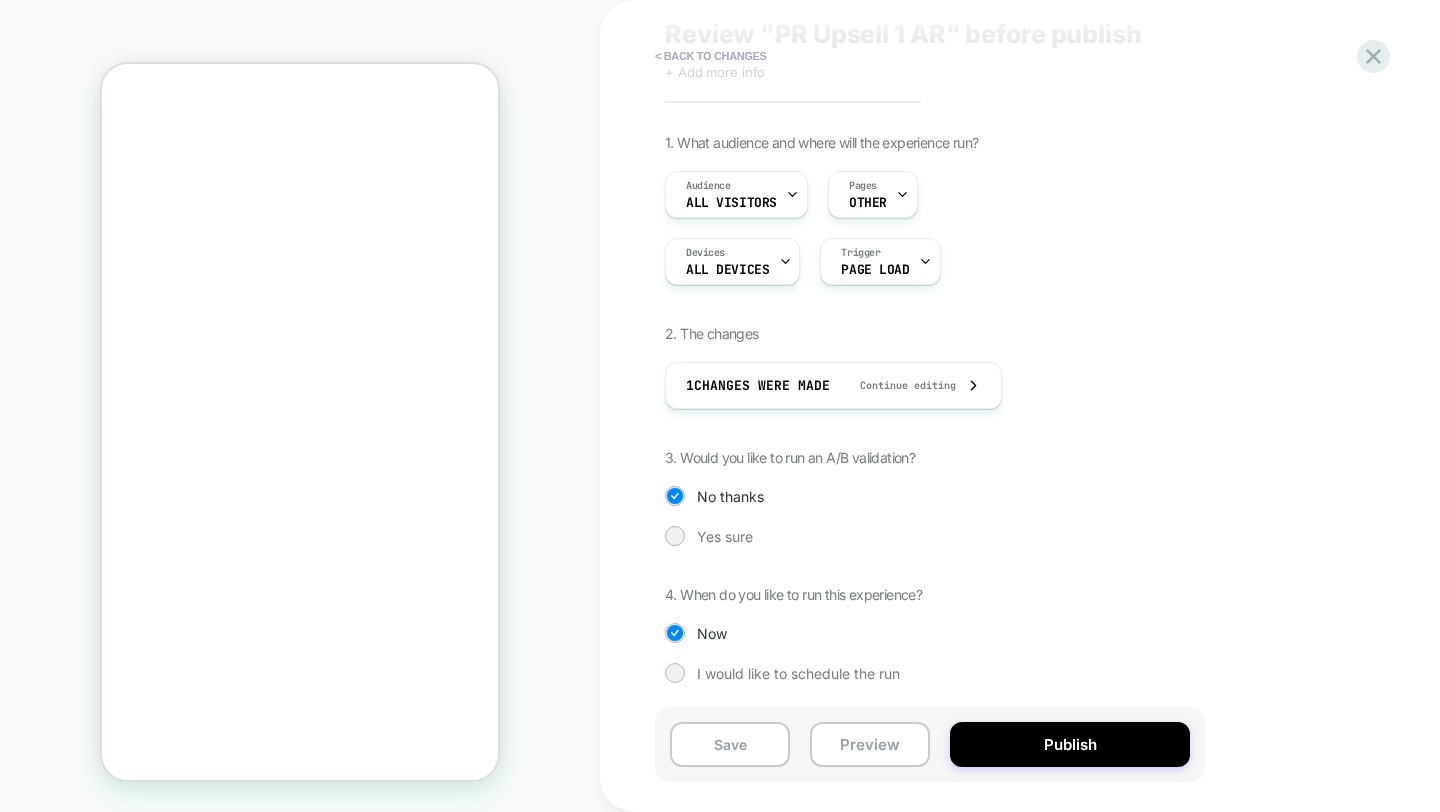 click on "1. What audience and where will the experience run? Audience All Visitors Pages OTHER Devices ALL DEVICES Trigger Page Load 2. The changes 1  Changes were made Continue editing 3. Would you like to run an A/B validation? No thanks Yes sure 4. When do you like to run this experience? Now I would like to schedule the run" at bounding box center [1030, 423] 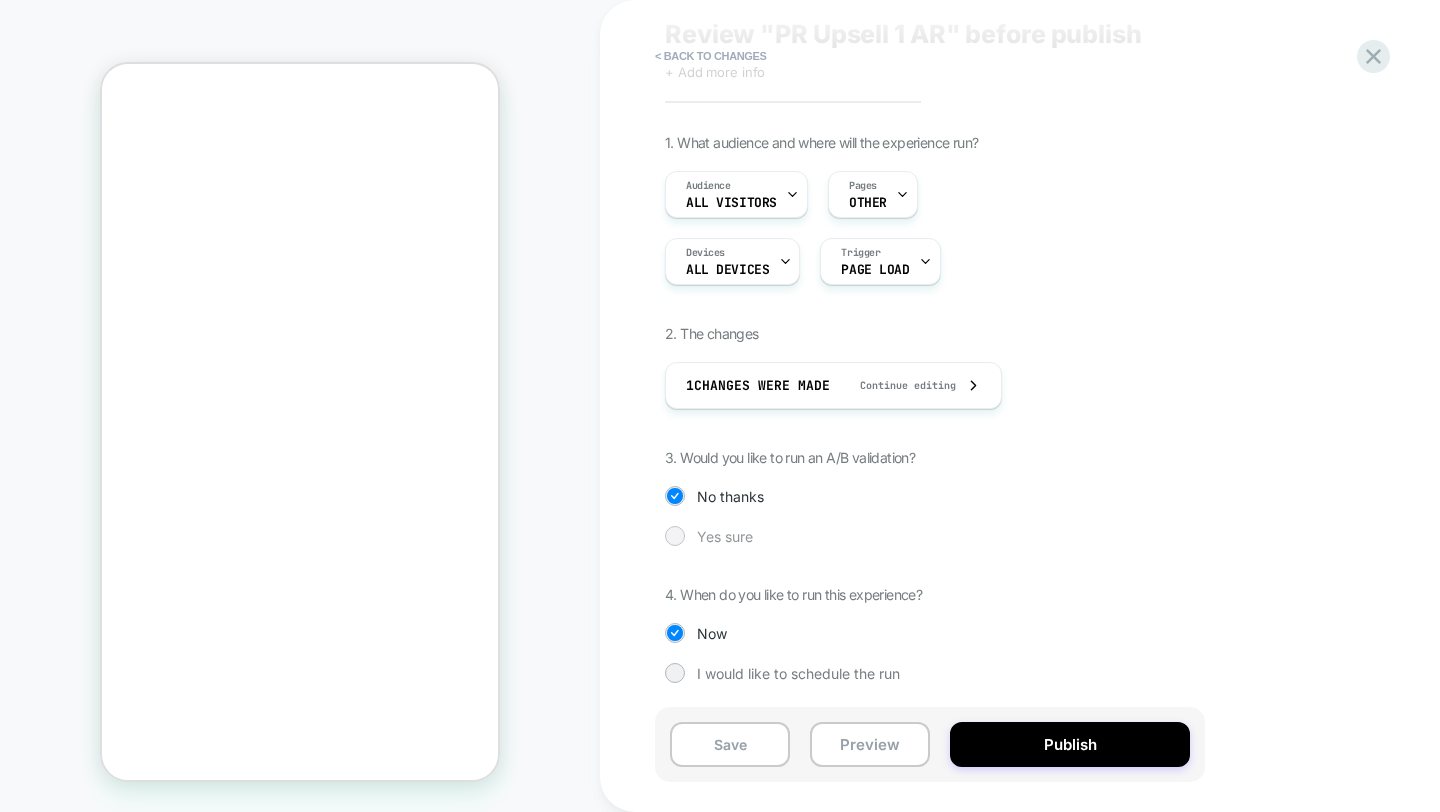 click on "Yes sure" at bounding box center [725, 536] 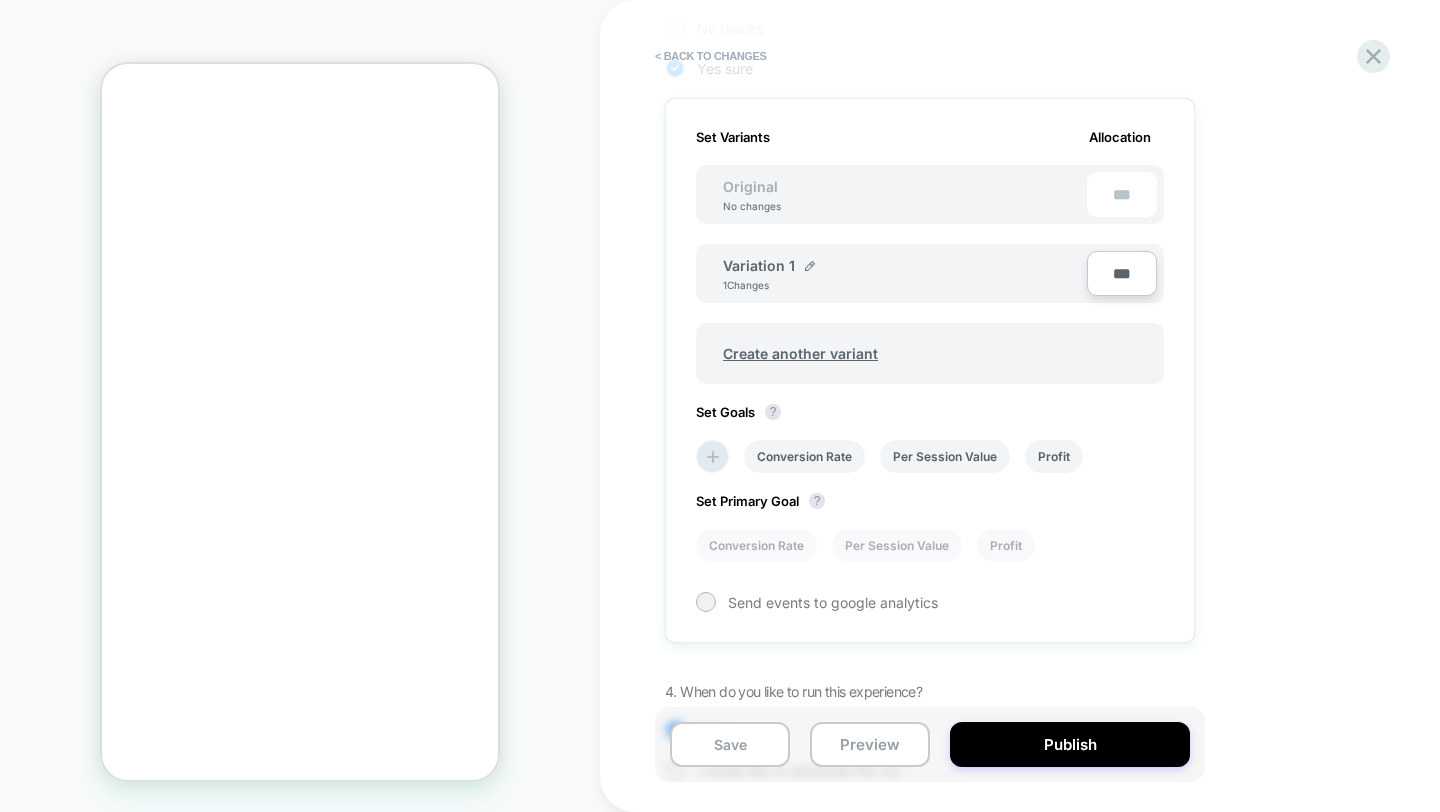 scroll, scrollTop: 523, scrollLeft: 0, axis: vertical 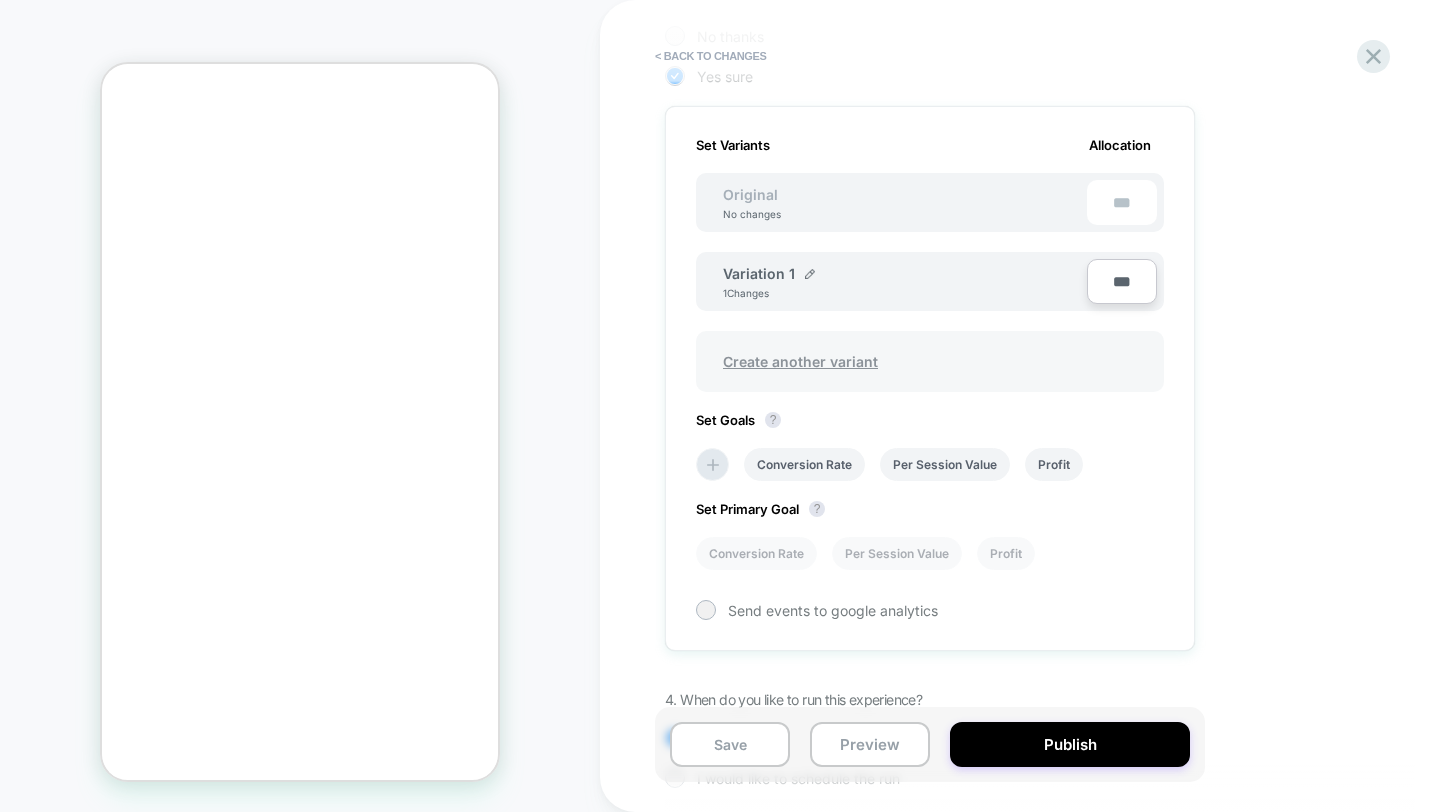 click on "Create another variant" at bounding box center [800, 361] 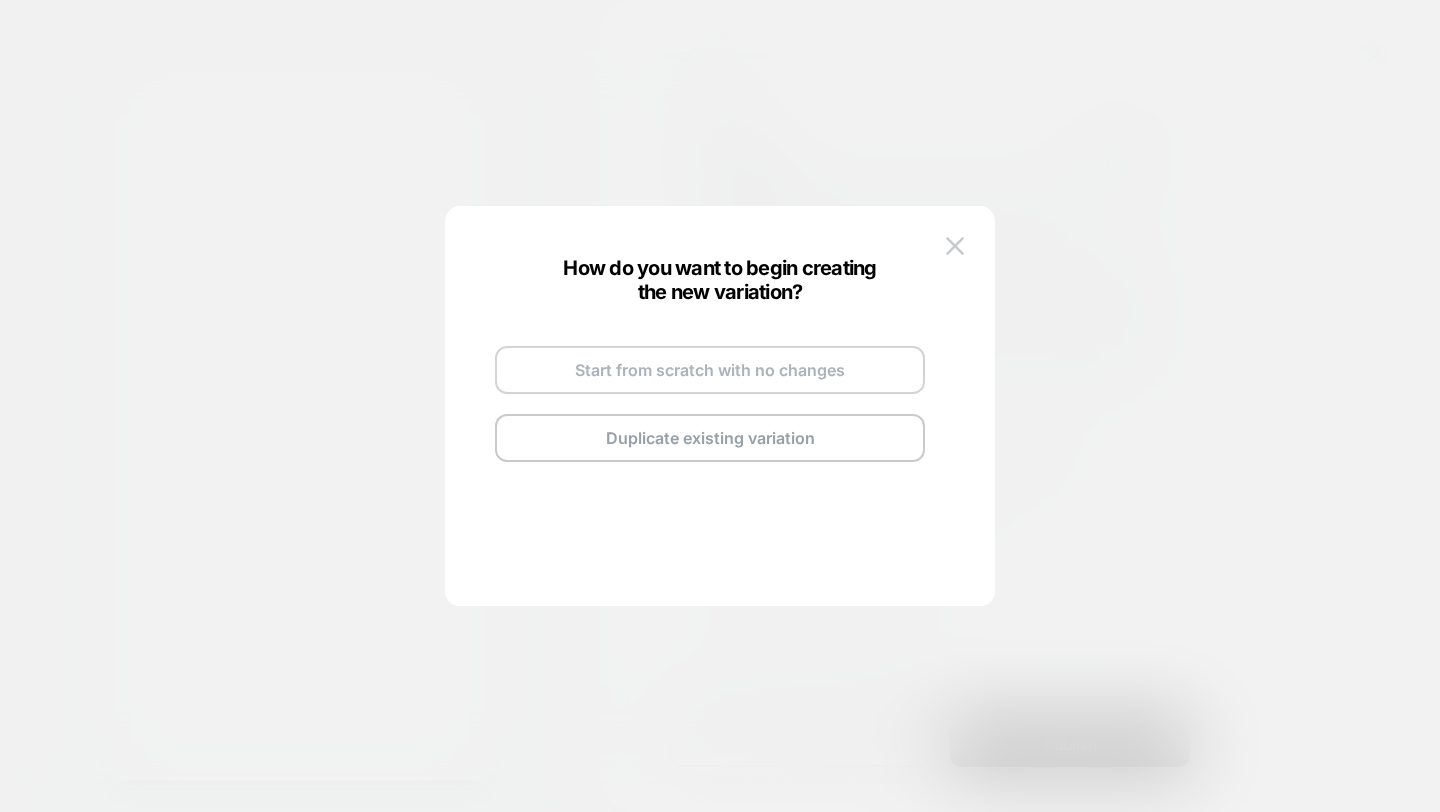 click on "Start from scratch with no changes" at bounding box center (710, 370) 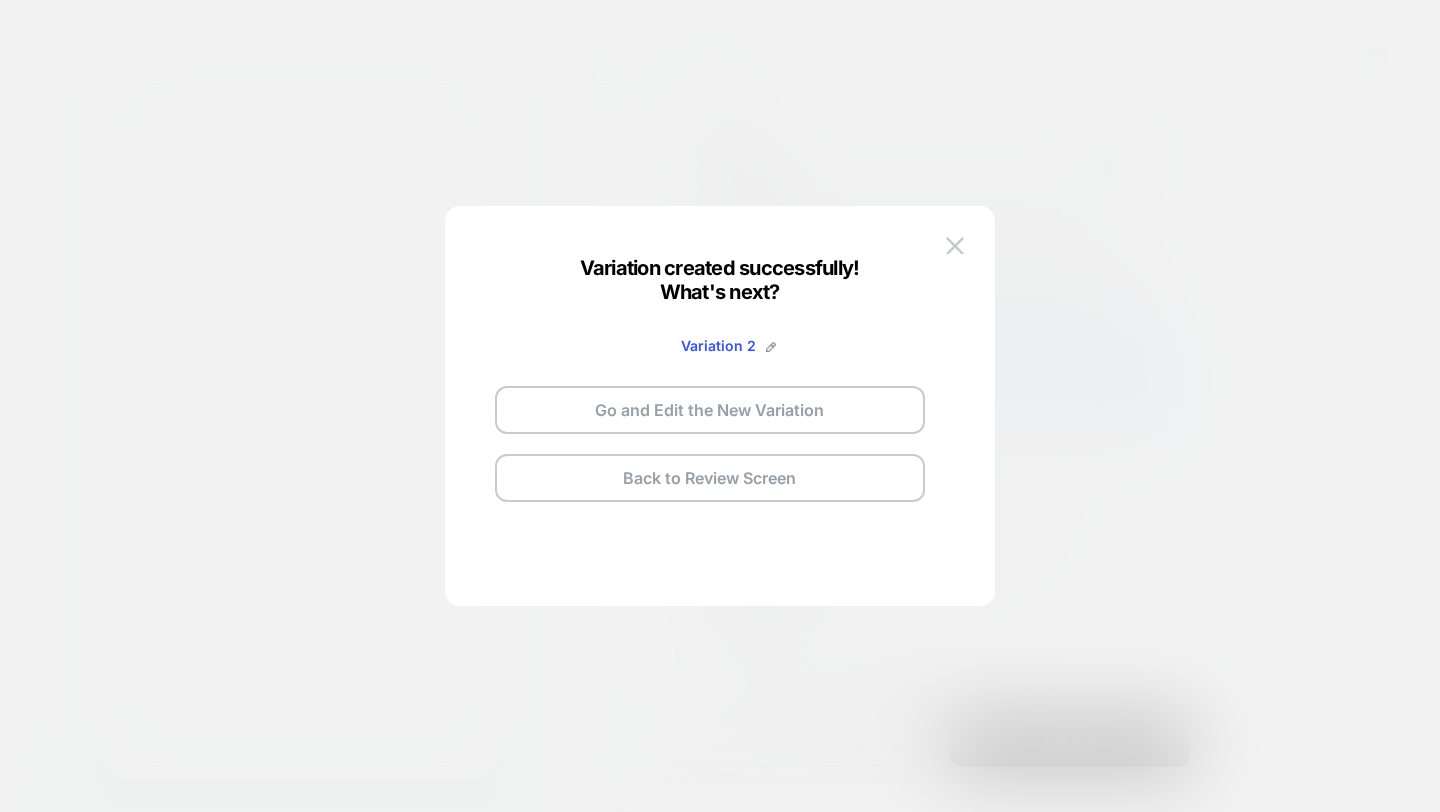 scroll, scrollTop: 0, scrollLeft: -311, axis: horizontal 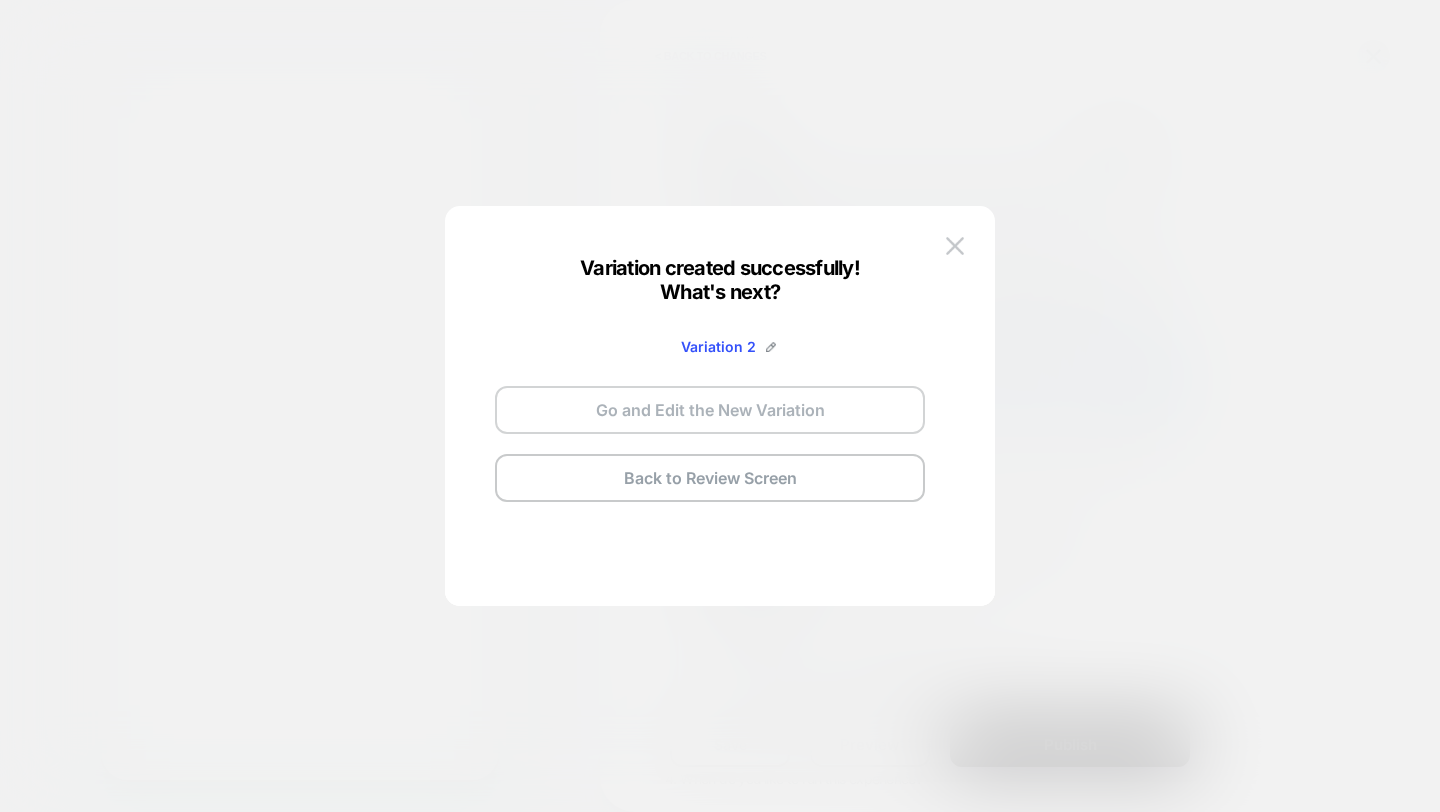 click on "Go and Edit the New Variation" at bounding box center (710, 410) 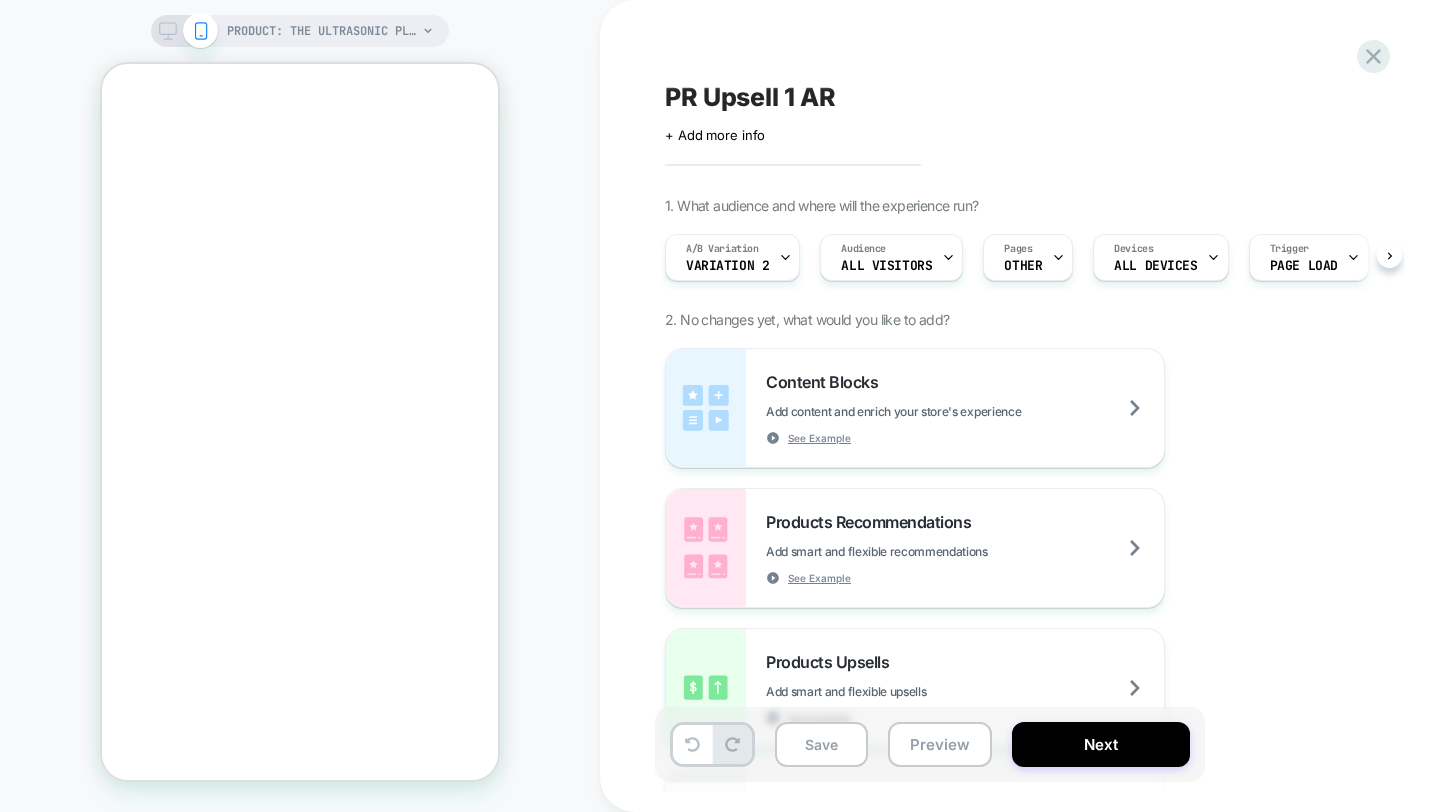 scroll, scrollTop: 0, scrollLeft: 1, axis: horizontal 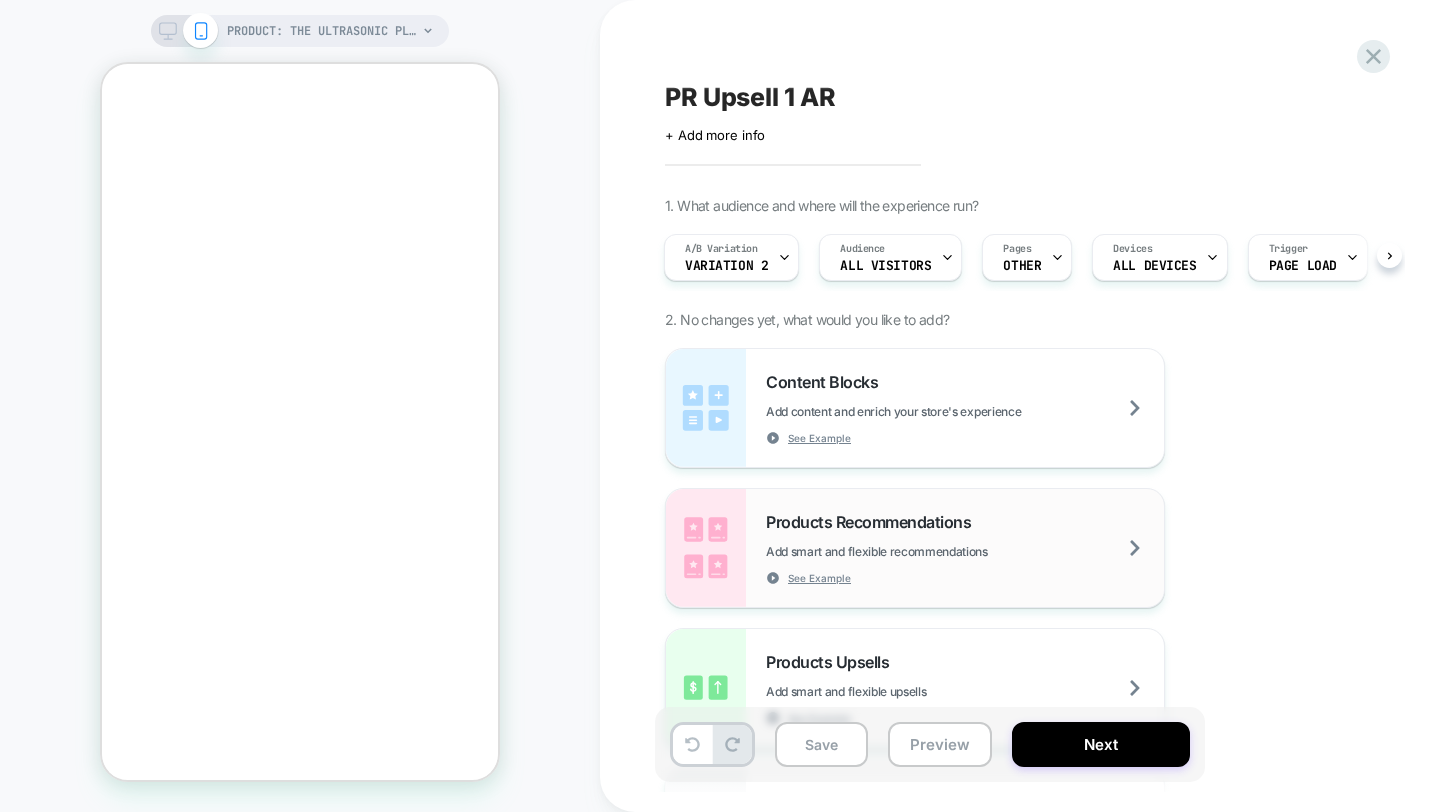 click on "Products Recommendations" at bounding box center [873, 522] 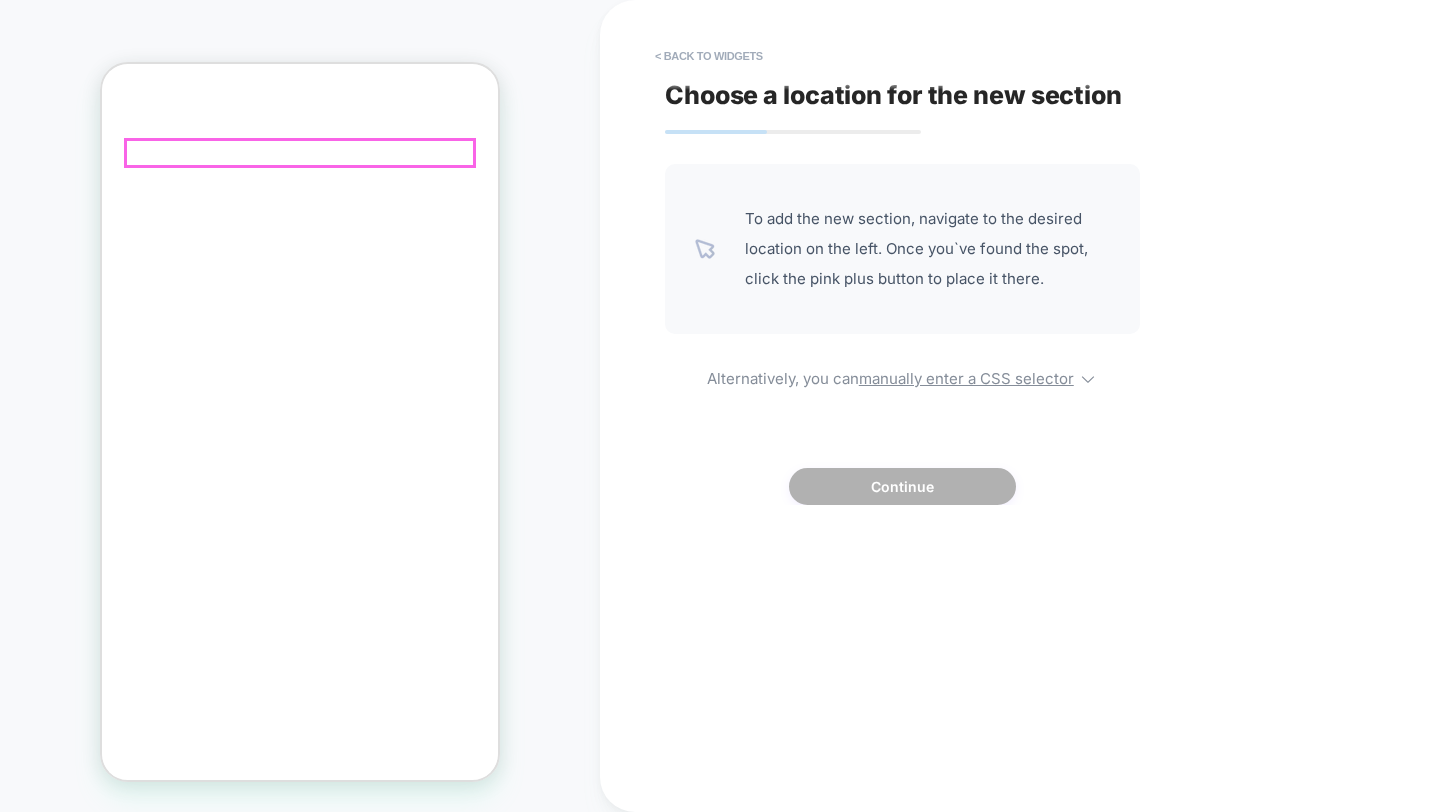 scroll, scrollTop: 0, scrollLeft: -311, axis: horizontal 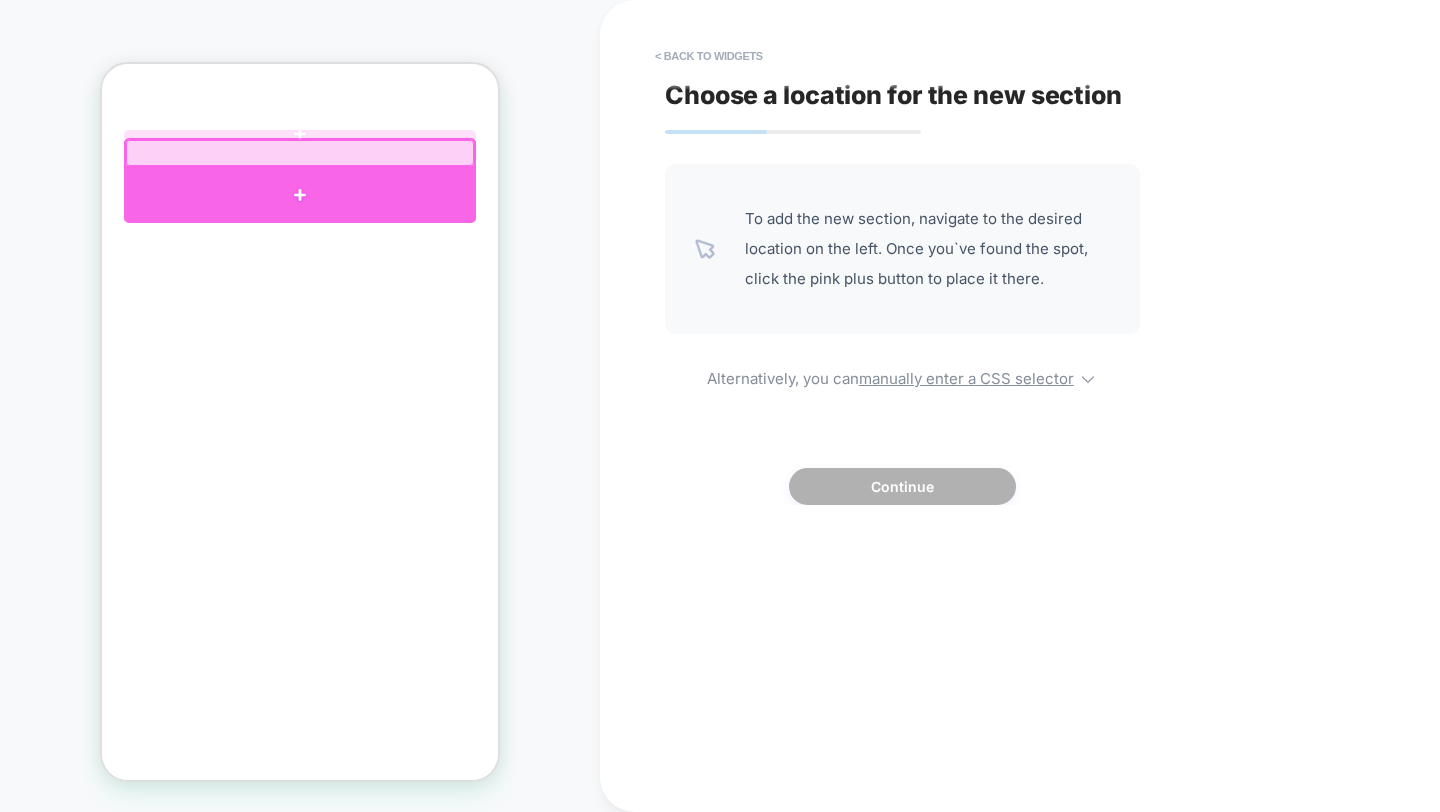 click at bounding box center [300, 194] 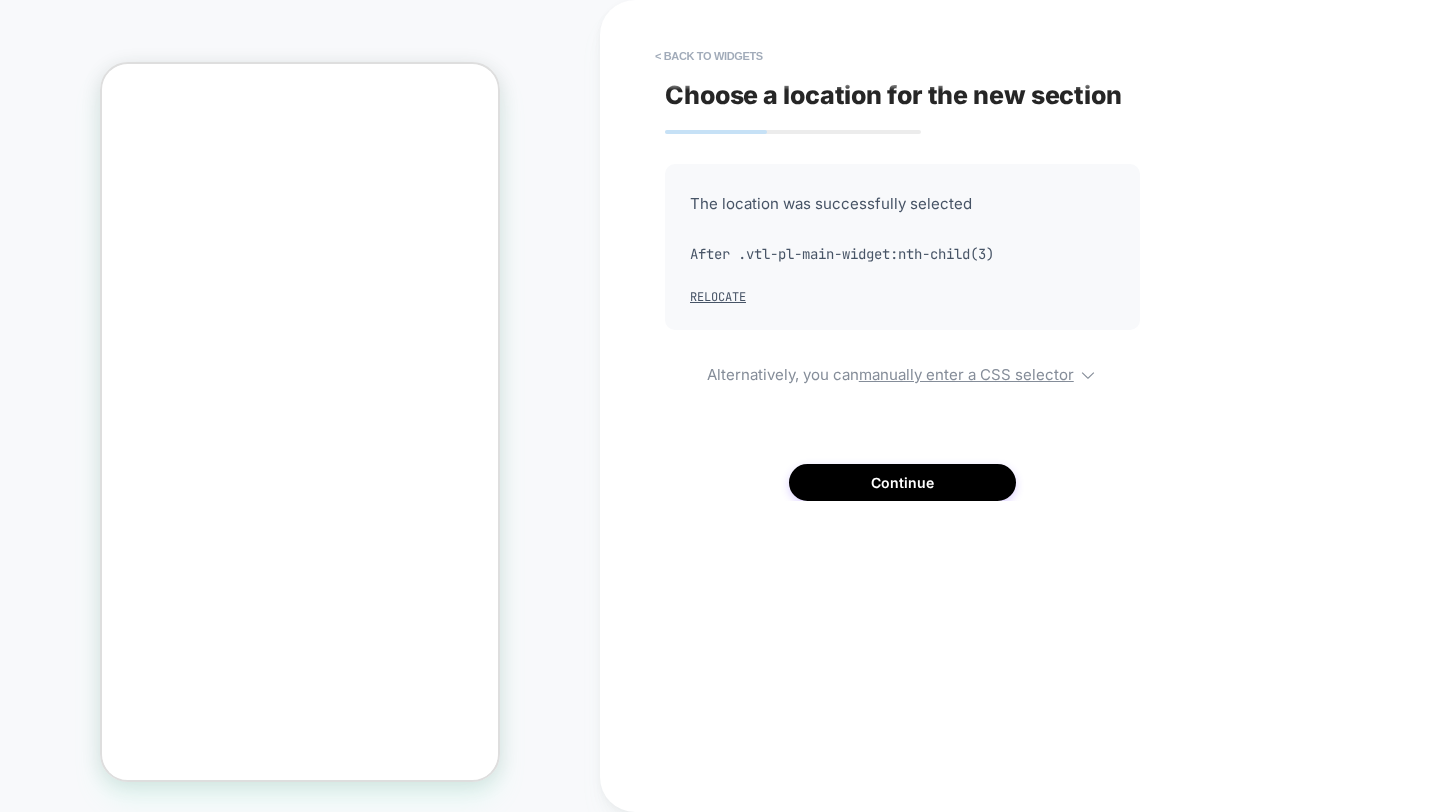 scroll, scrollTop: 828, scrollLeft: 0, axis: vertical 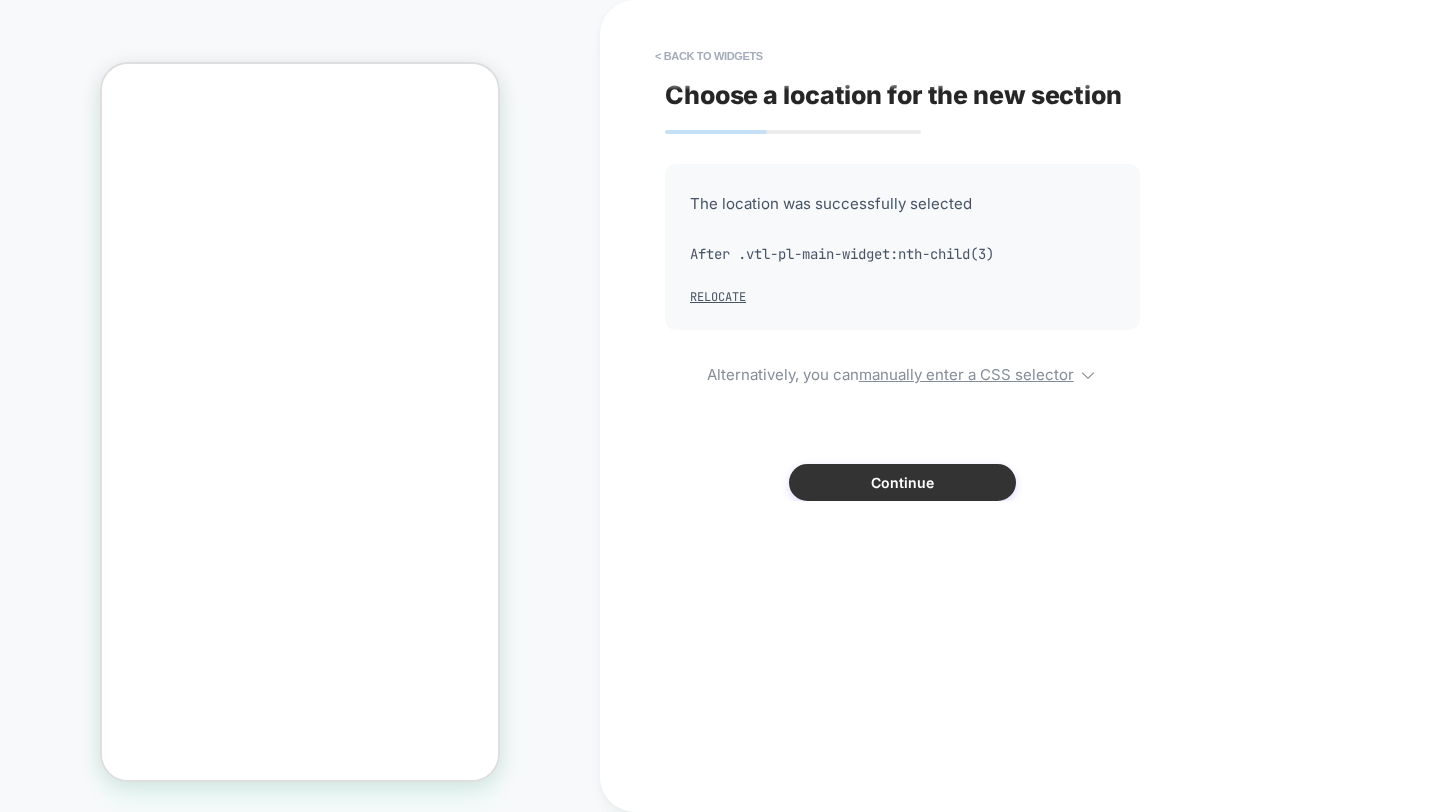 click on "Continue" at bounding box center (902, 482) 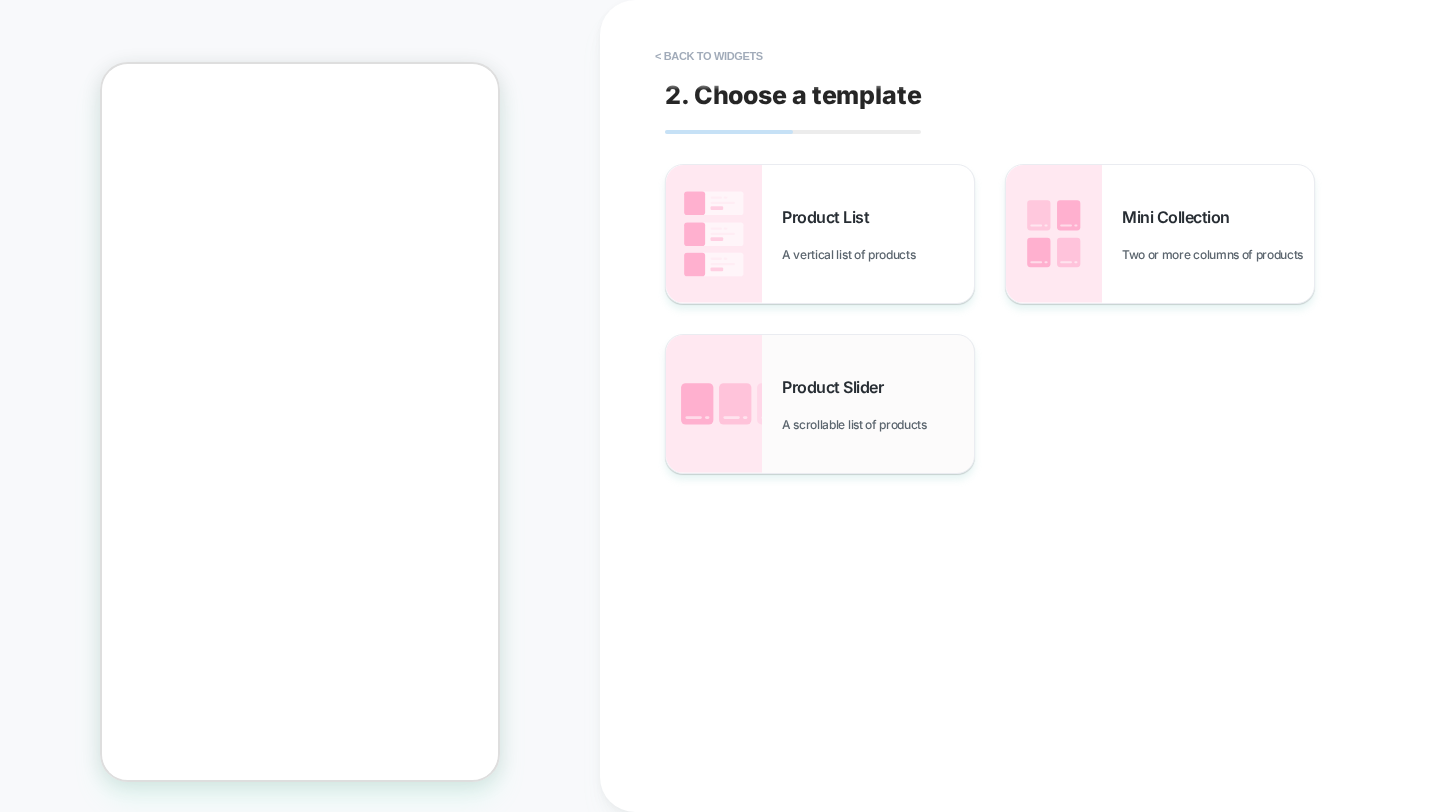 scroll, scrollTop: 790, scrollLeft: 0, axis: vertical 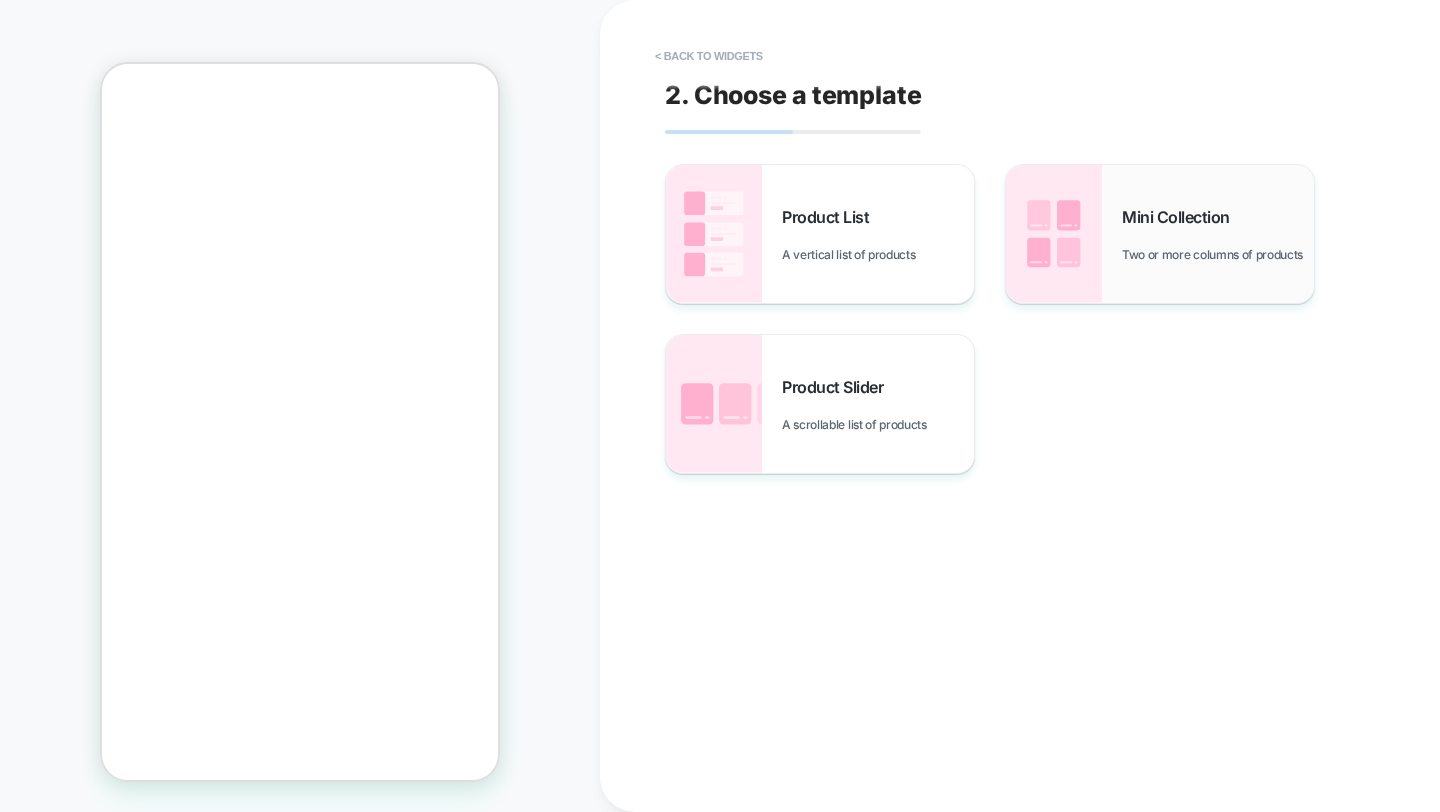 click on "Mini Collection Two or more columns of products" at bounding box center [1218, 234] 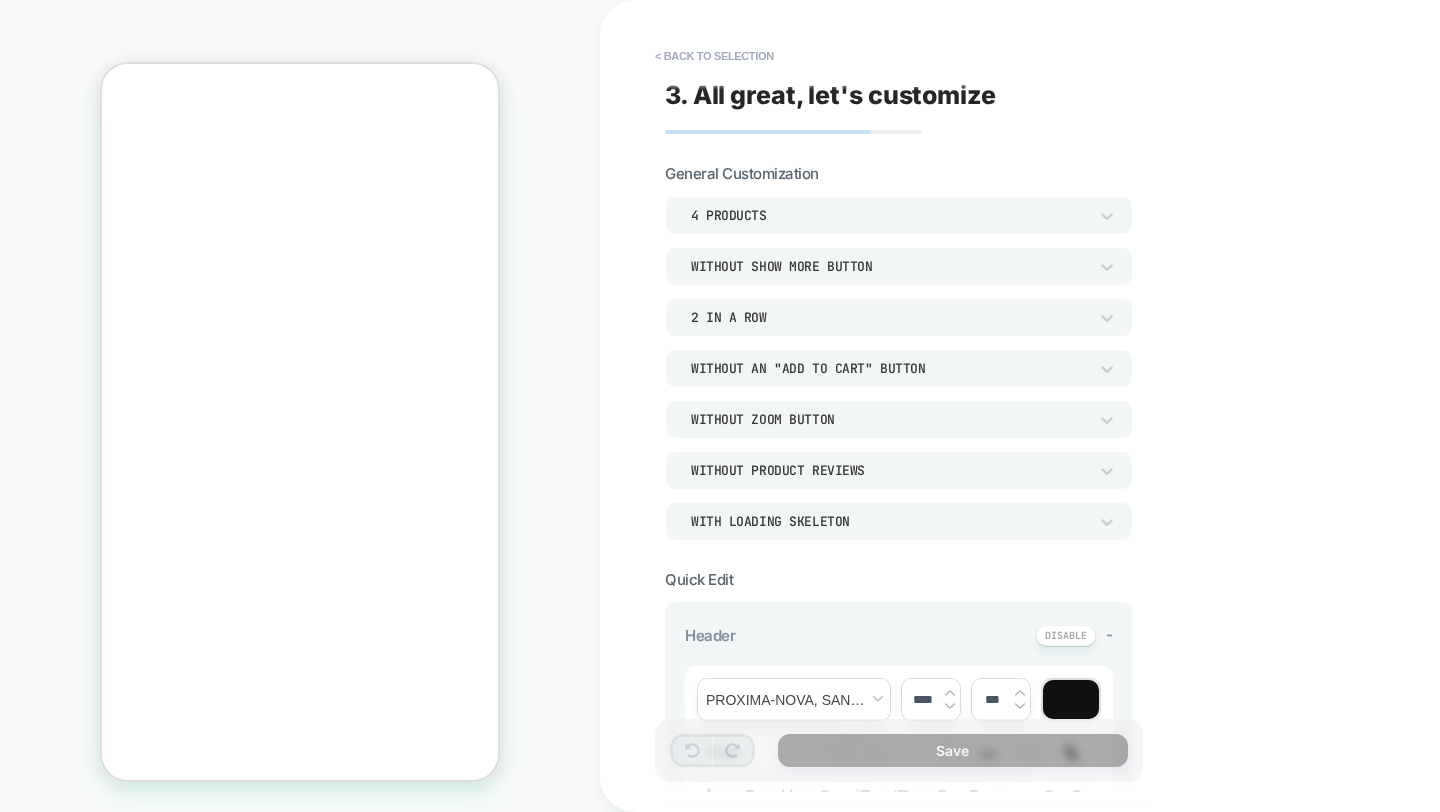 click on "4 Products" at bounding box center [889, 215] 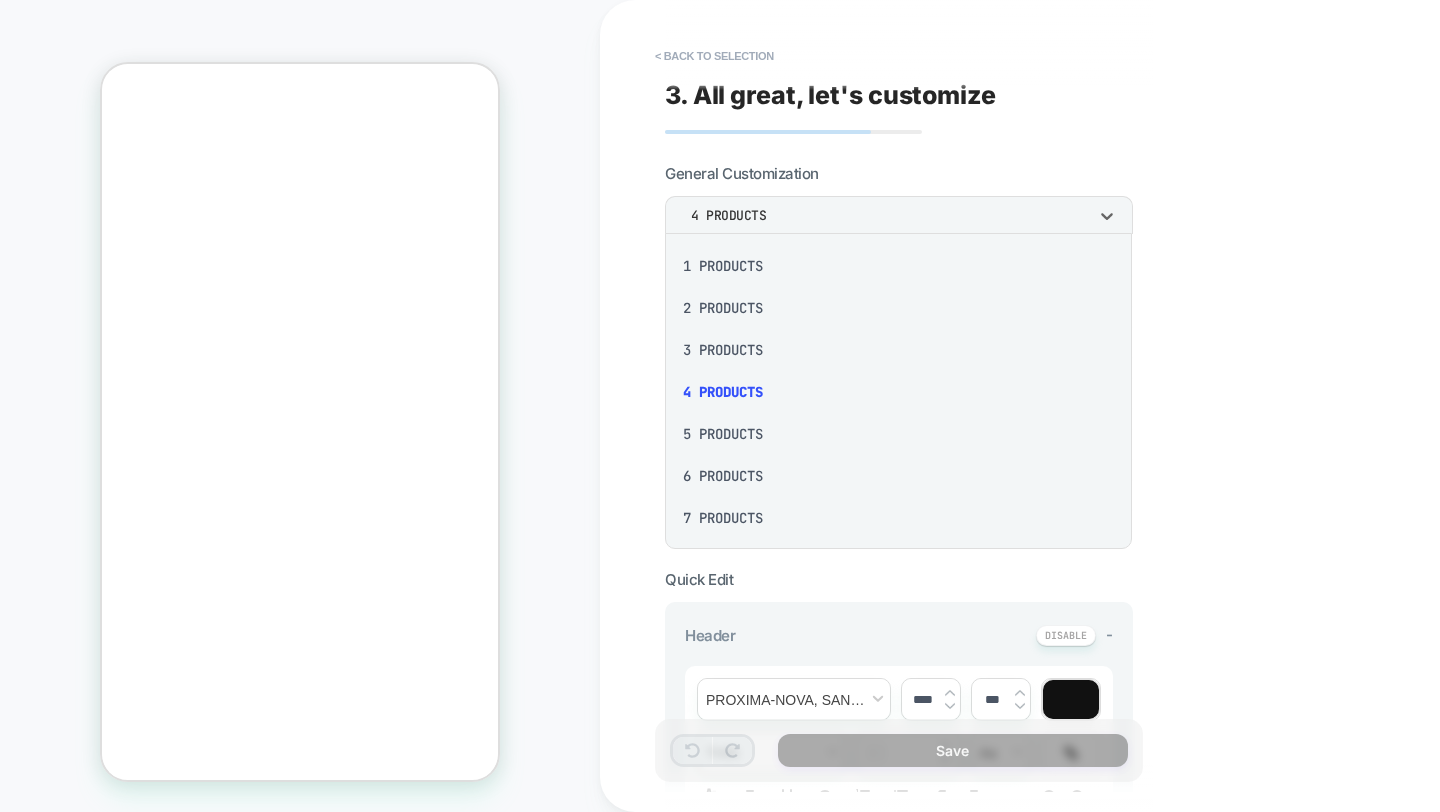 click on "2 Products" at bounding box center [898, 308] 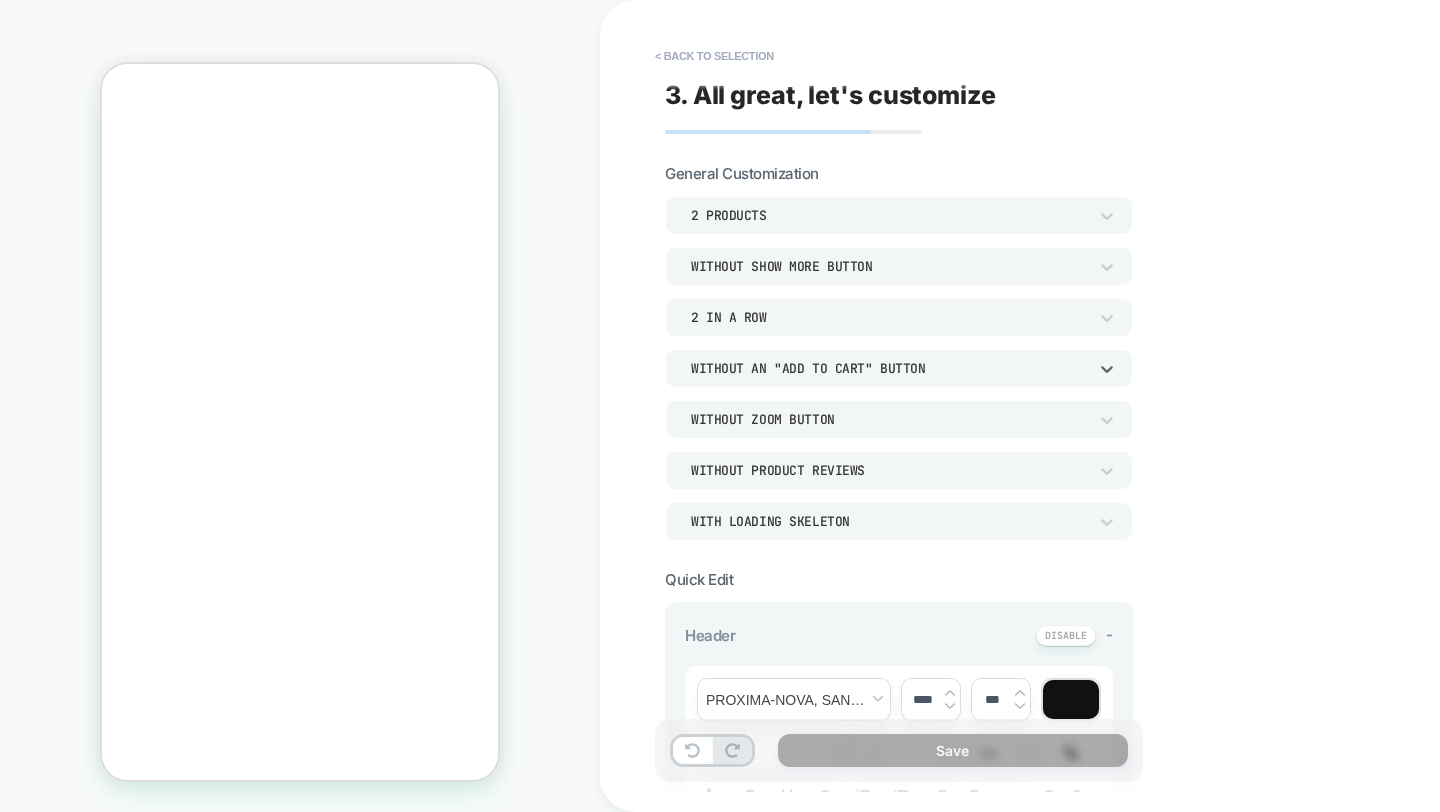 click on "Without an "add to cart" button" at bounding box center [889, 368] 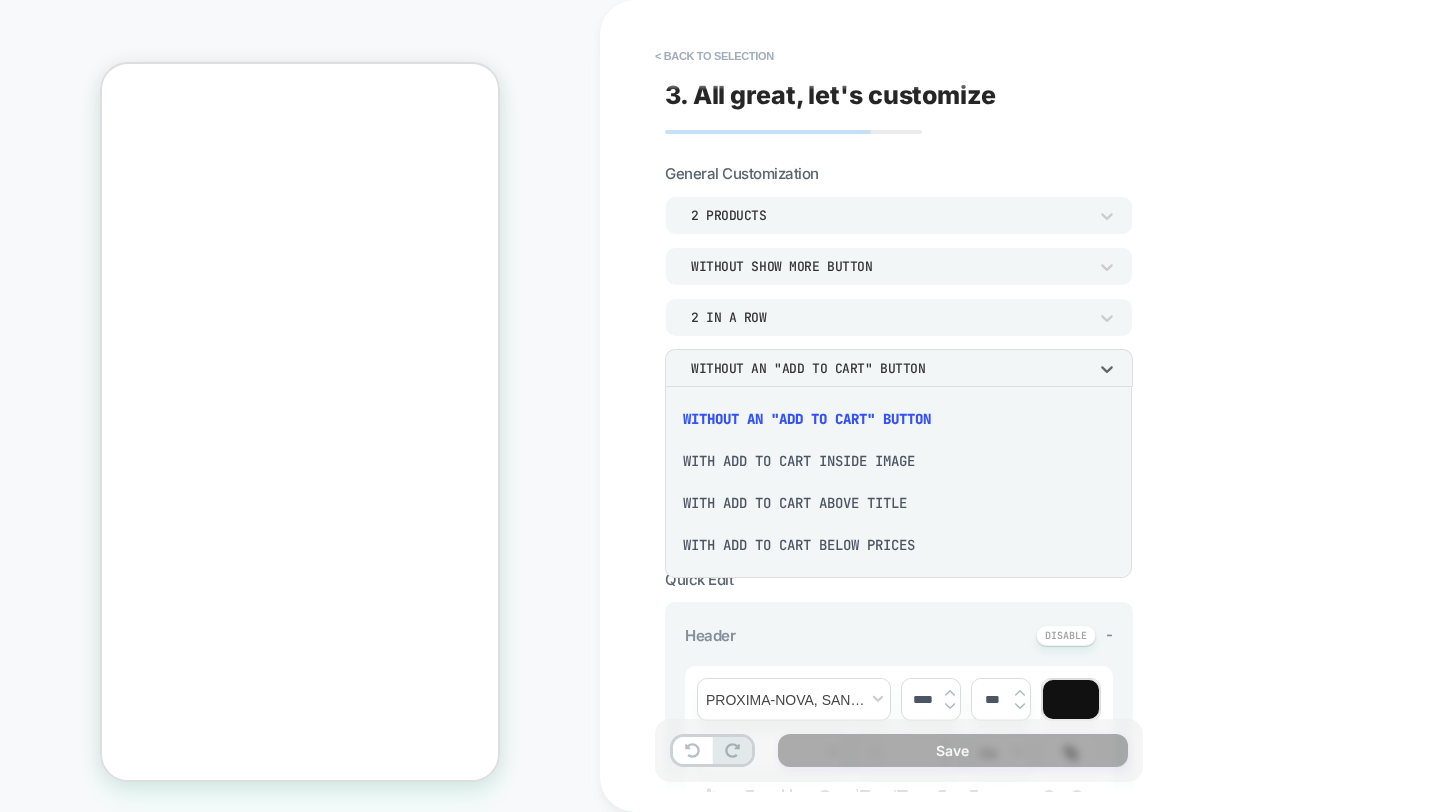 click on "With add to cart below prices" at bounding box center [898, 545] 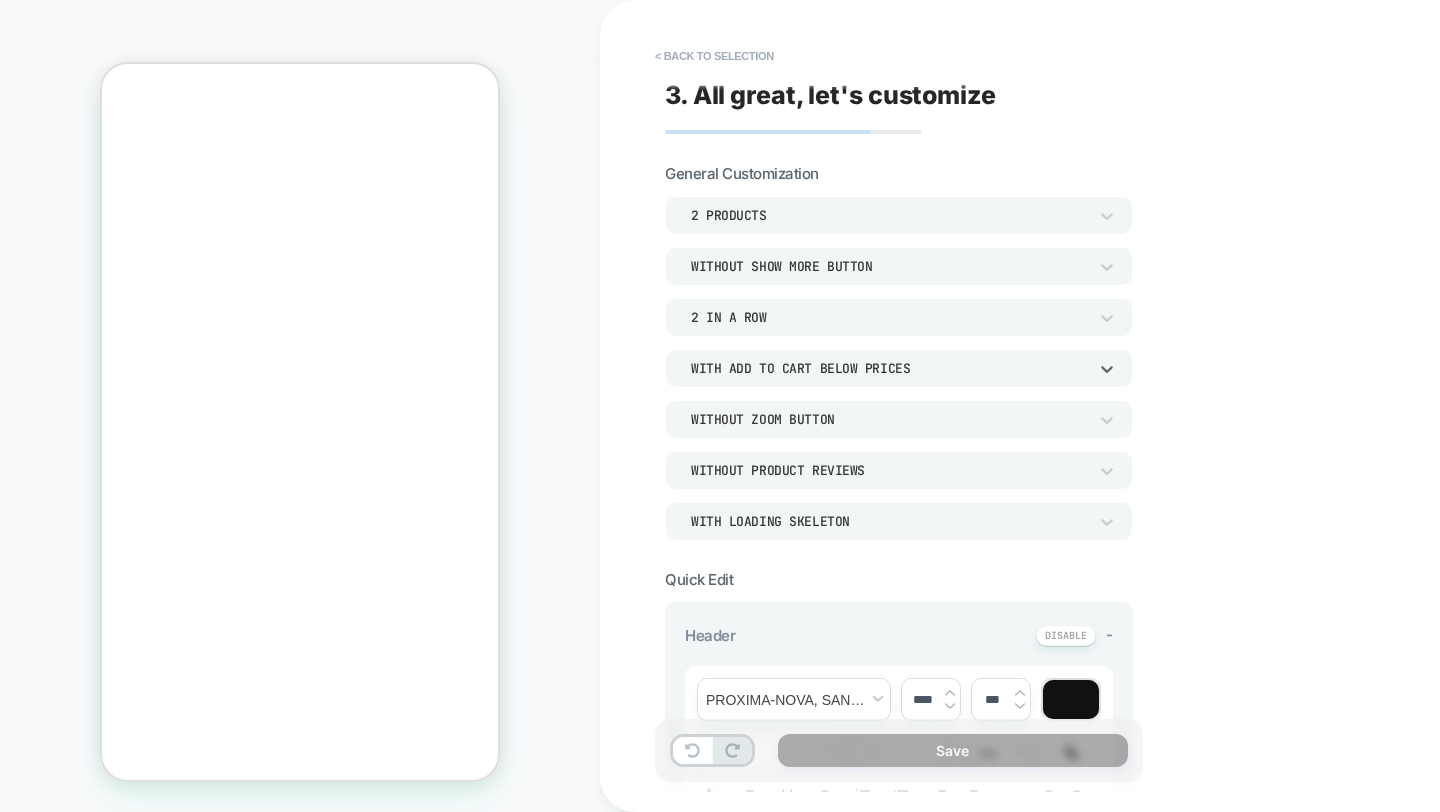 scroll, scrollTop: 0, scrollLeft: -311, axis: horizontal 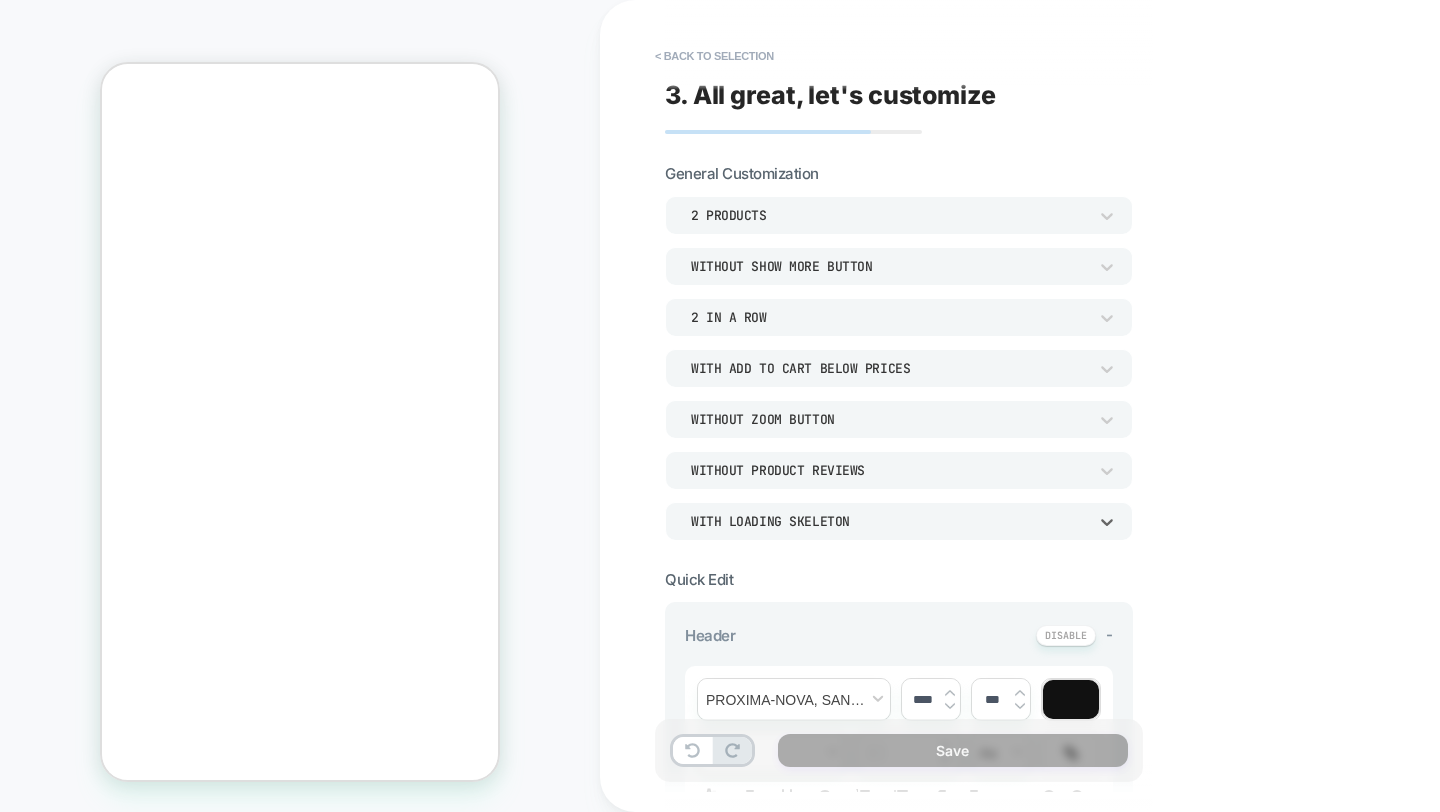 click on "WITH LOADING SKELETON" at bounding box center (889, 521) 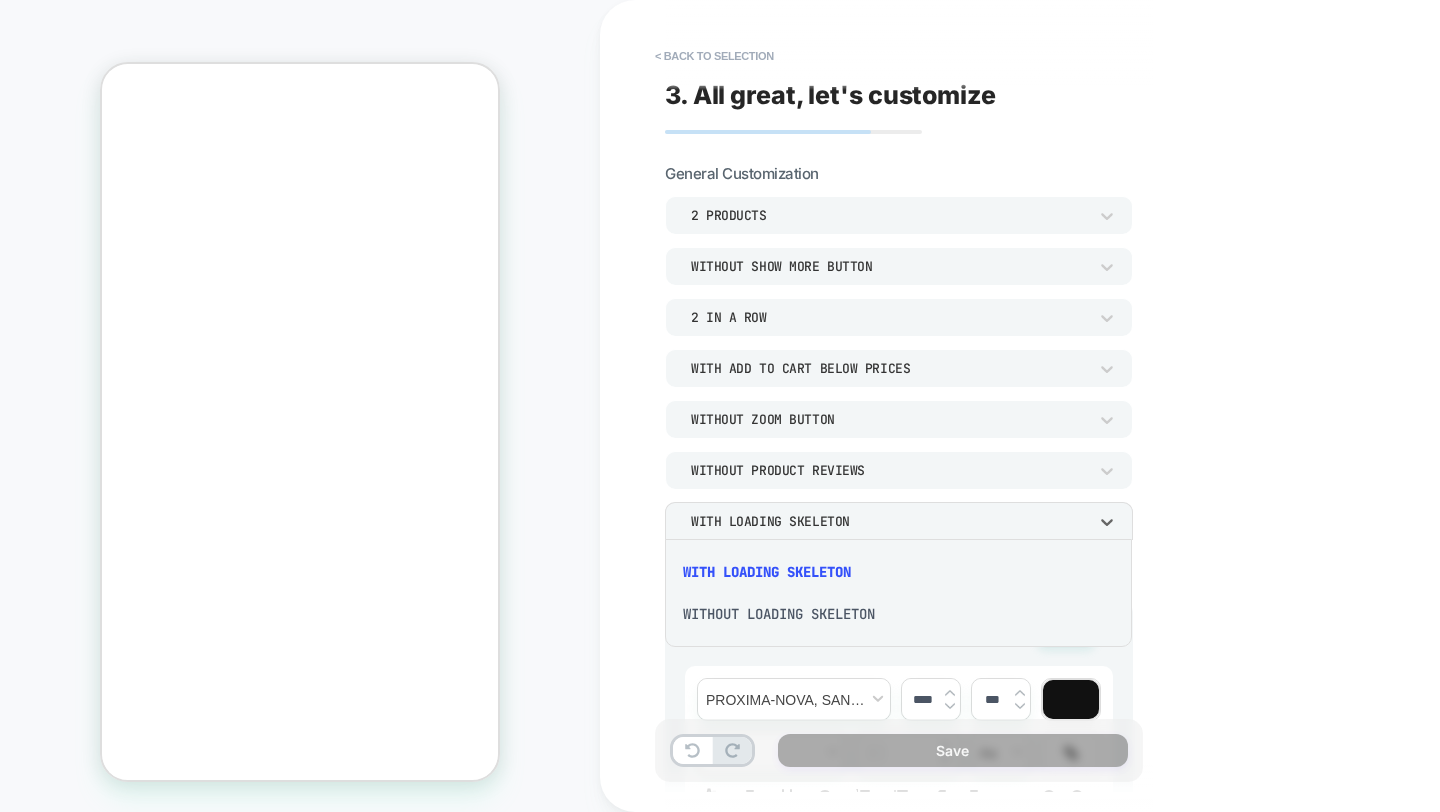 click on "WITHOUT LOADING SKELETON" at bounding box center (898, 614) 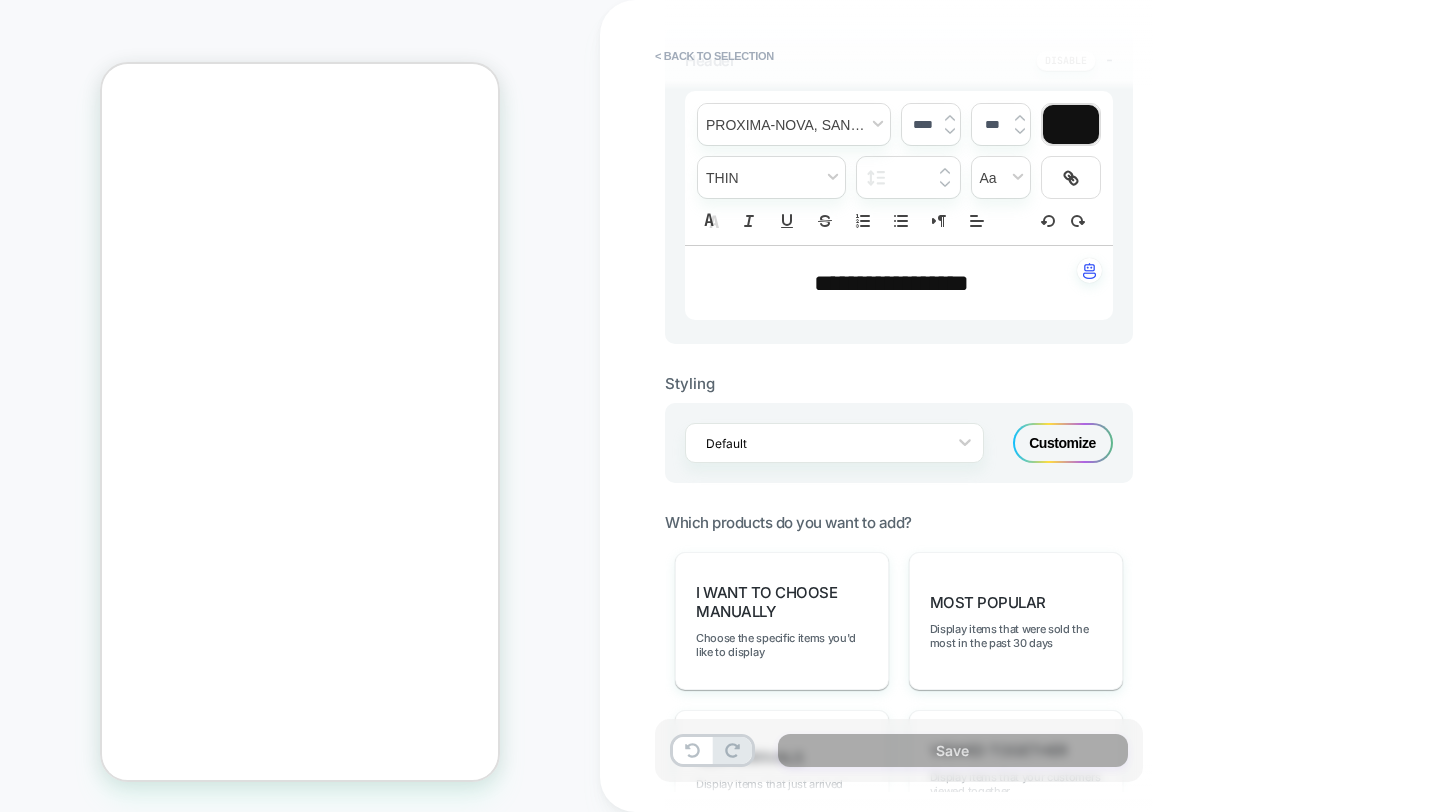 click on "Customize" at bounding box center [1063, 443] 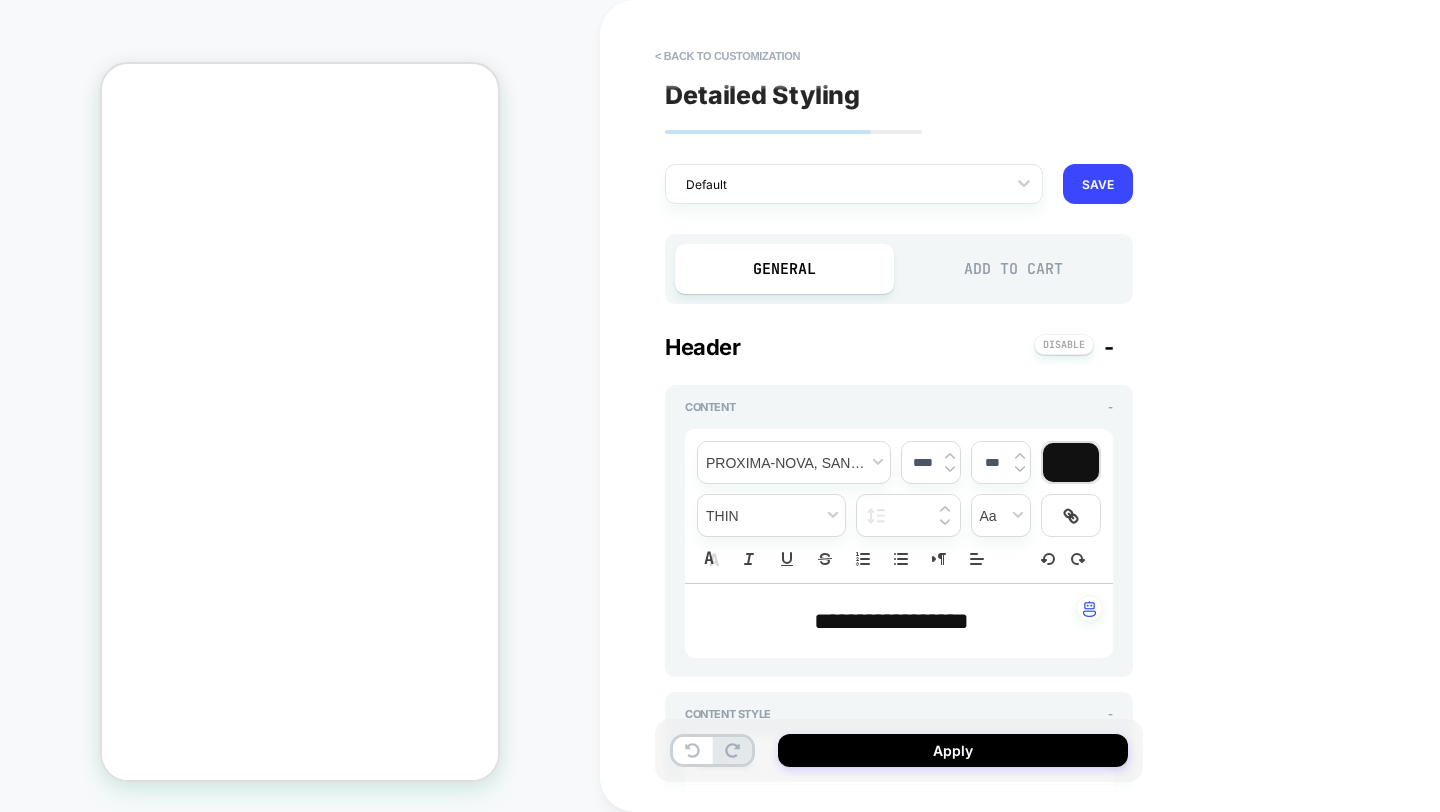type on "*" 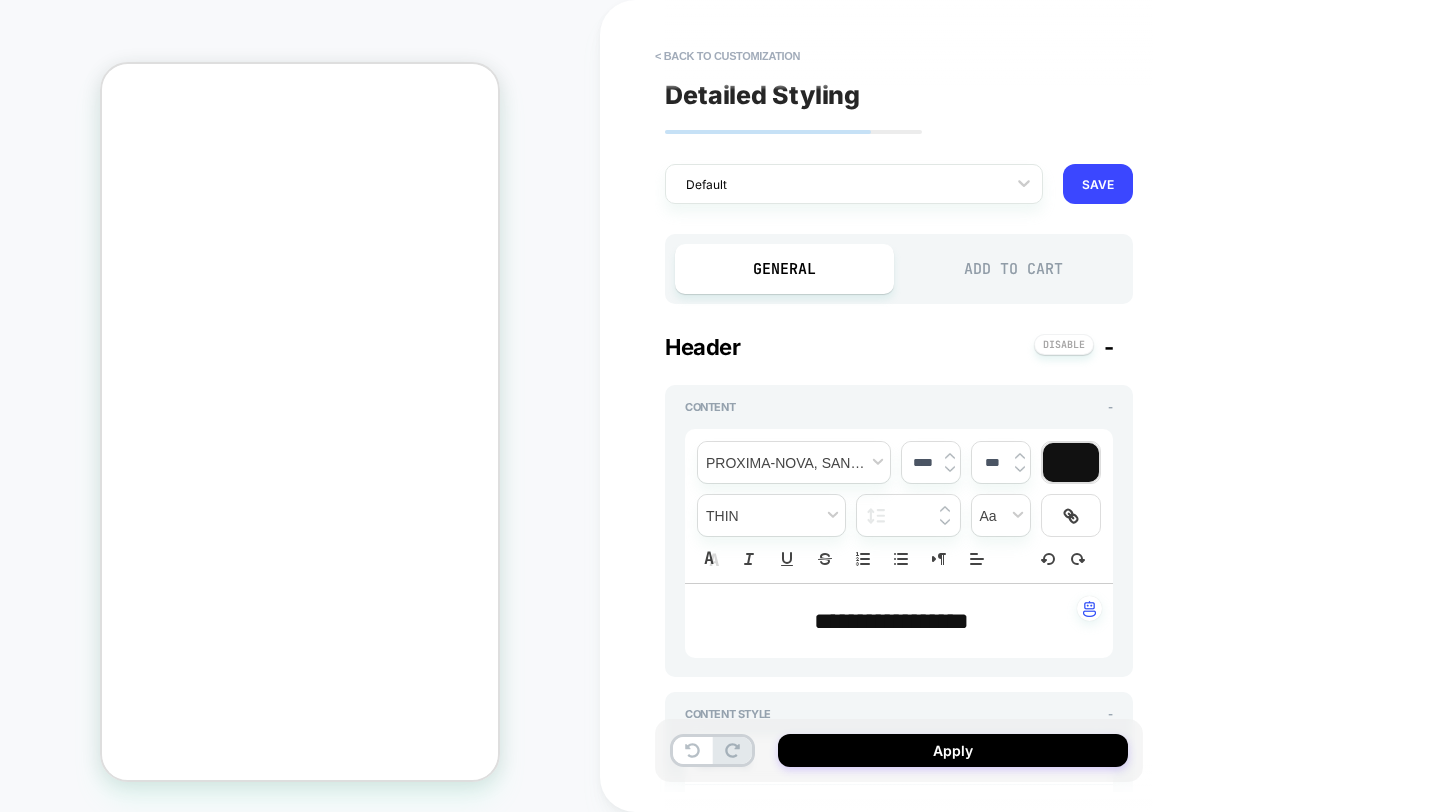 click on "**********" at bounding box center (899, 621) 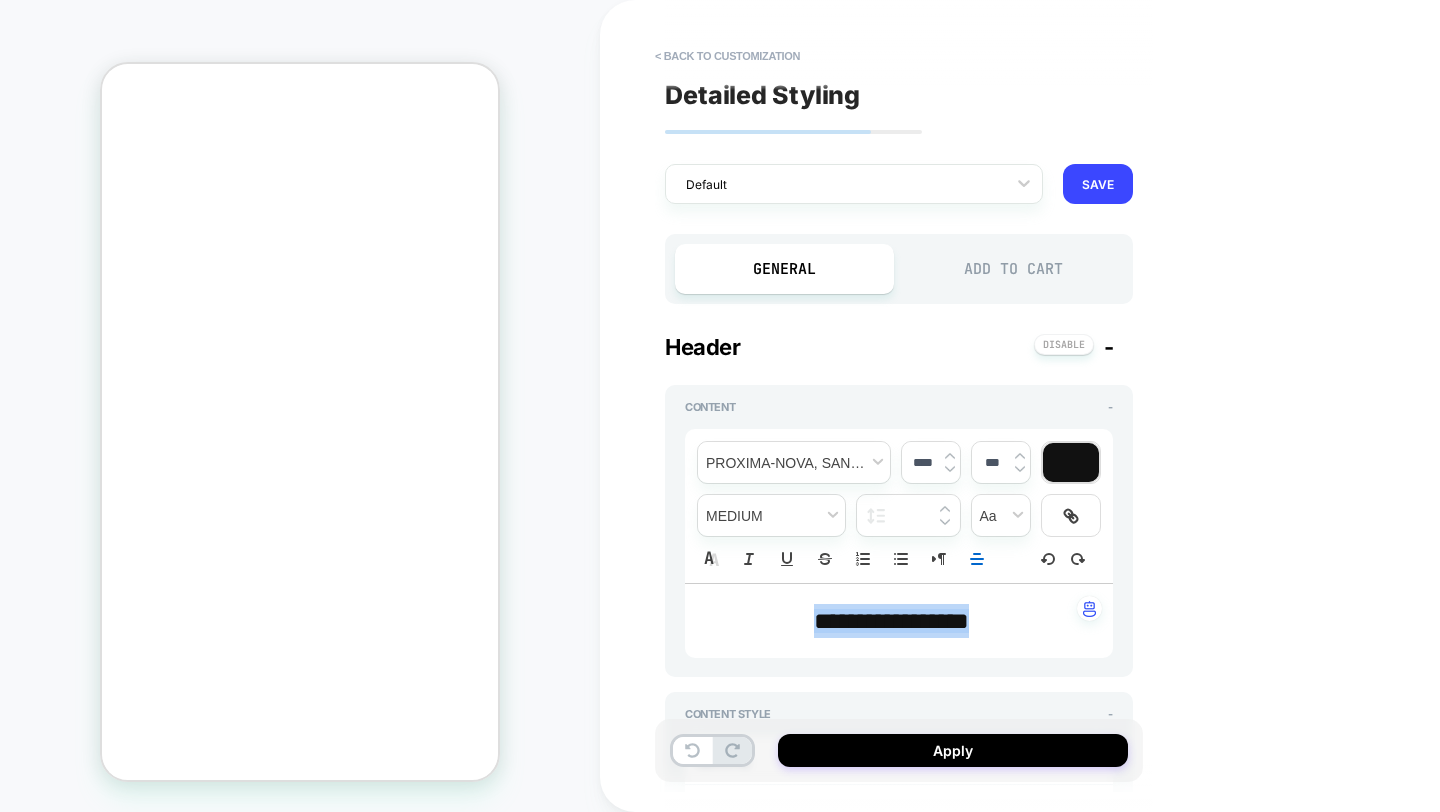 type on "*" 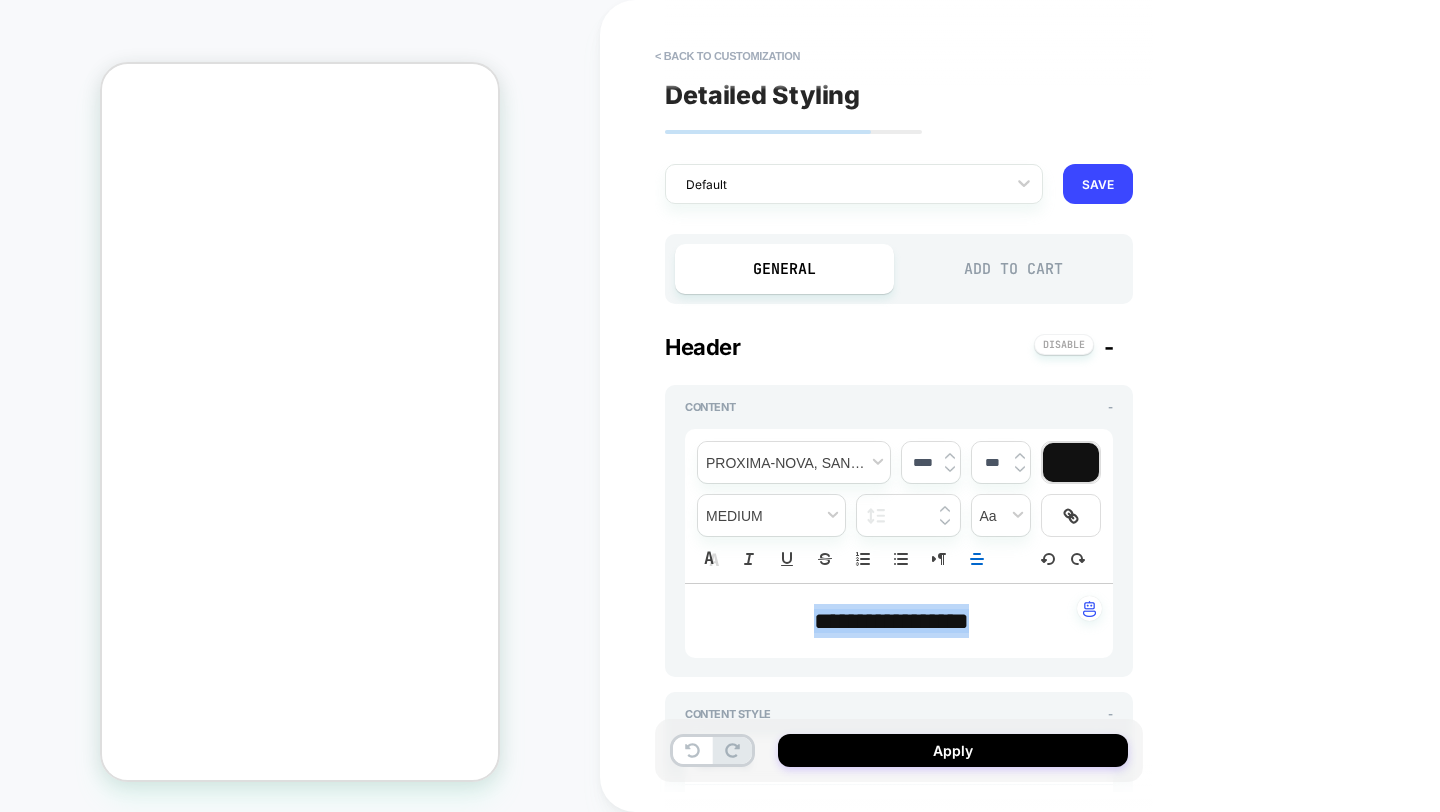 type 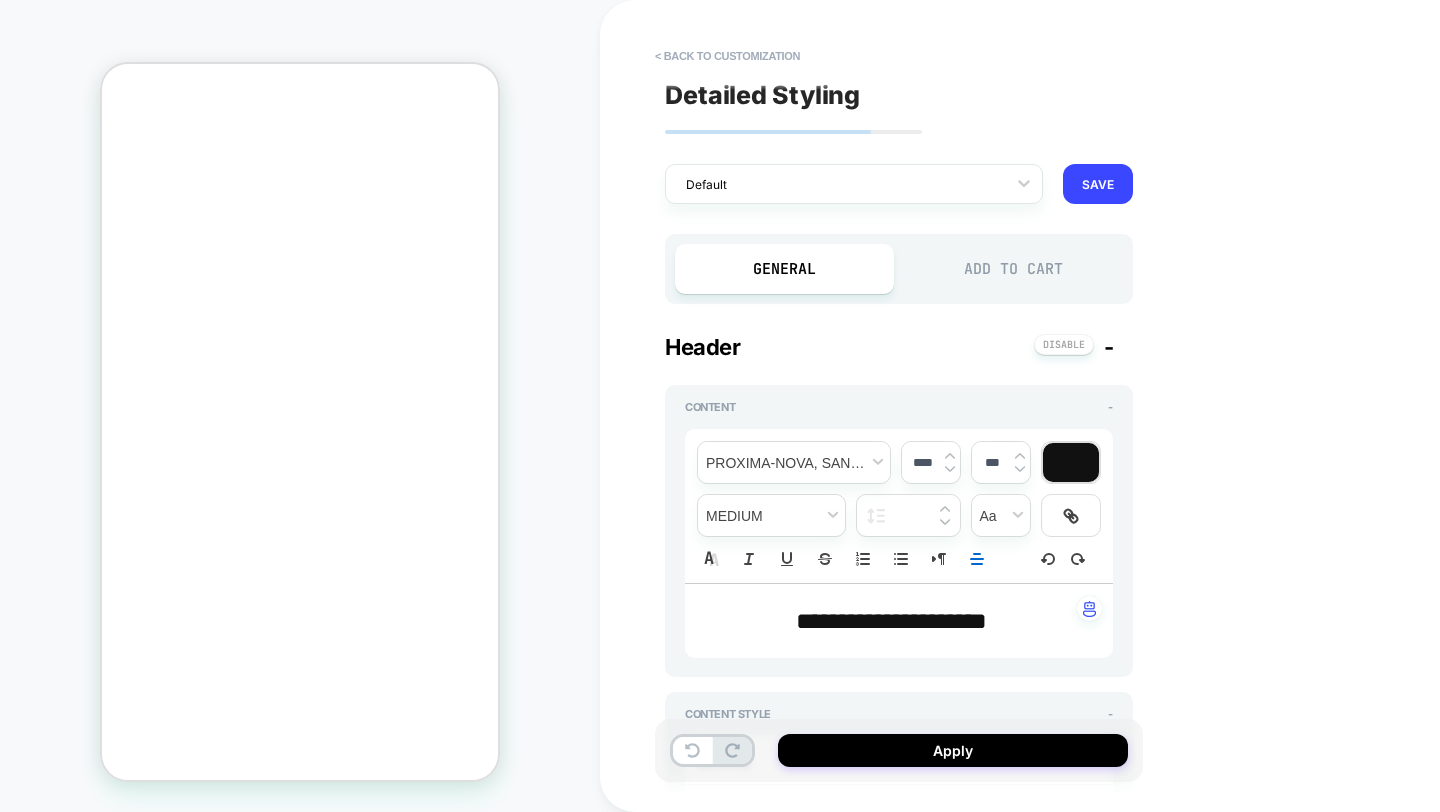 scroll, scrollTop: 0, scrollLeft: -311, axis: horizontal 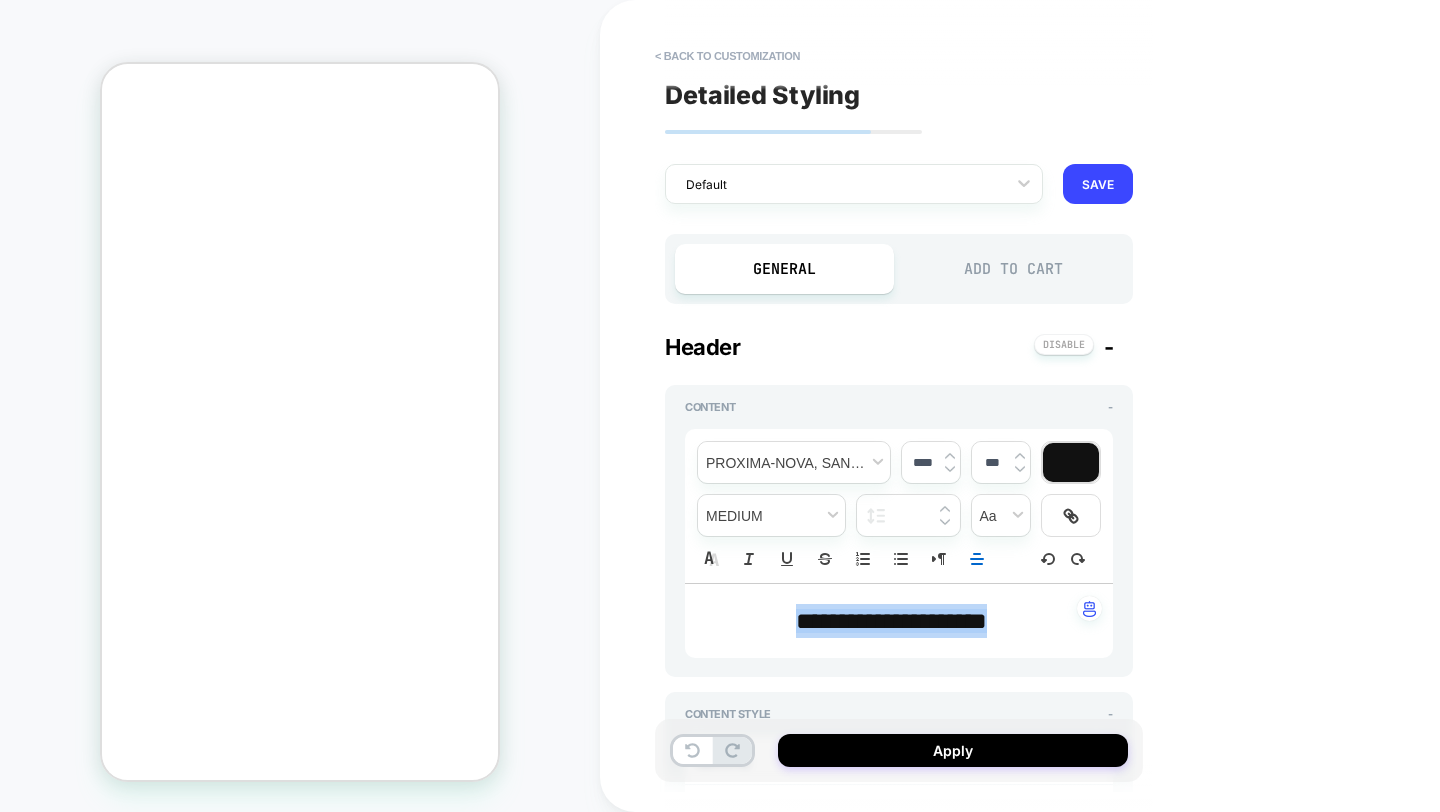 click on "**********" at bounding box center (891, 621) 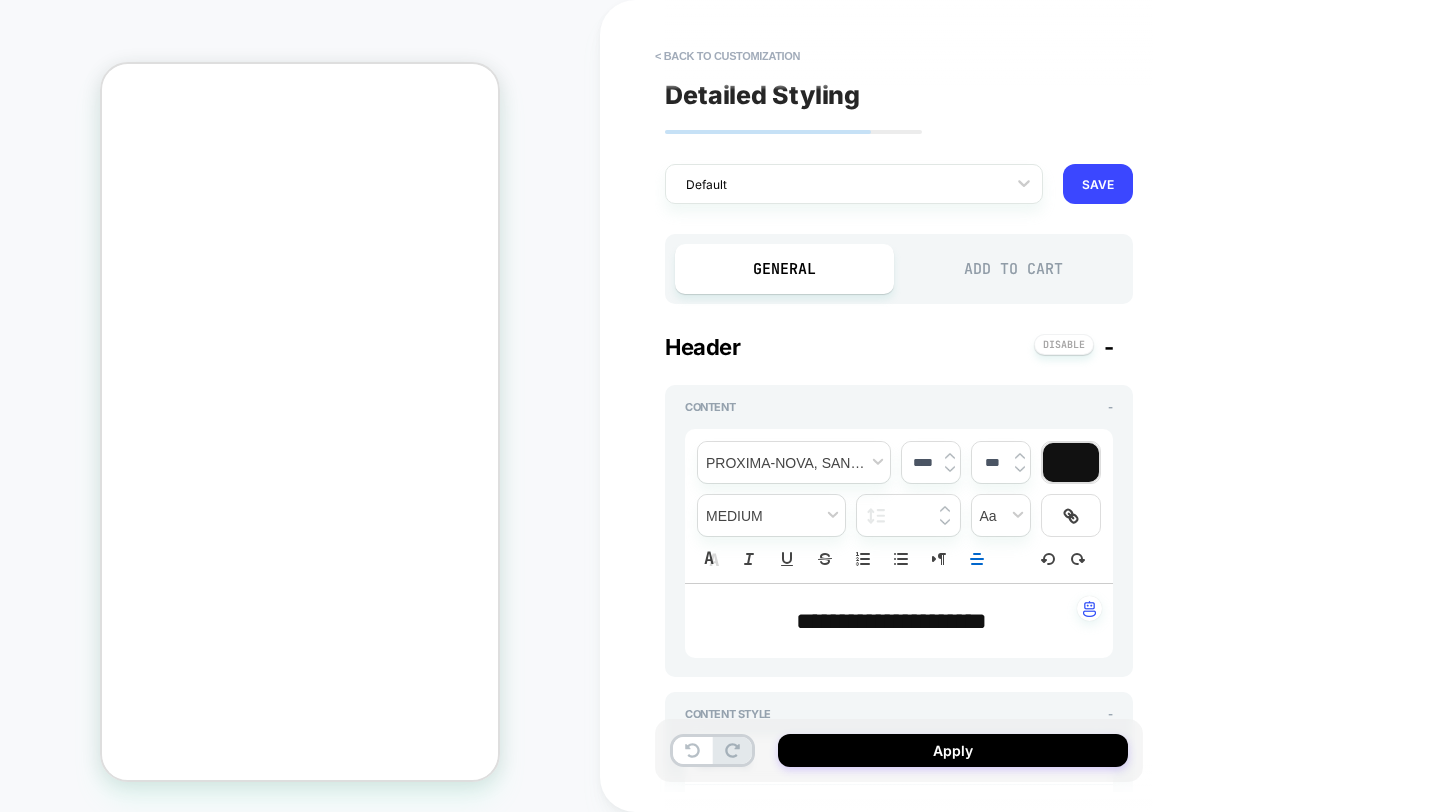 click on "**********" at bounding box center [891, 621] 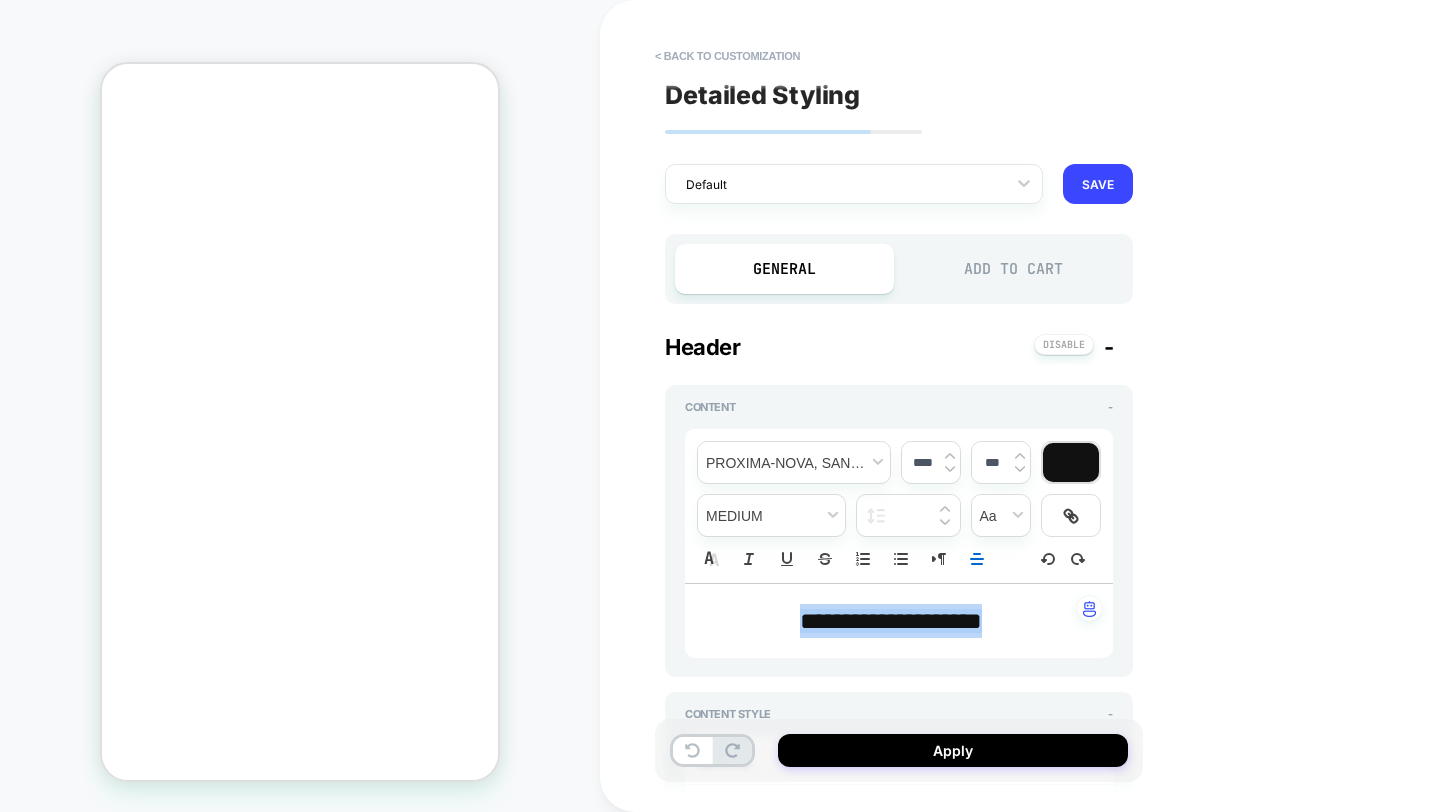 type on "*" 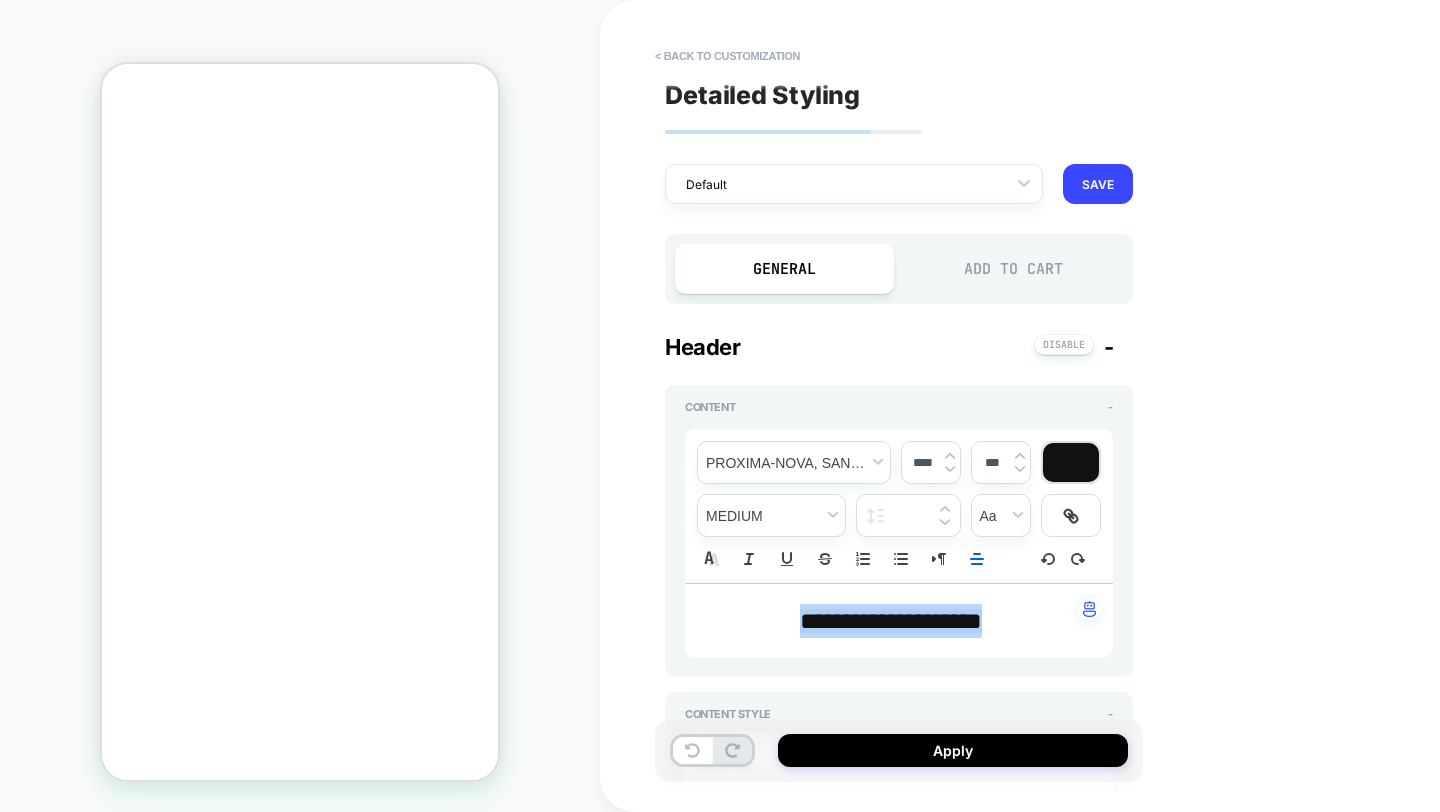 click at bounding box center [950, 469] 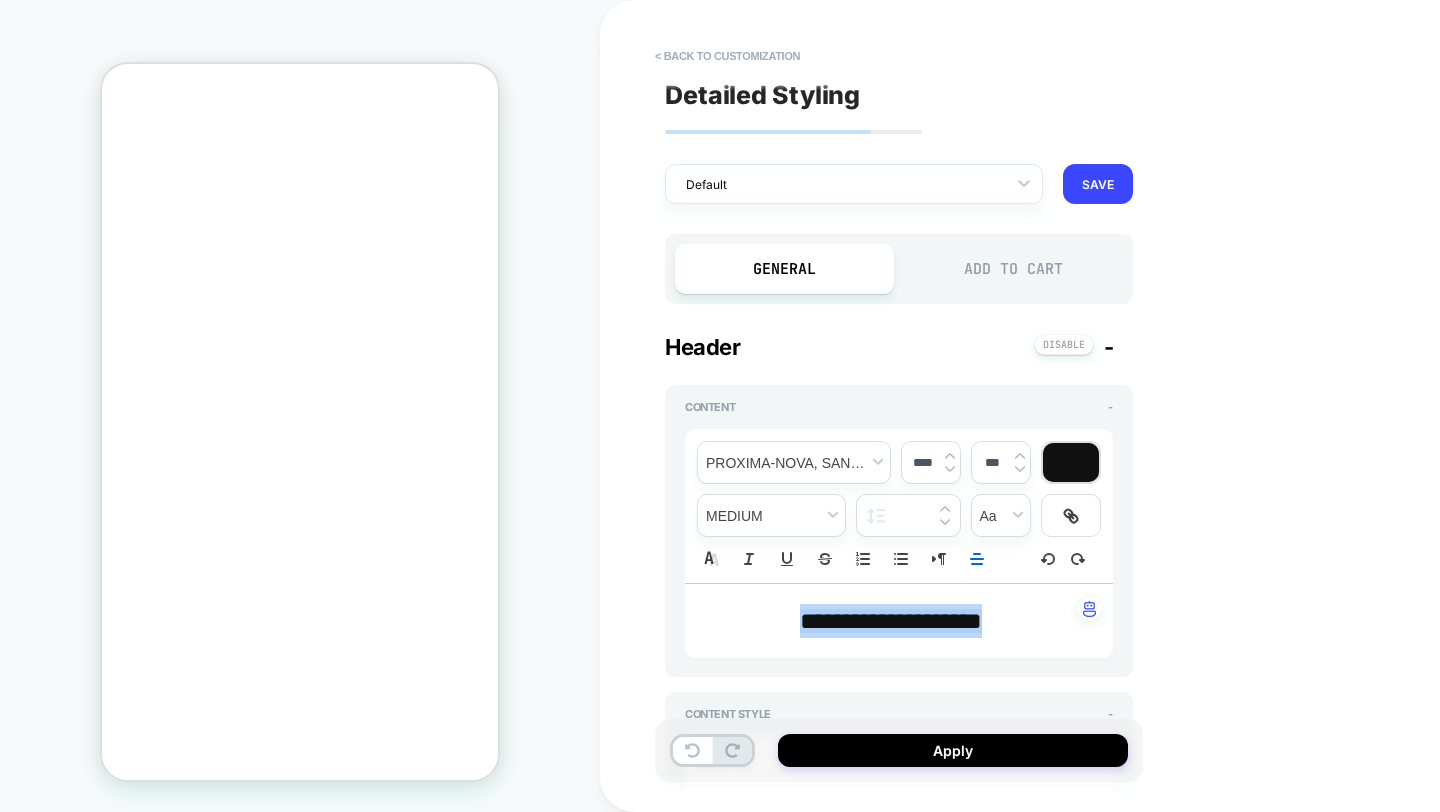 click at bounding box center [950, 469] 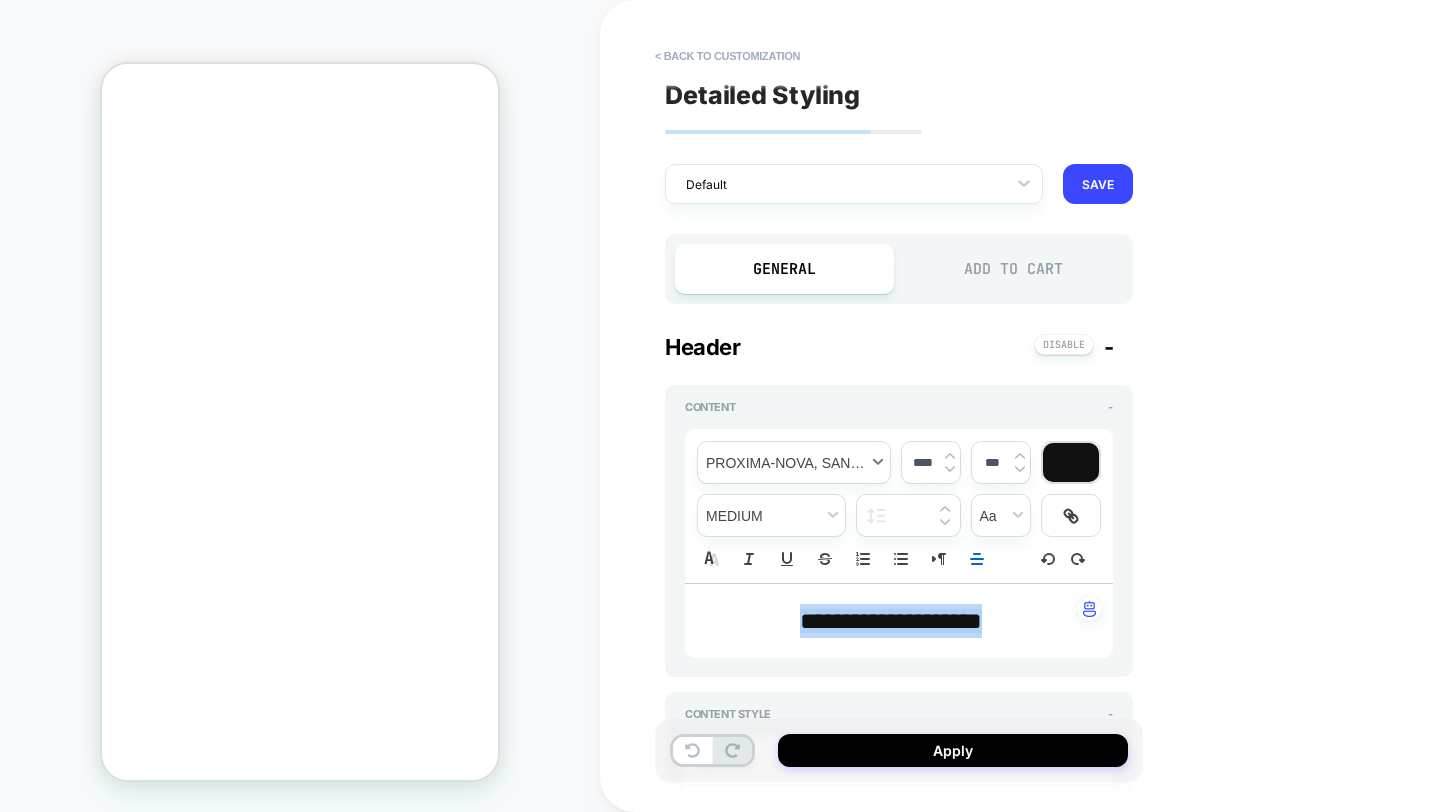 scroll, scrollTop: 0, scrollLeft: -311, axis: horizontal 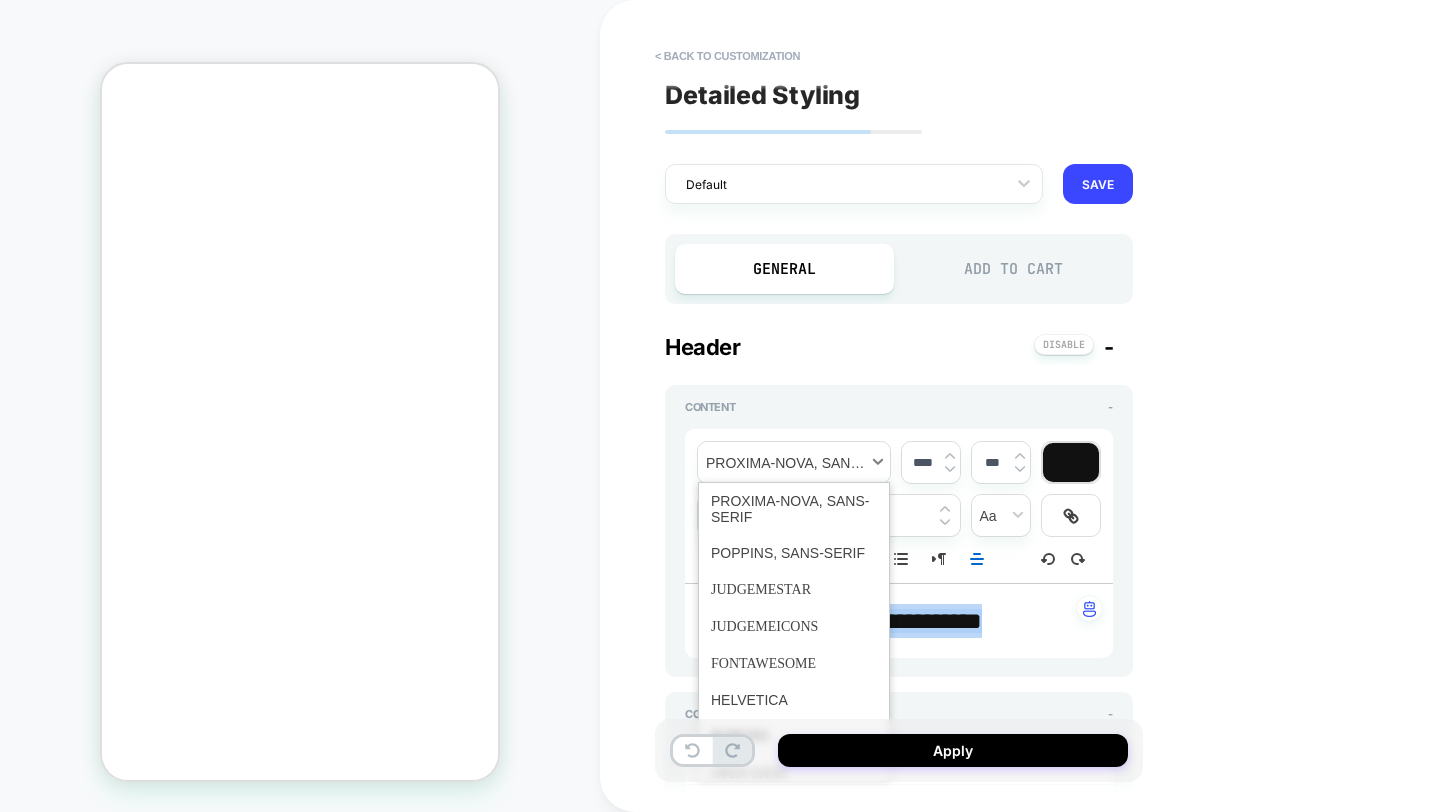 click at bounding box center [794, 462] 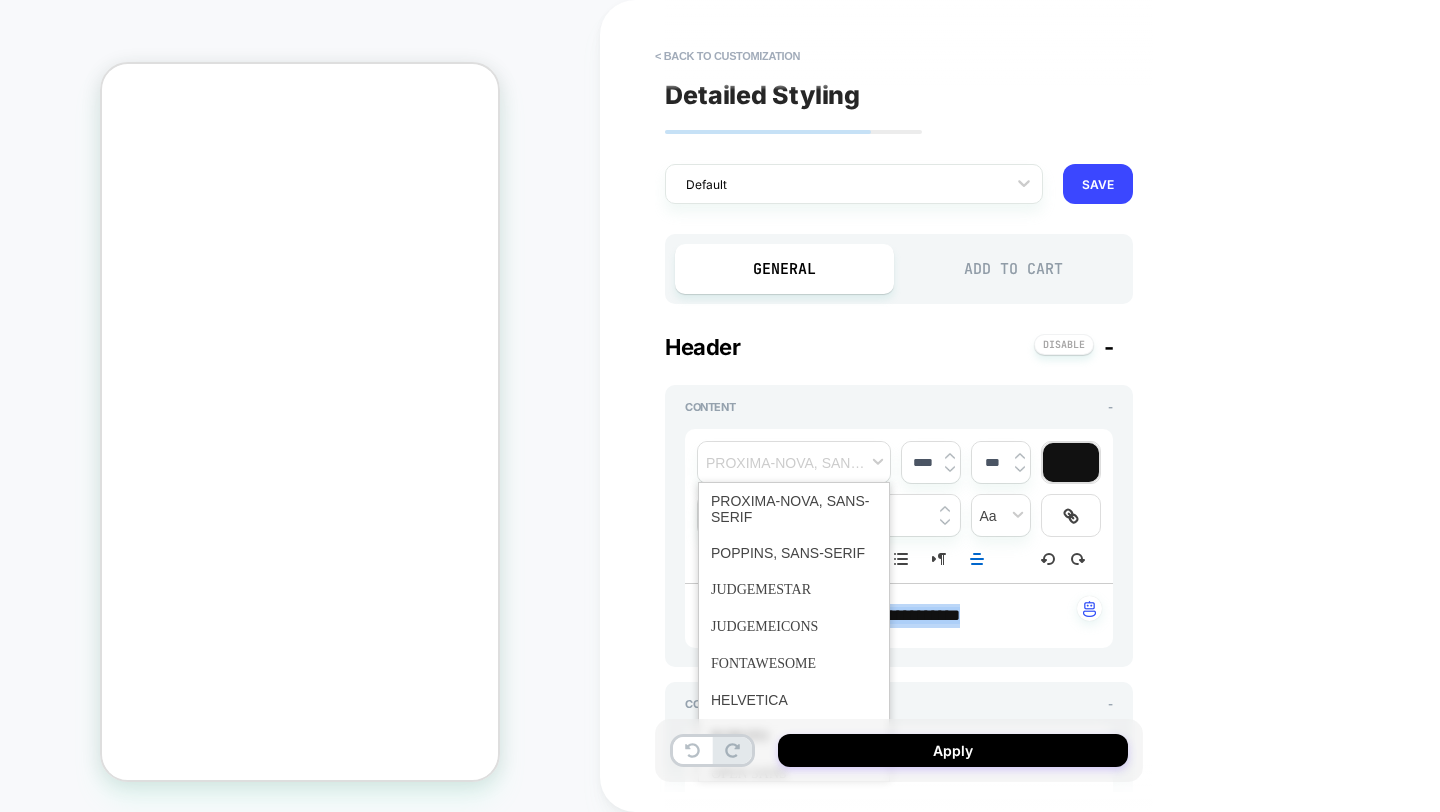click on "**********" at bounding box center [899, 636] 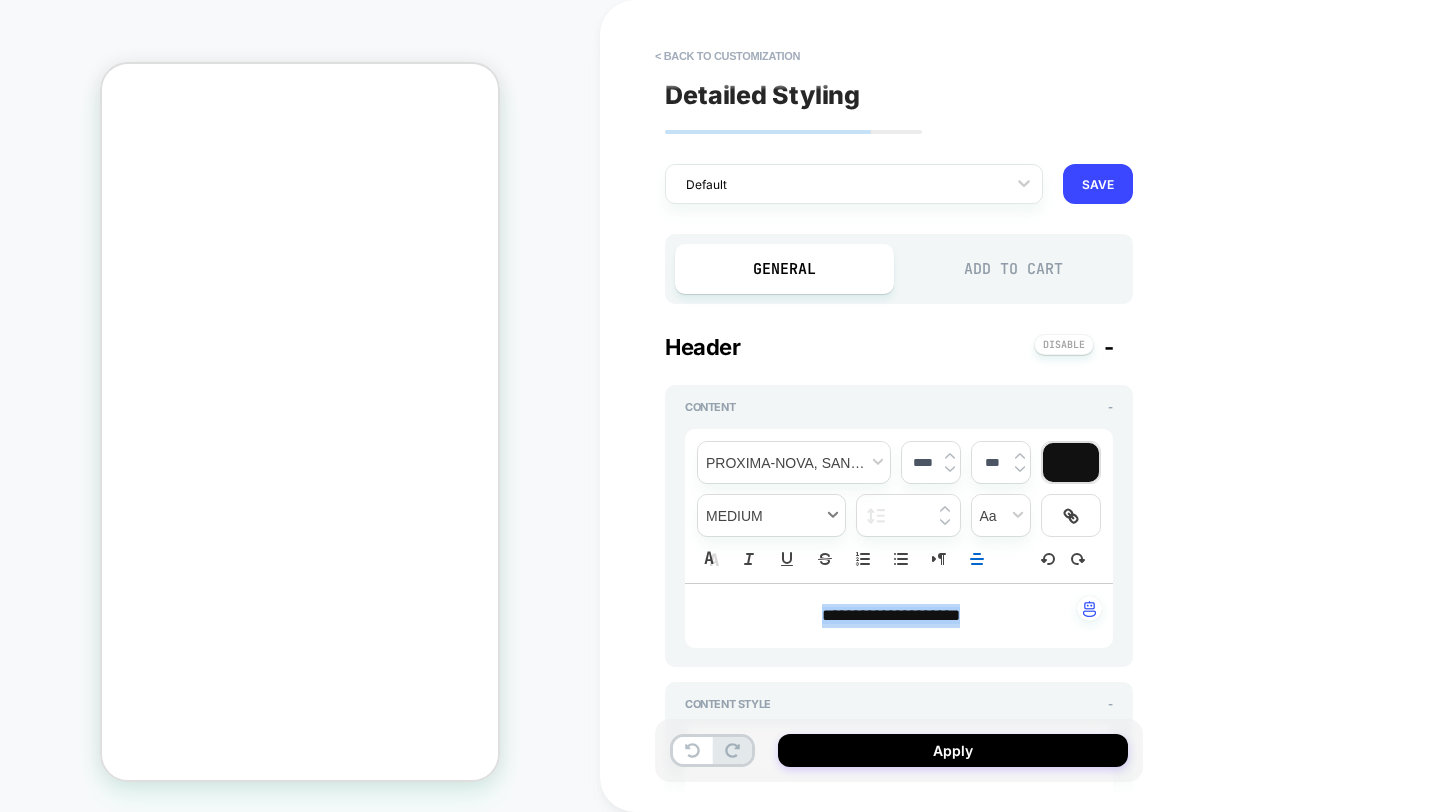 click at bounding box center (771, 515) 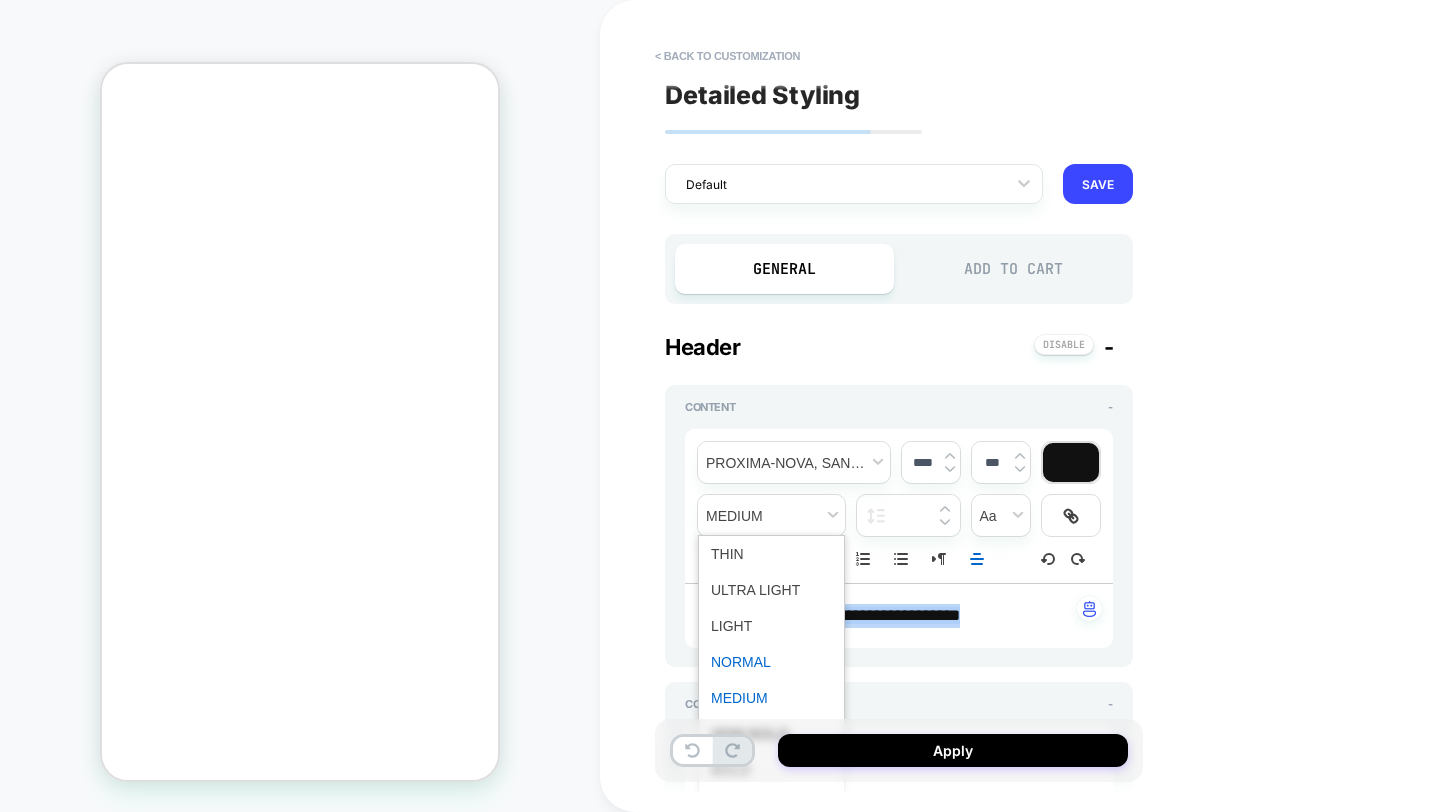 scroll, scrollTop: 34, scrollLeft: 0, axis: vertical 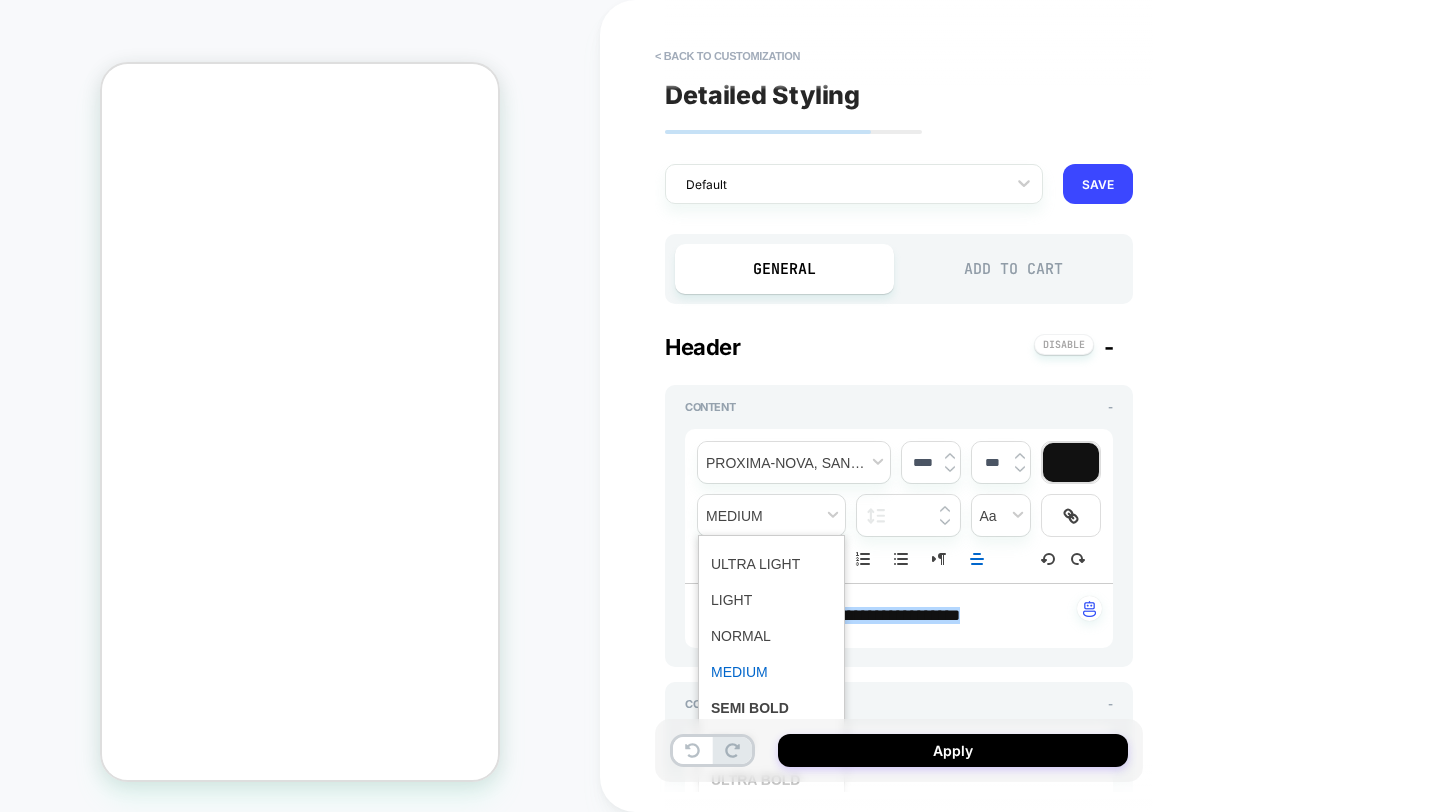 click on "Apply" at bounding box center [899, 750] 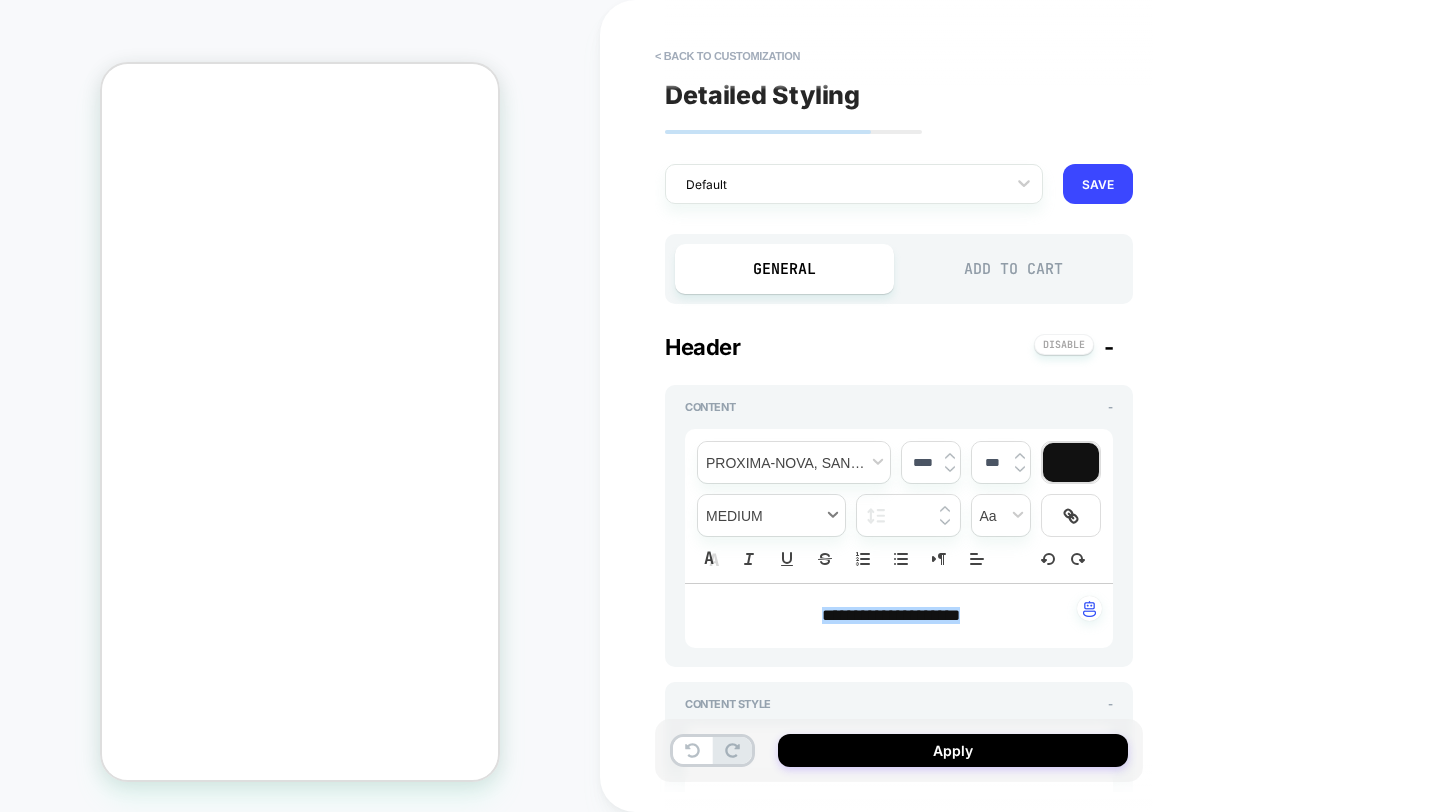 click at bounding box center [771, 515] 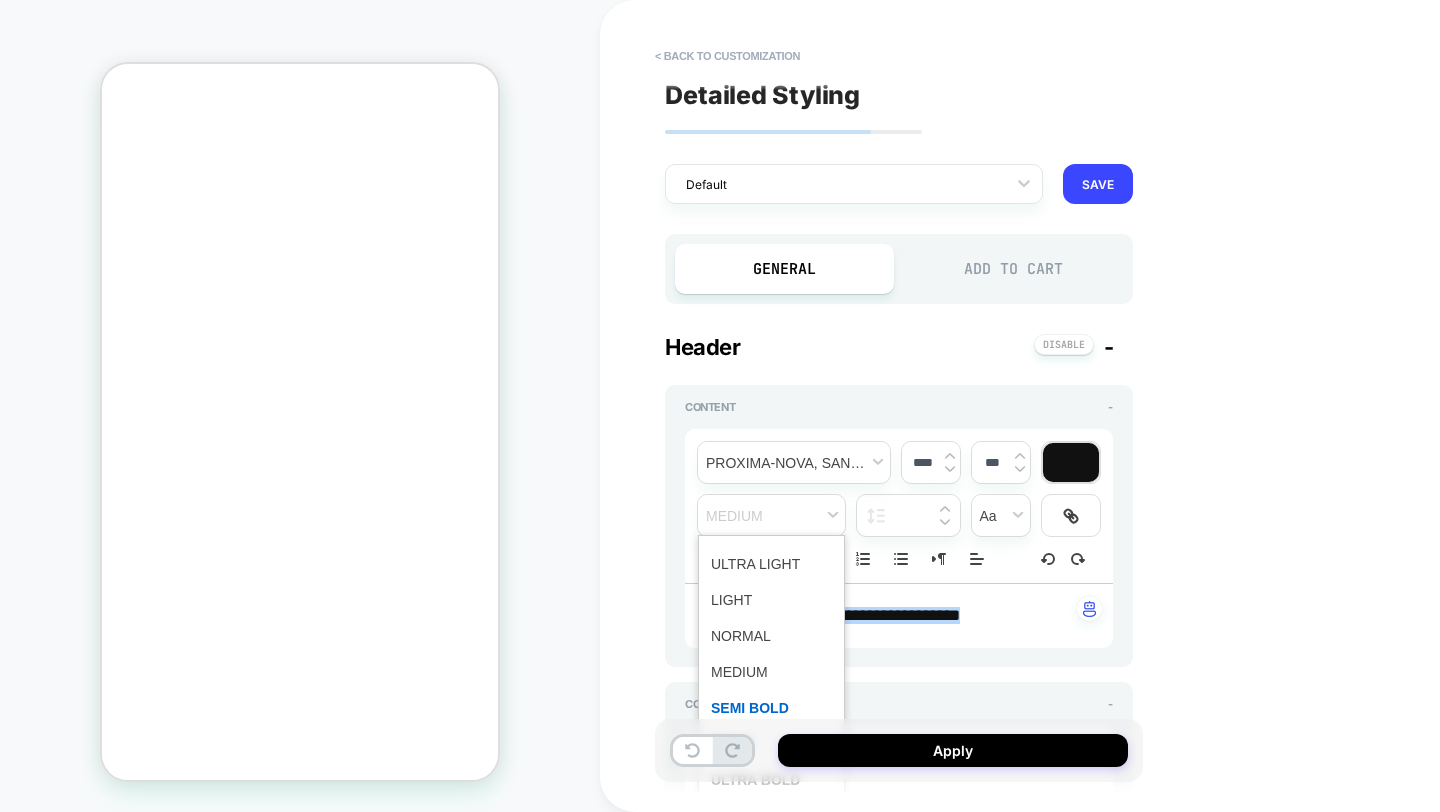 click at bounding box center (771, 708) 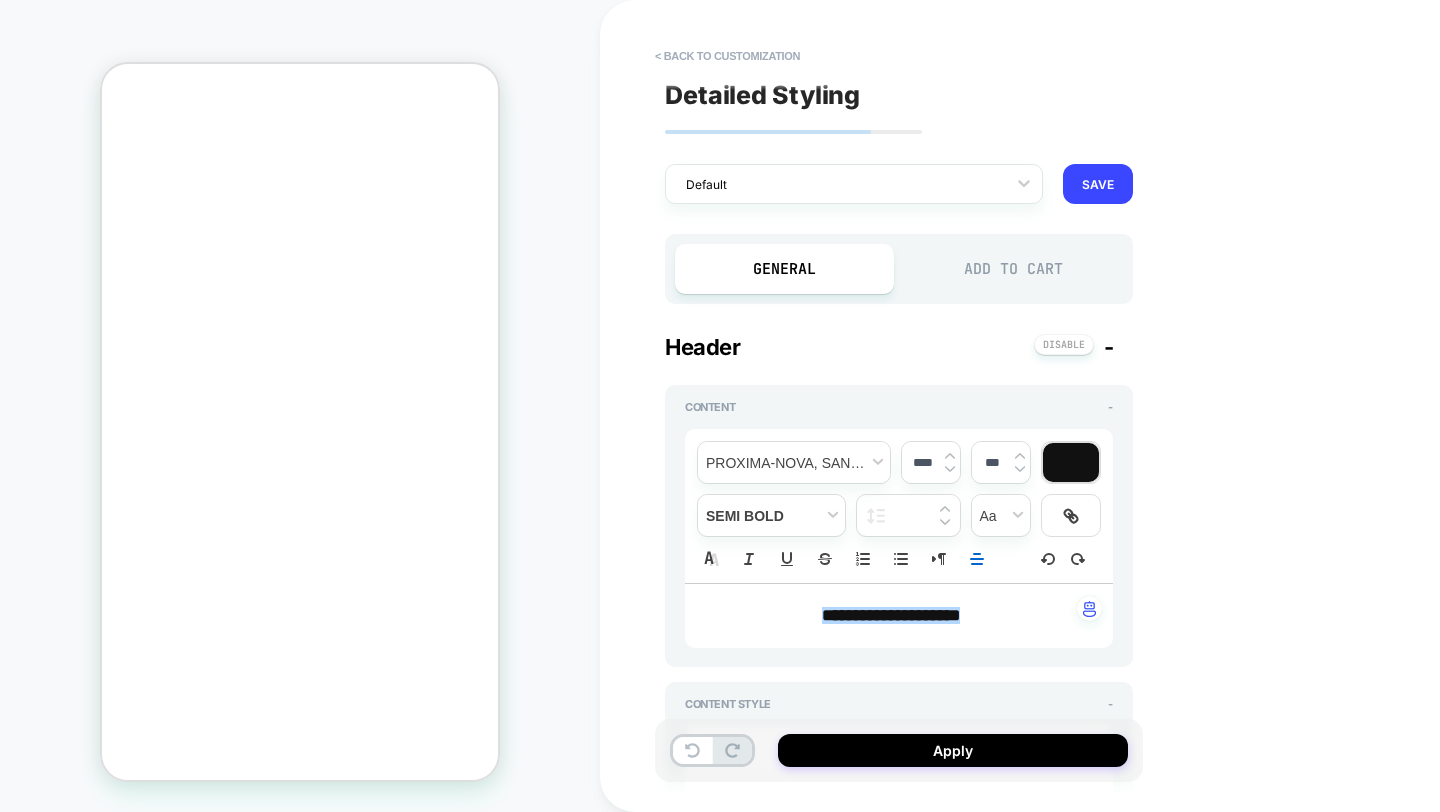 click on "**********" at bounding box center [909, 406] 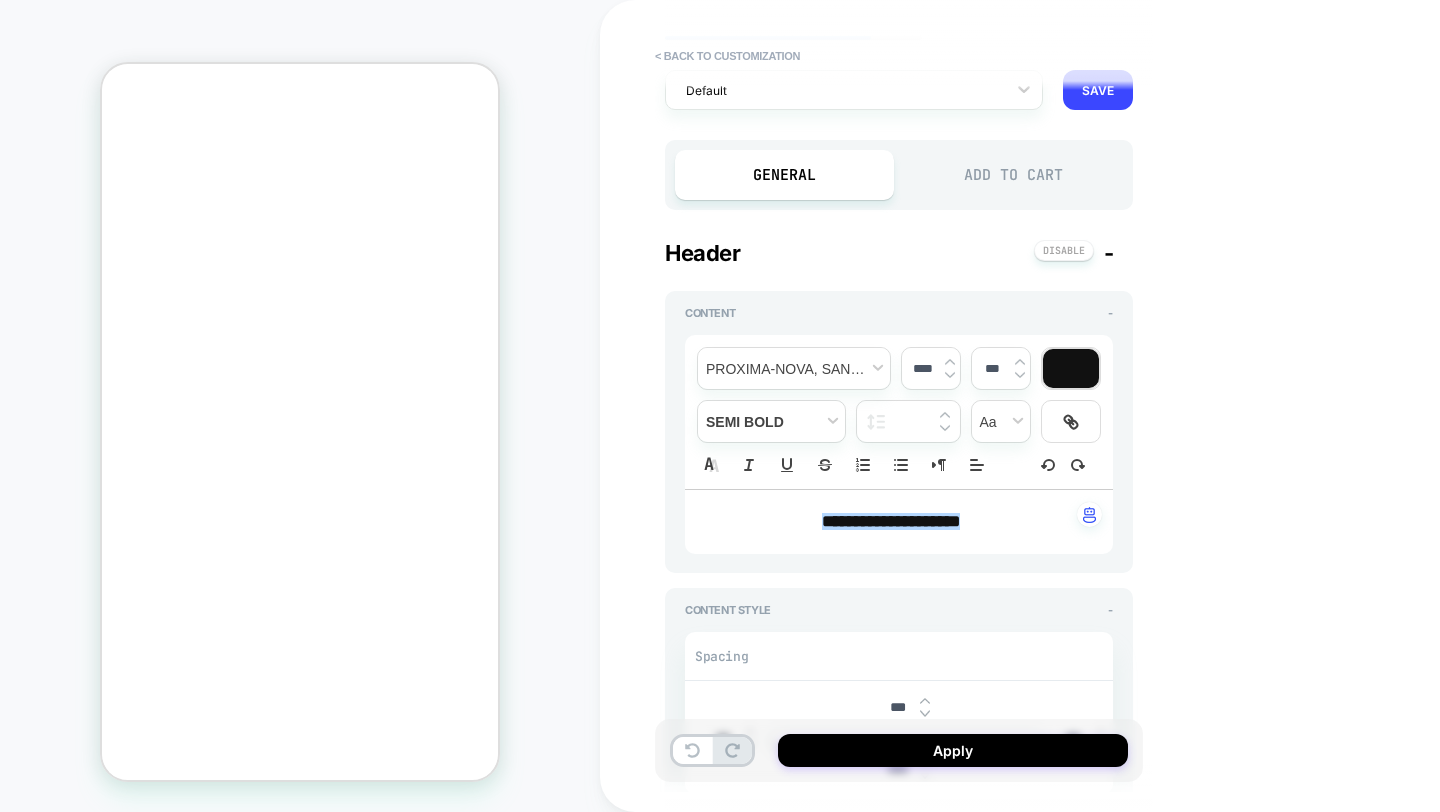 scroll, scrollTop: 253, scrollLeft: 0, axis: vertical 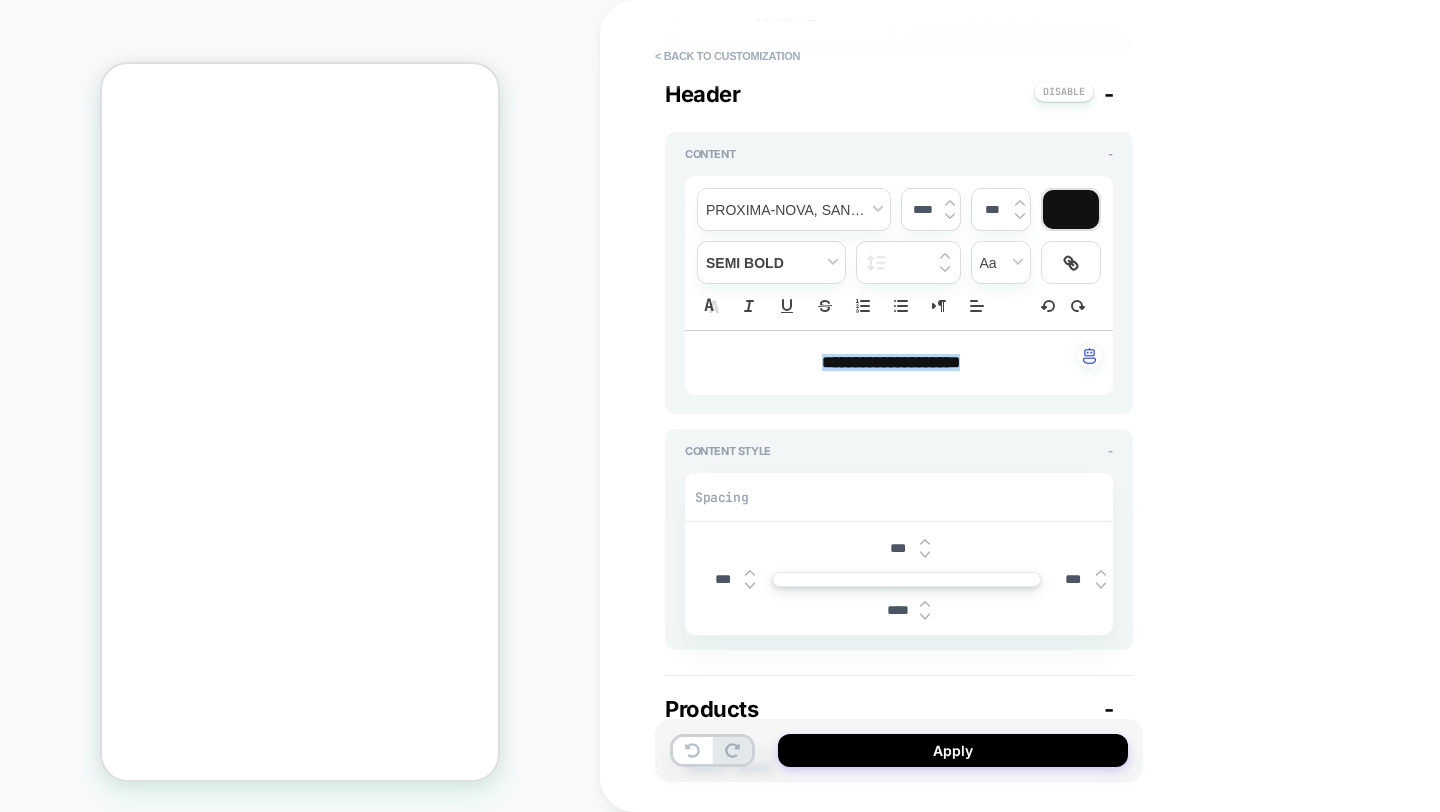 click at bounding box center (925, 617) 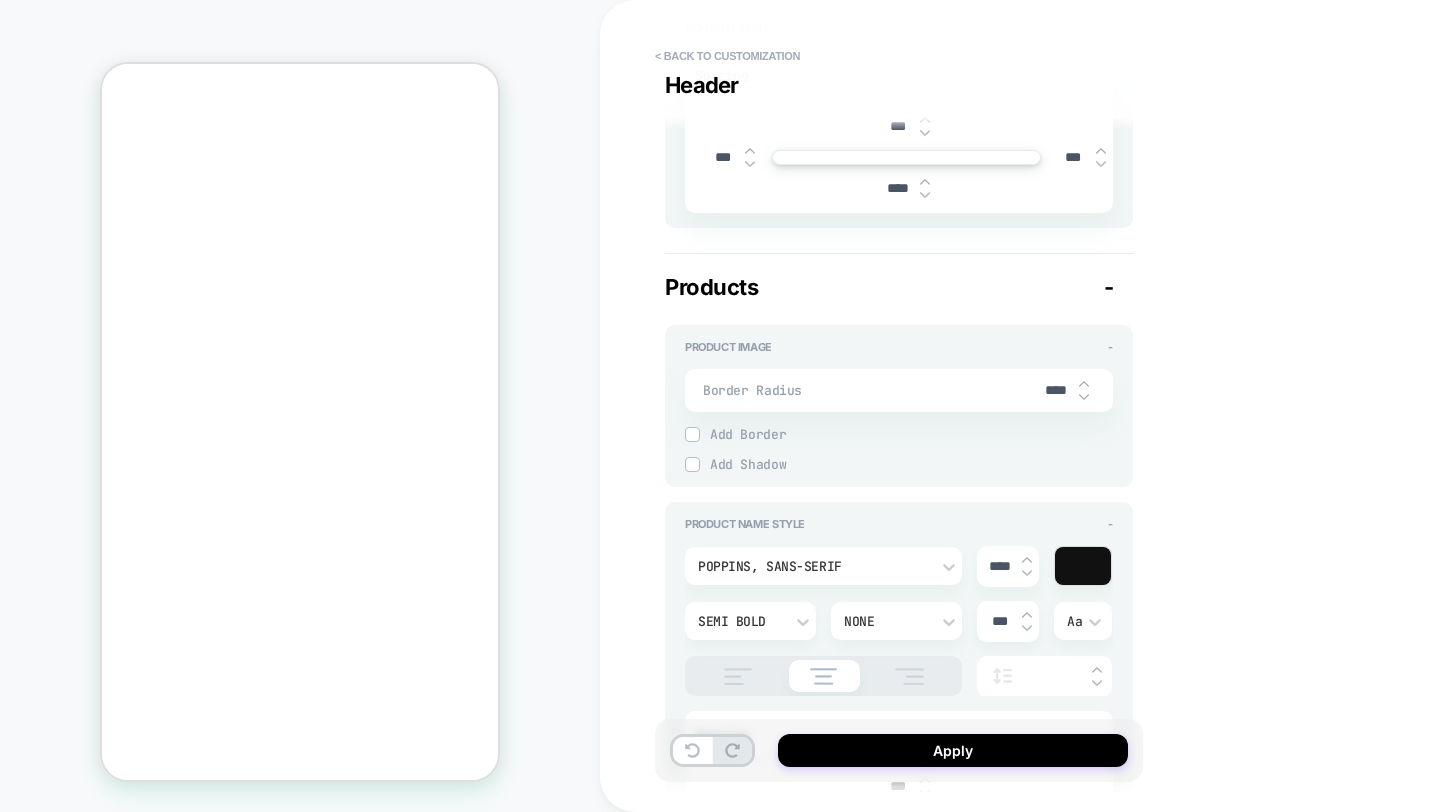 scroll, scrollTop: 680, scrollLeft: 0, axis: vertical 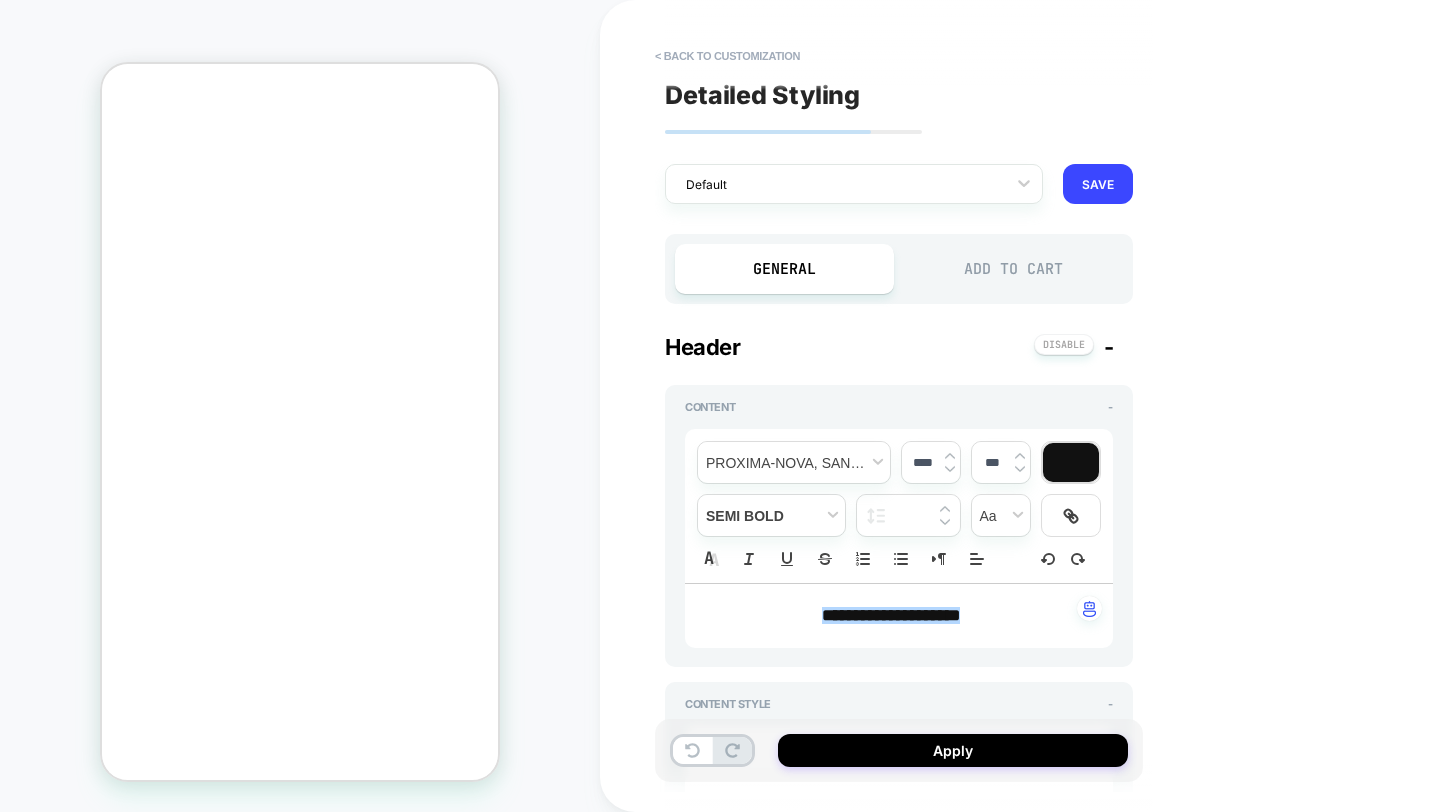 click on "General Add to Cart" at bounding box center (899, 269) 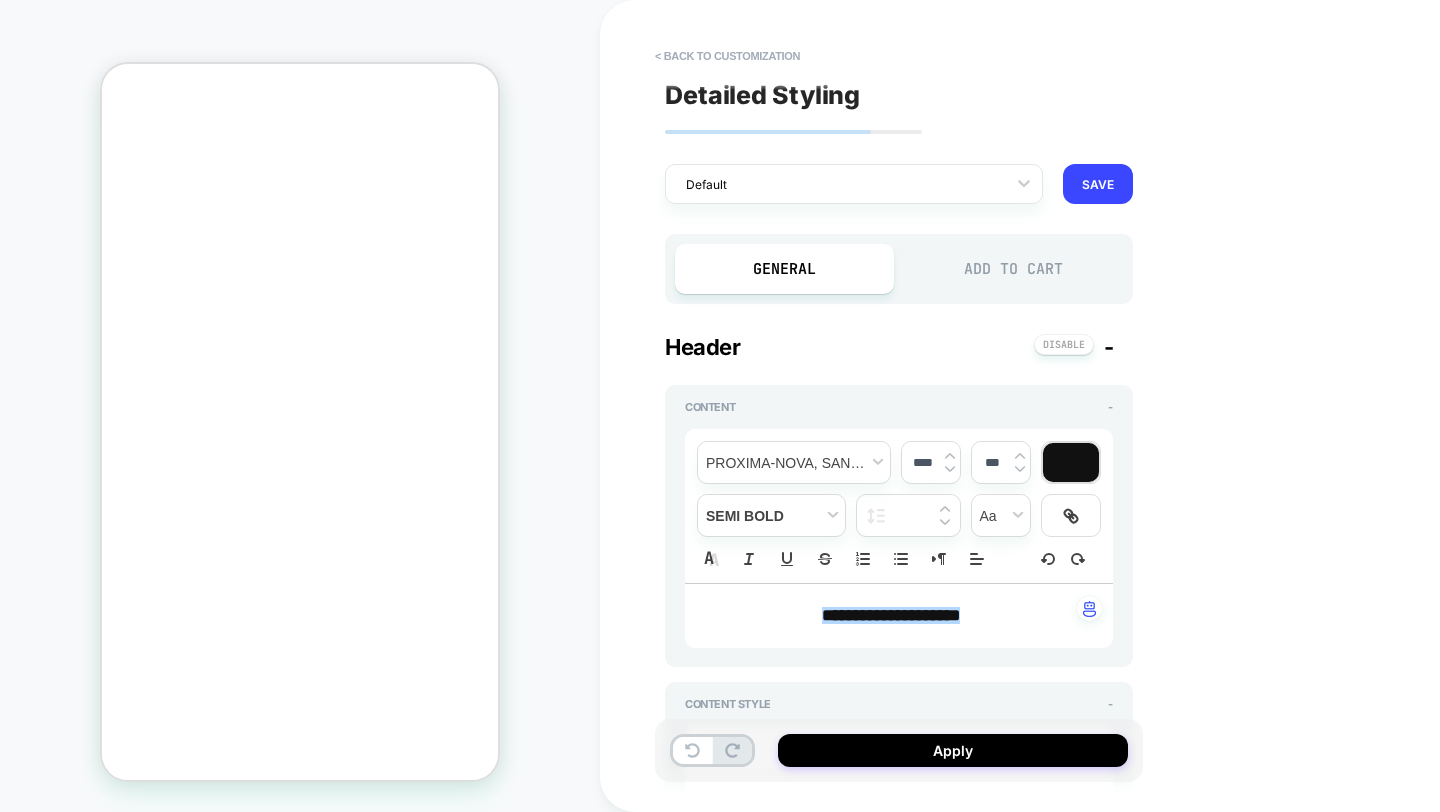 click on "Add to Cart" at bounding box center (1013, 269) 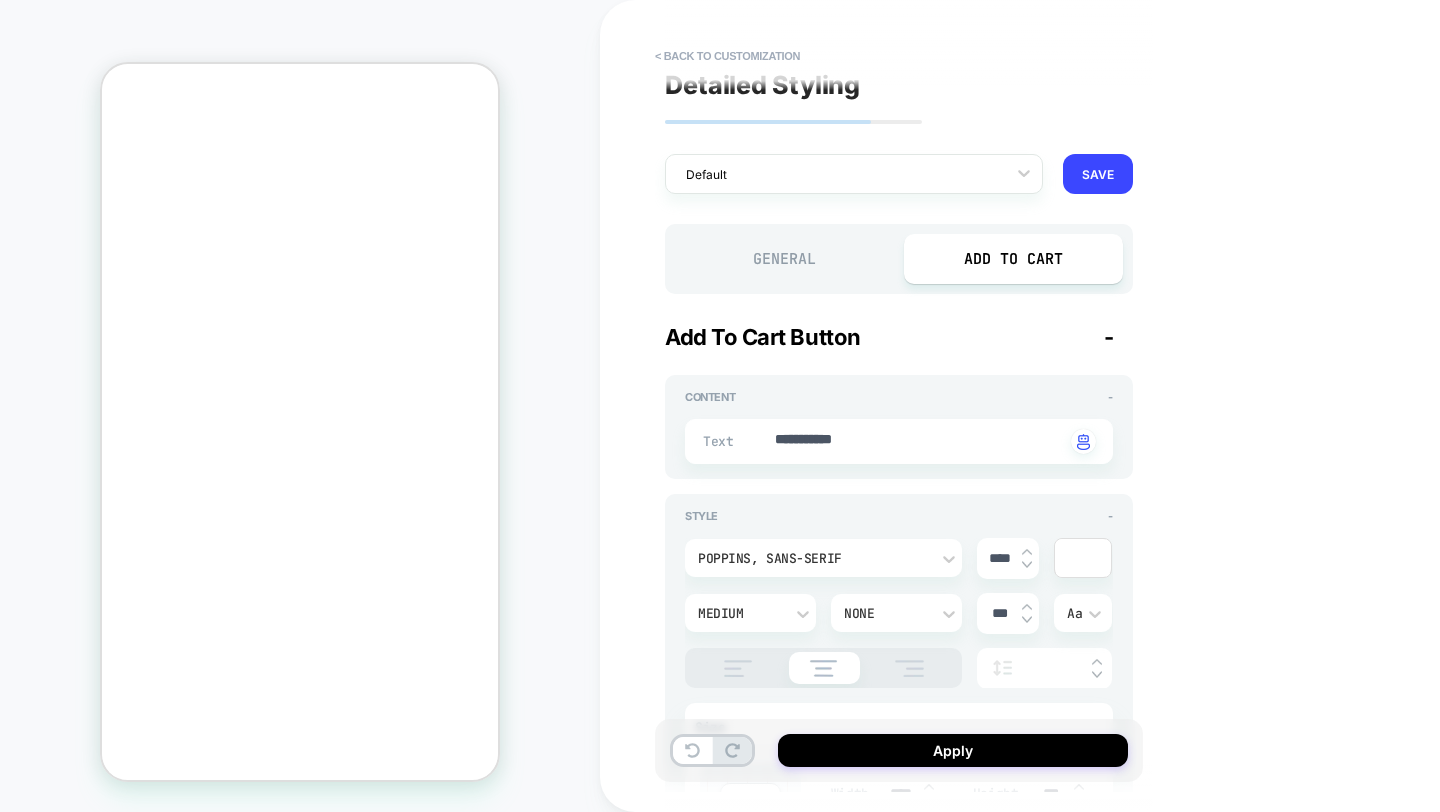 type on "*" 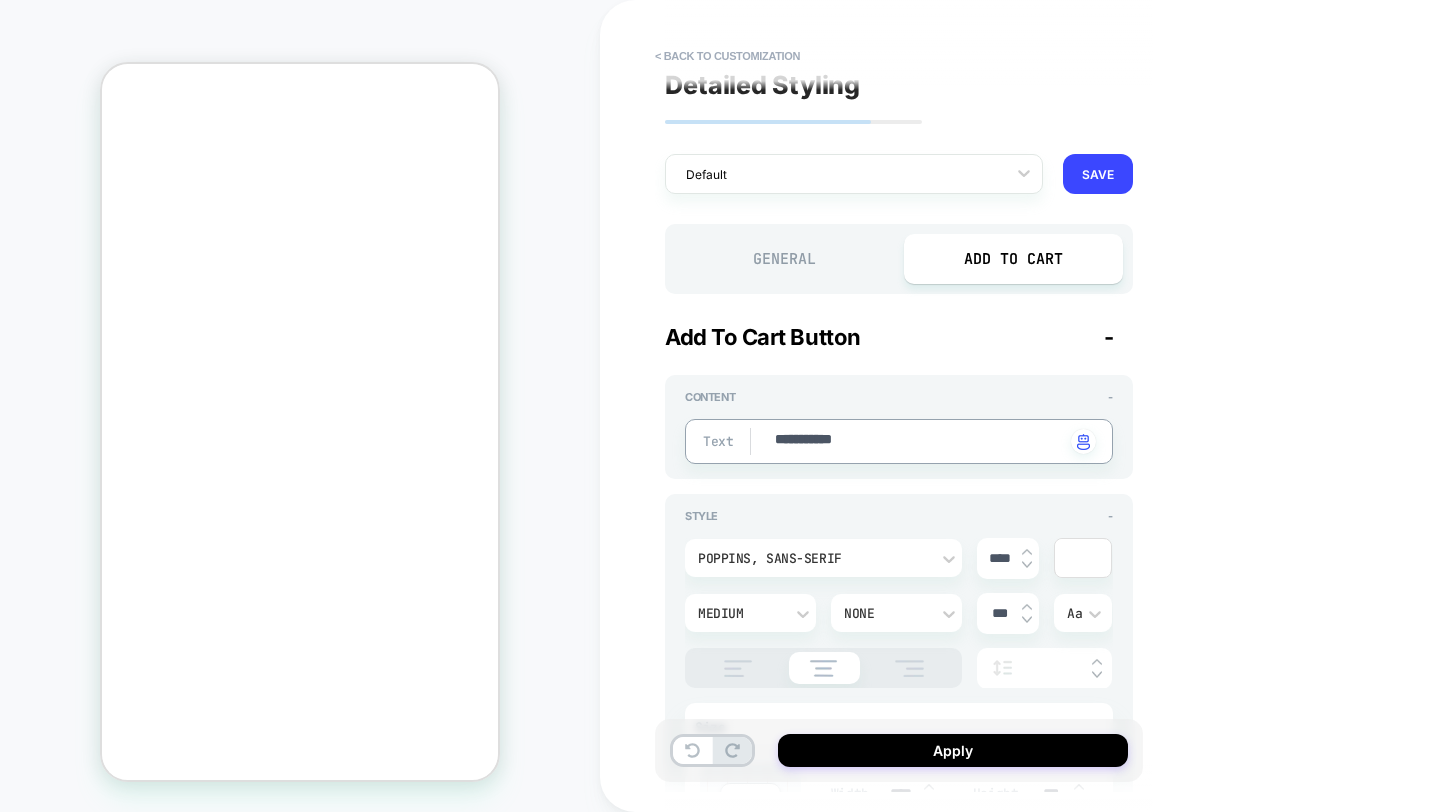 type on "*" 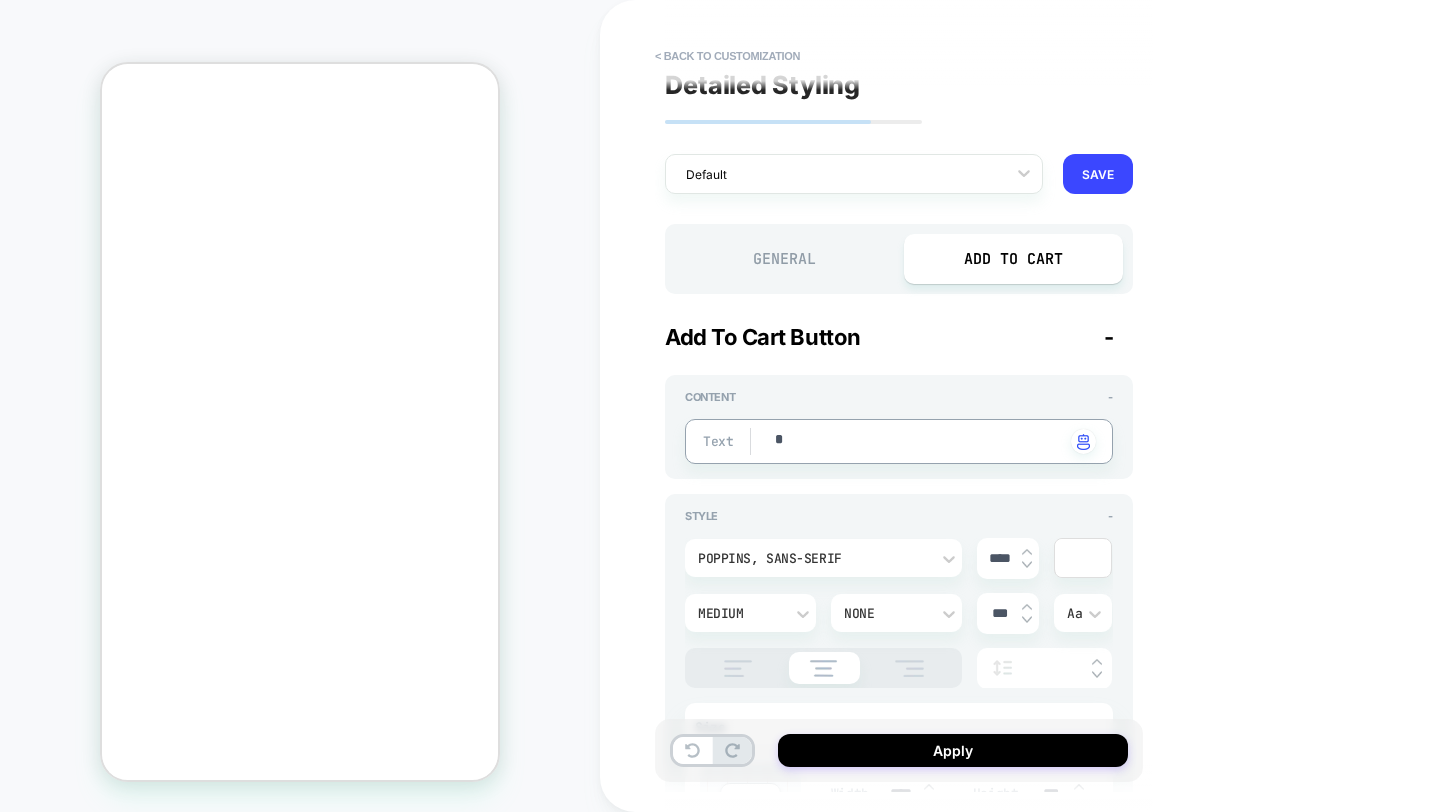 type on "*" 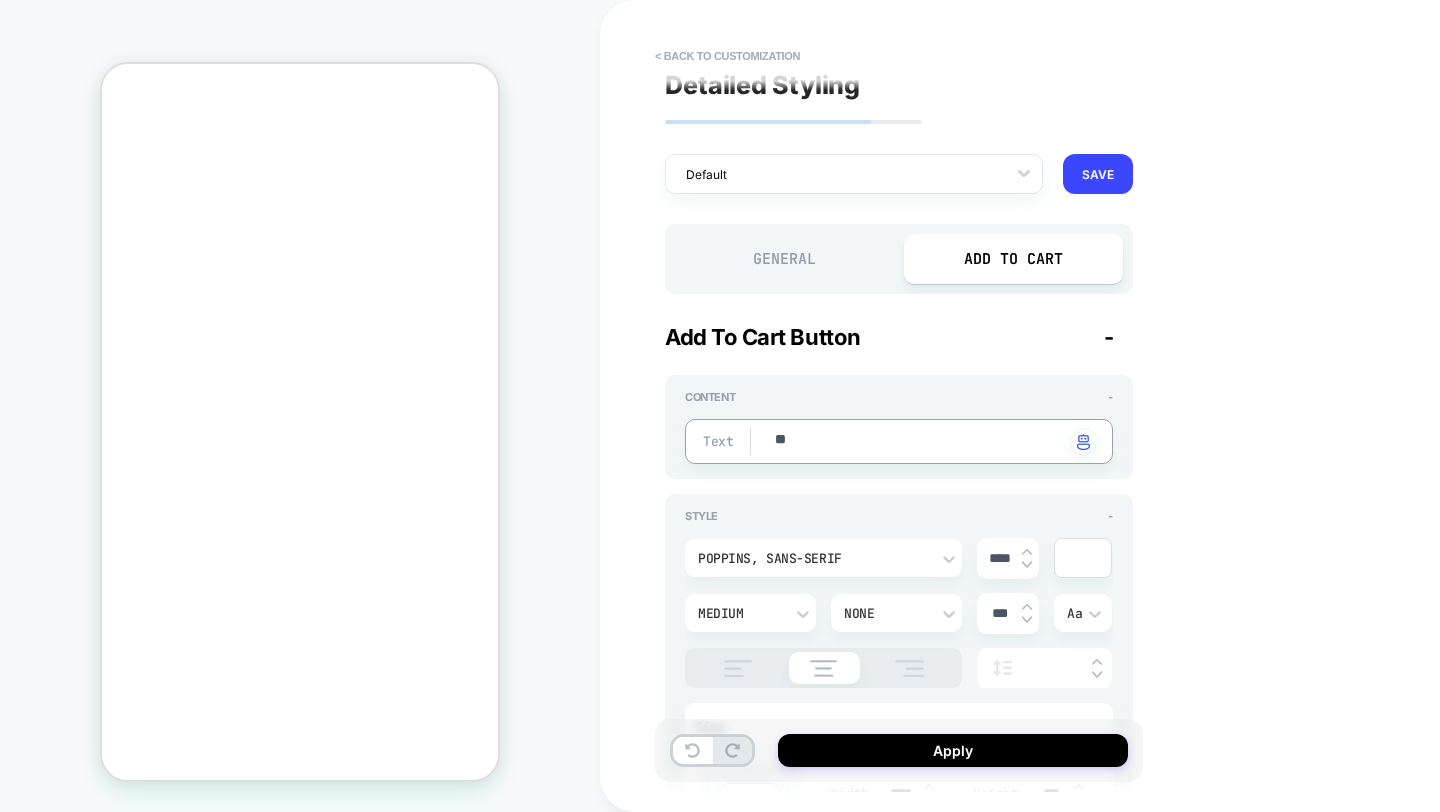 type on "*" 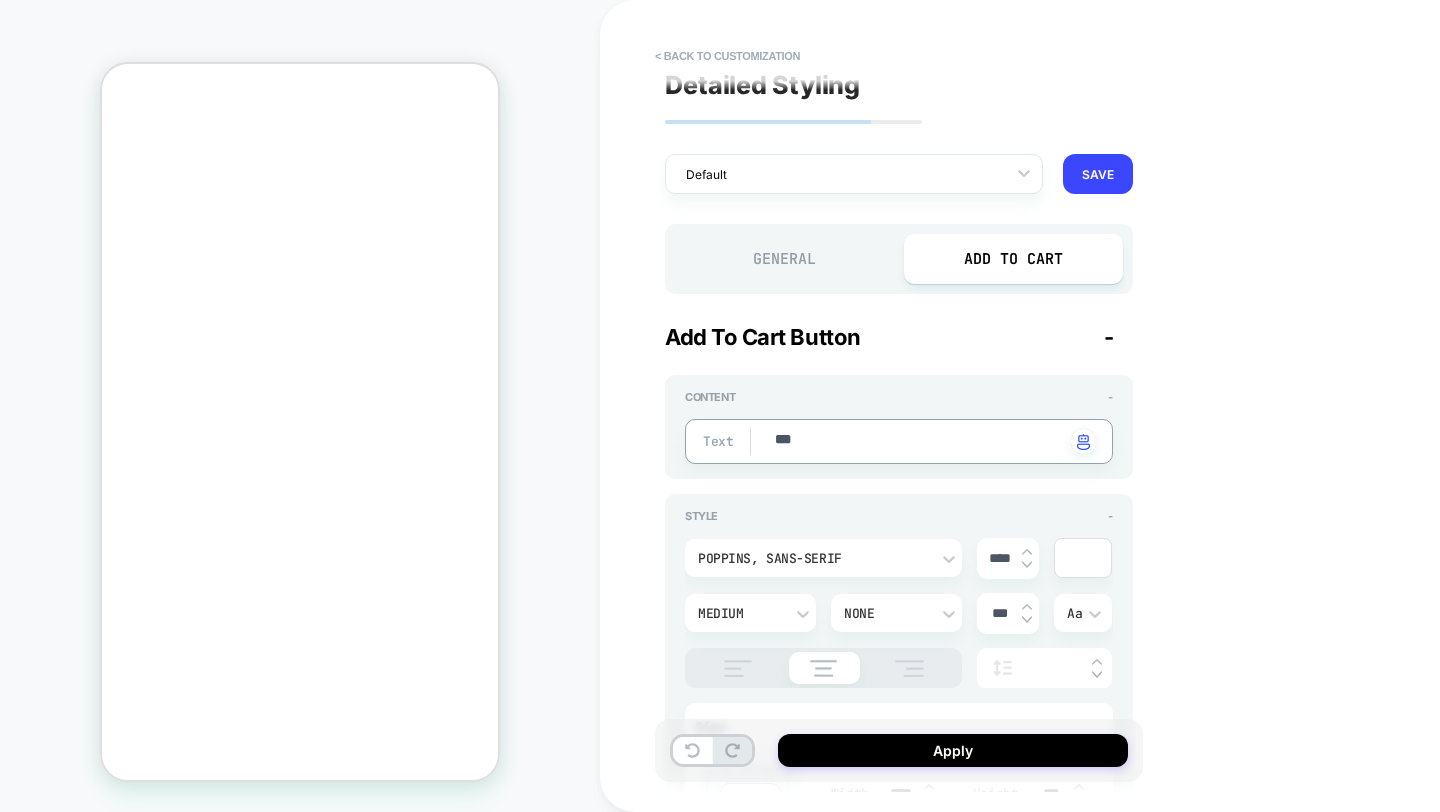 type on "***" 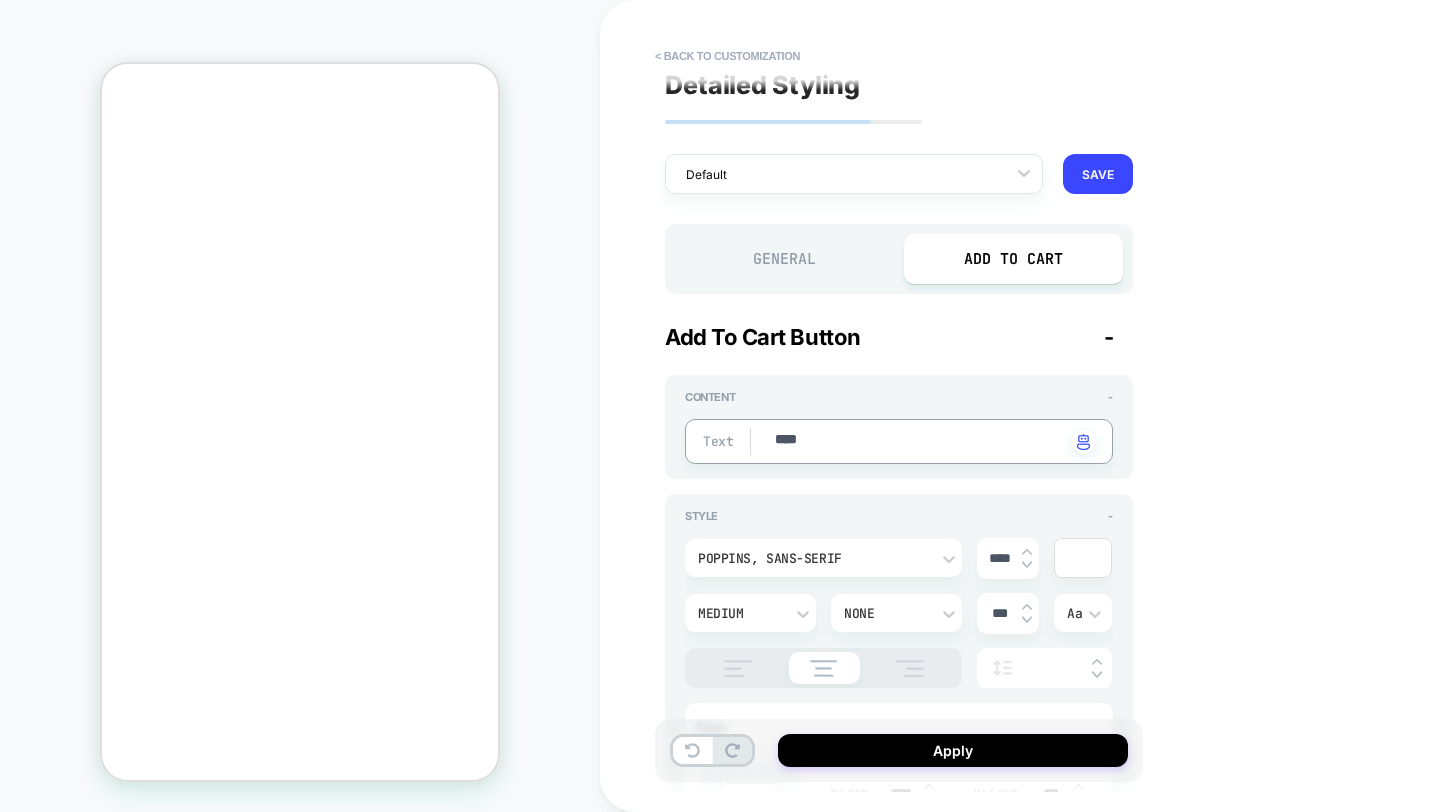type on "*" 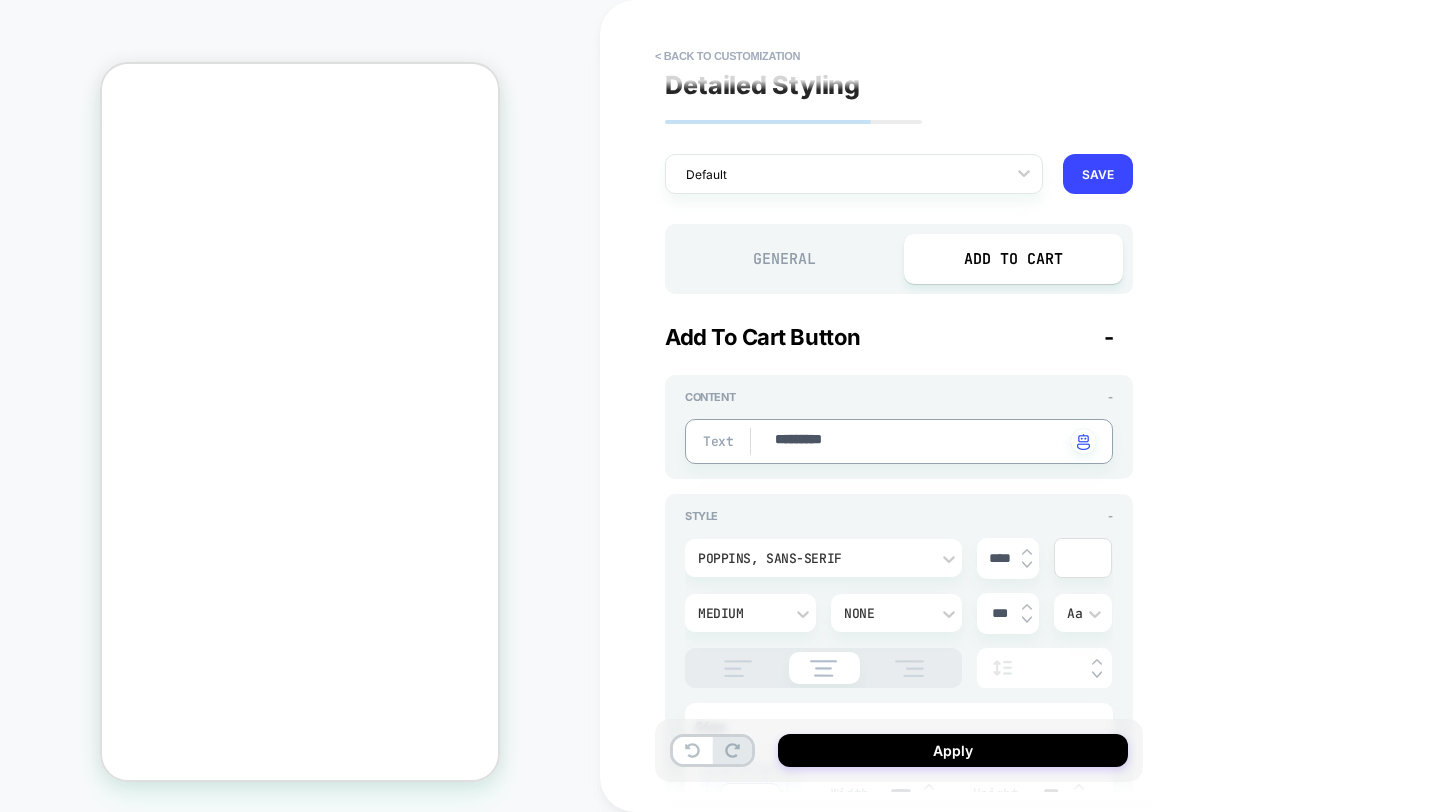 type on "**********" 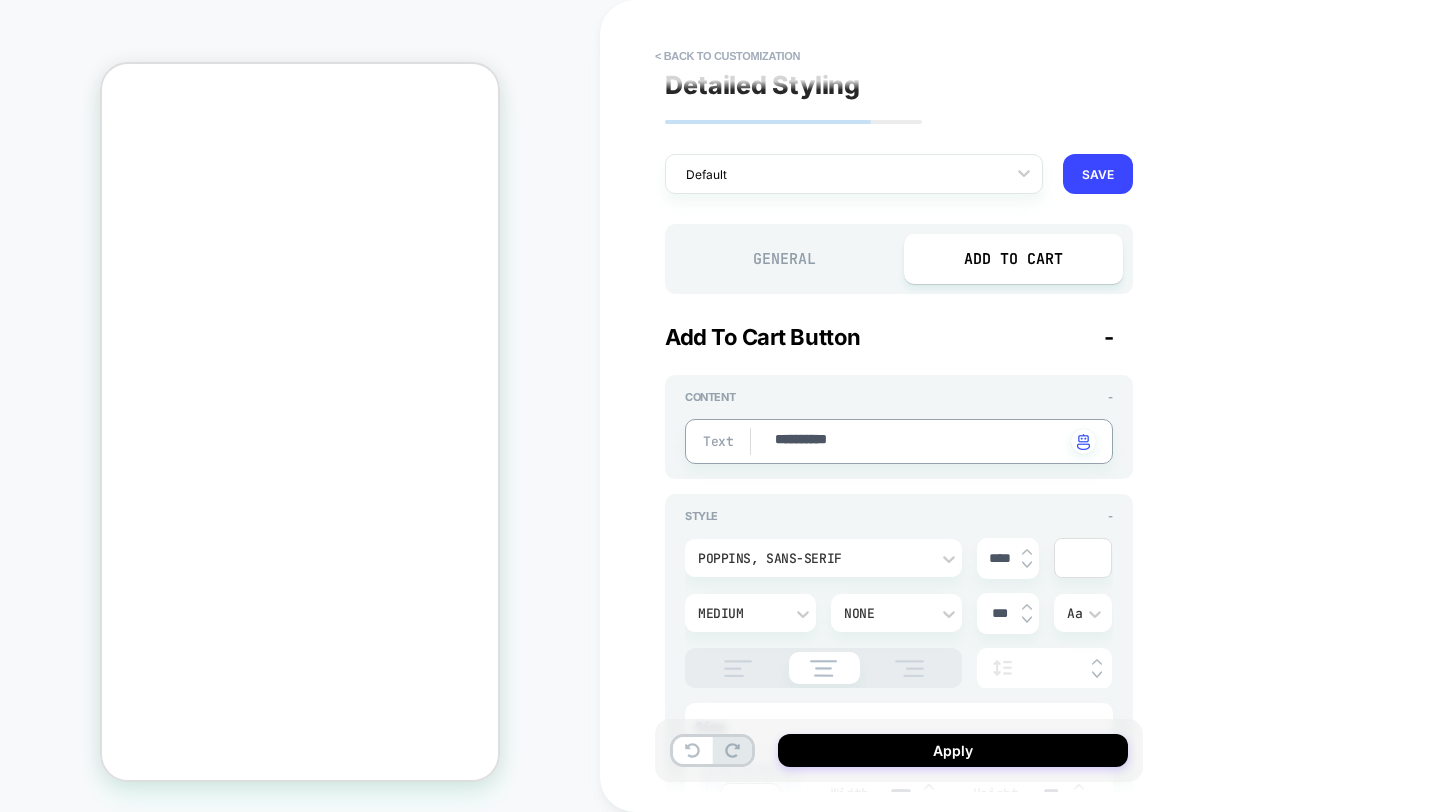 type on "*" 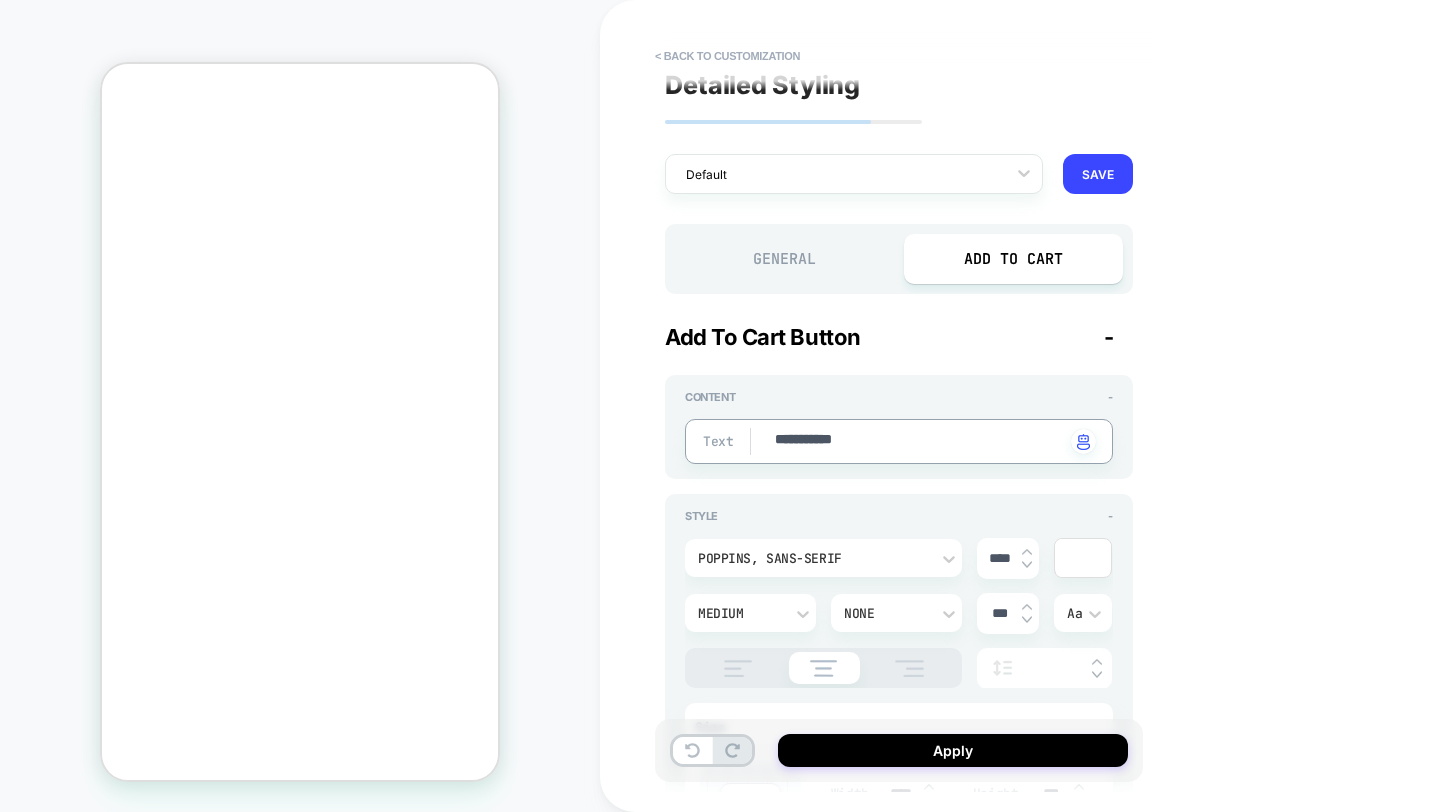type on "**********" 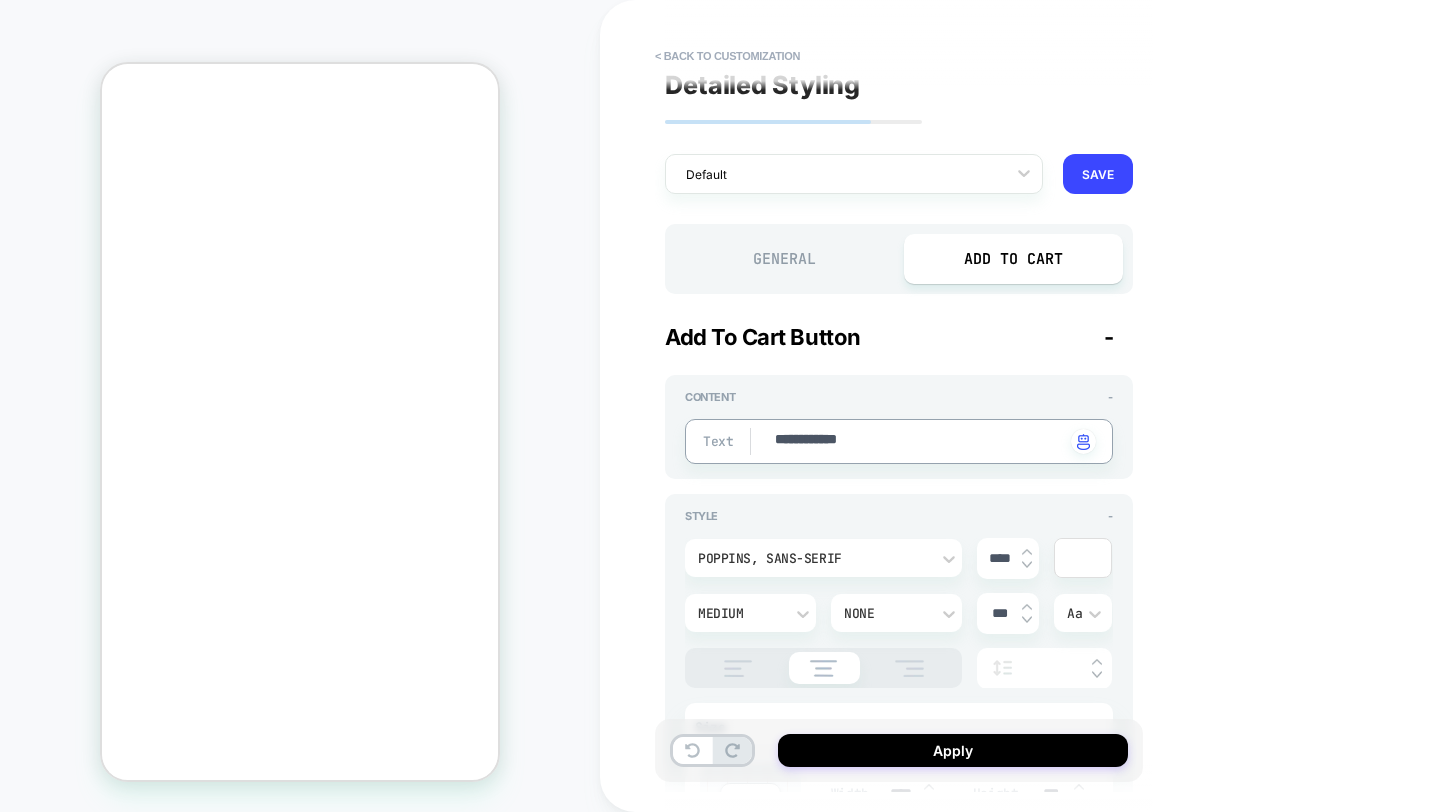 type on "**********" 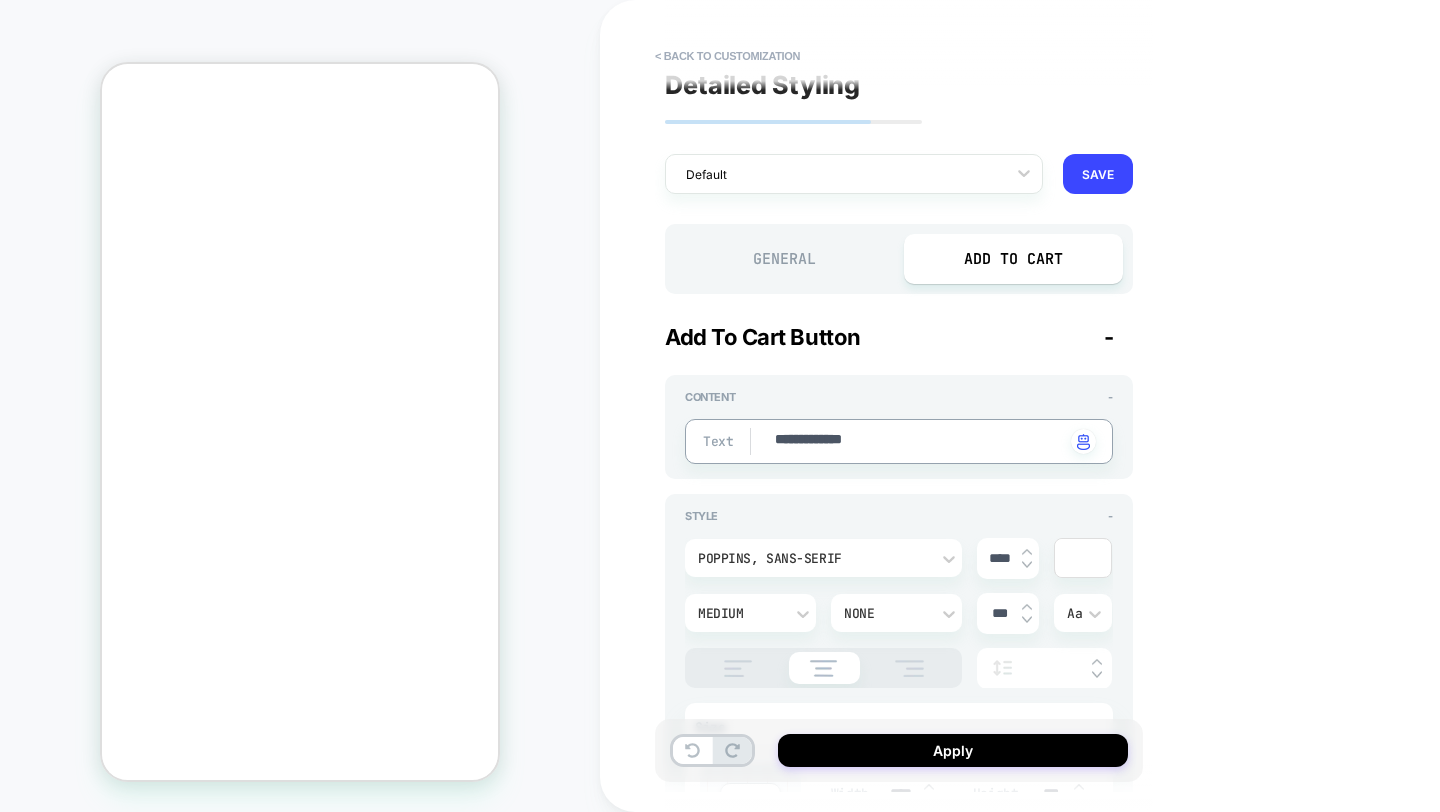 type on "*" 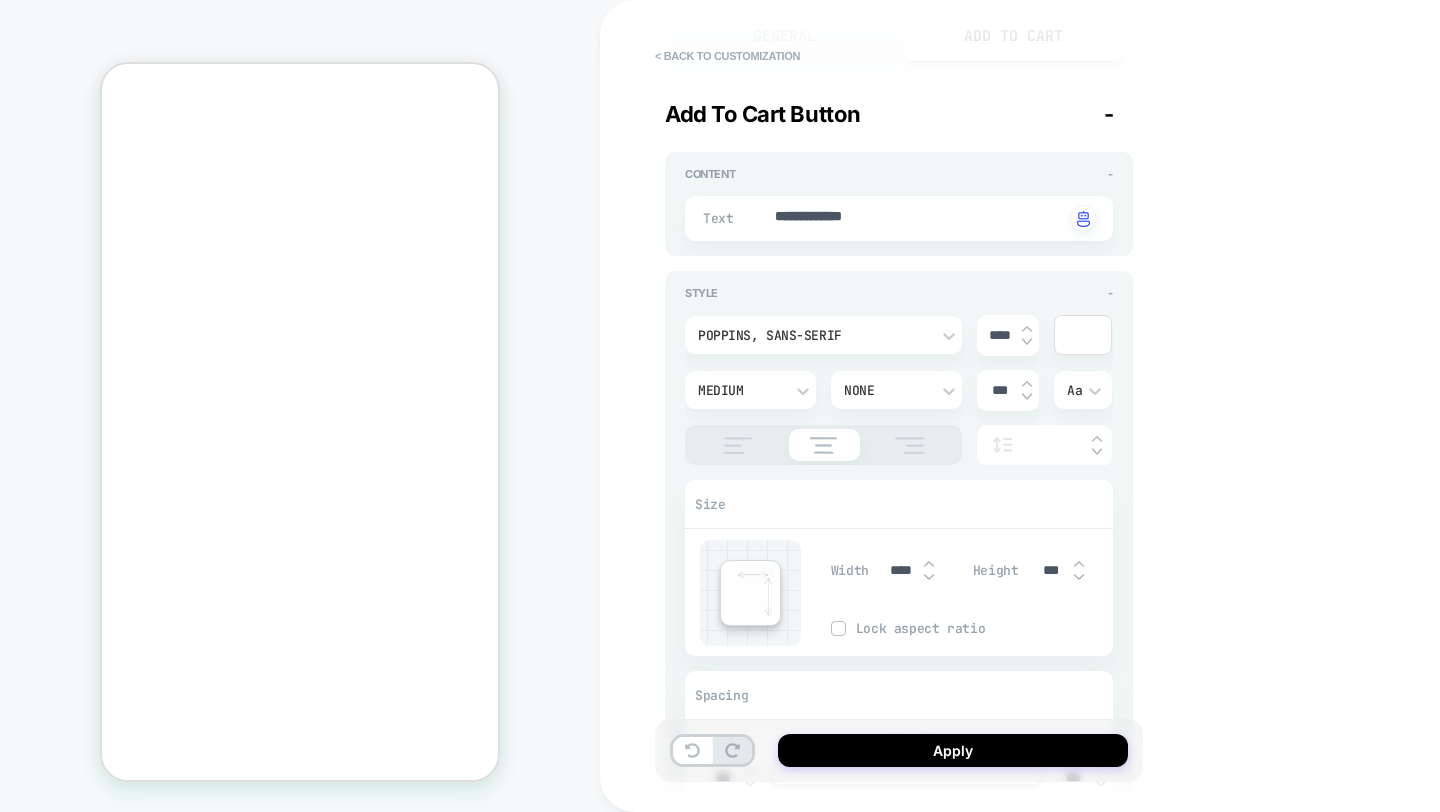 type on "*" 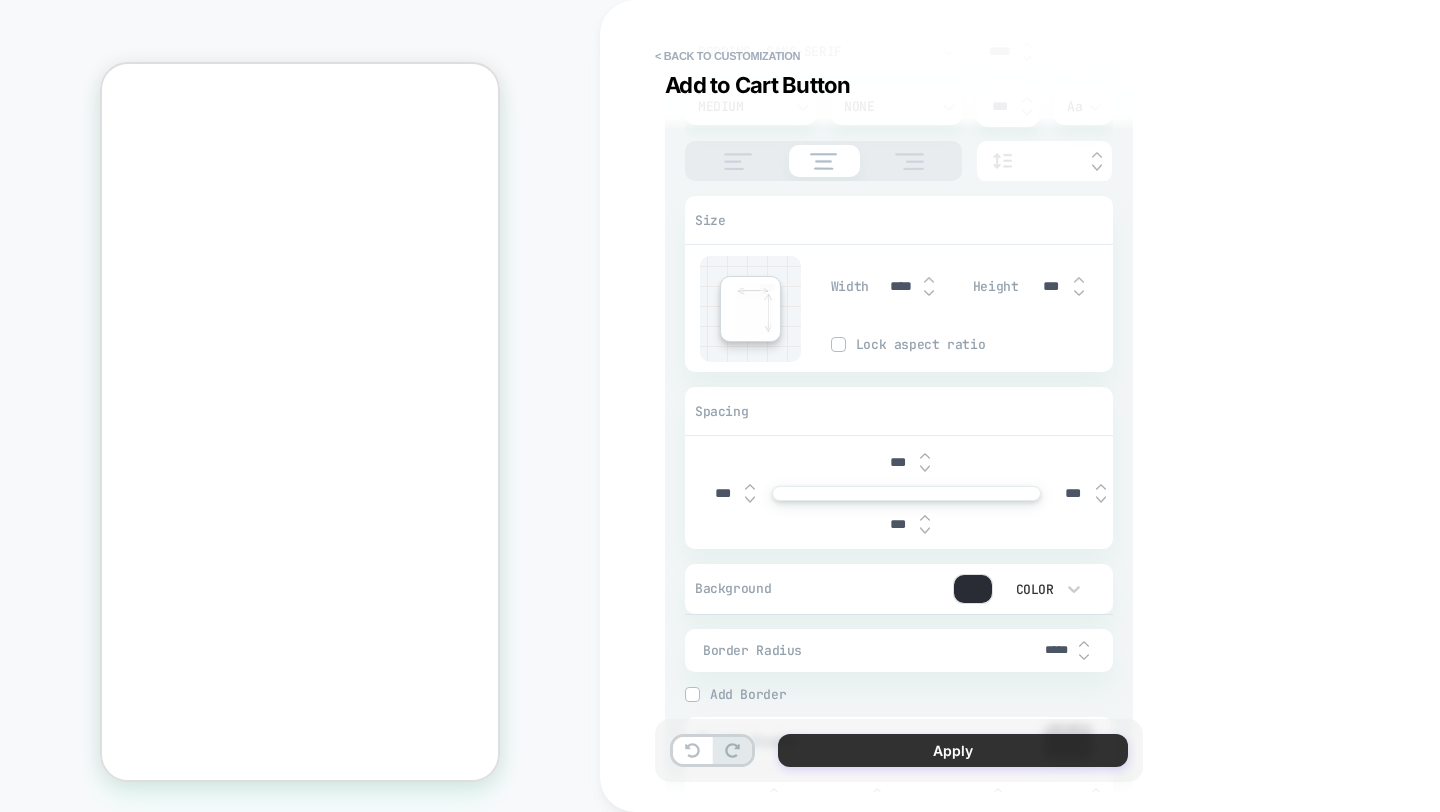 click on "Apply" at bounding box center [953, 750] 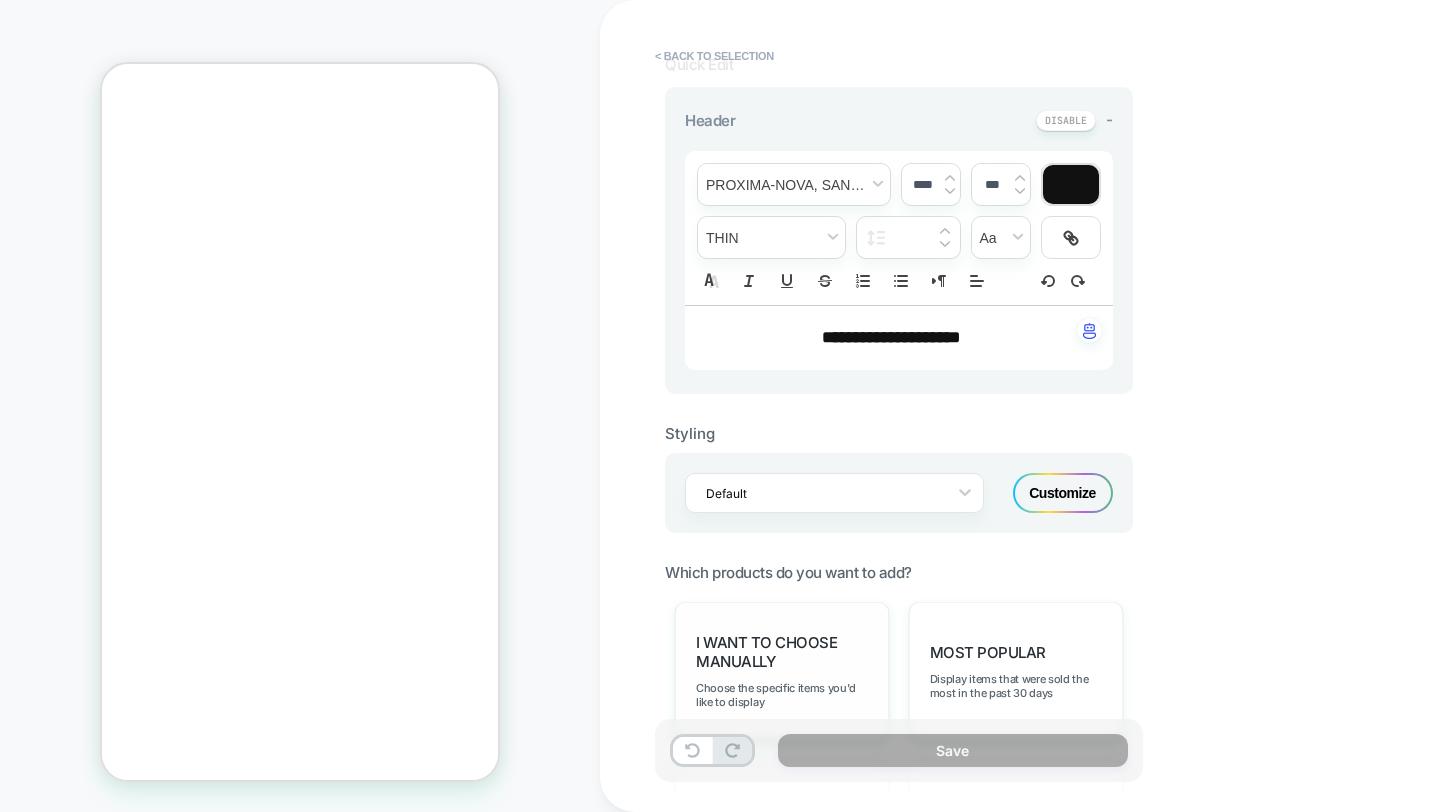 click on "I want to choose manually Choose the specific items you'd like to display" at bounding box center (782, 671) 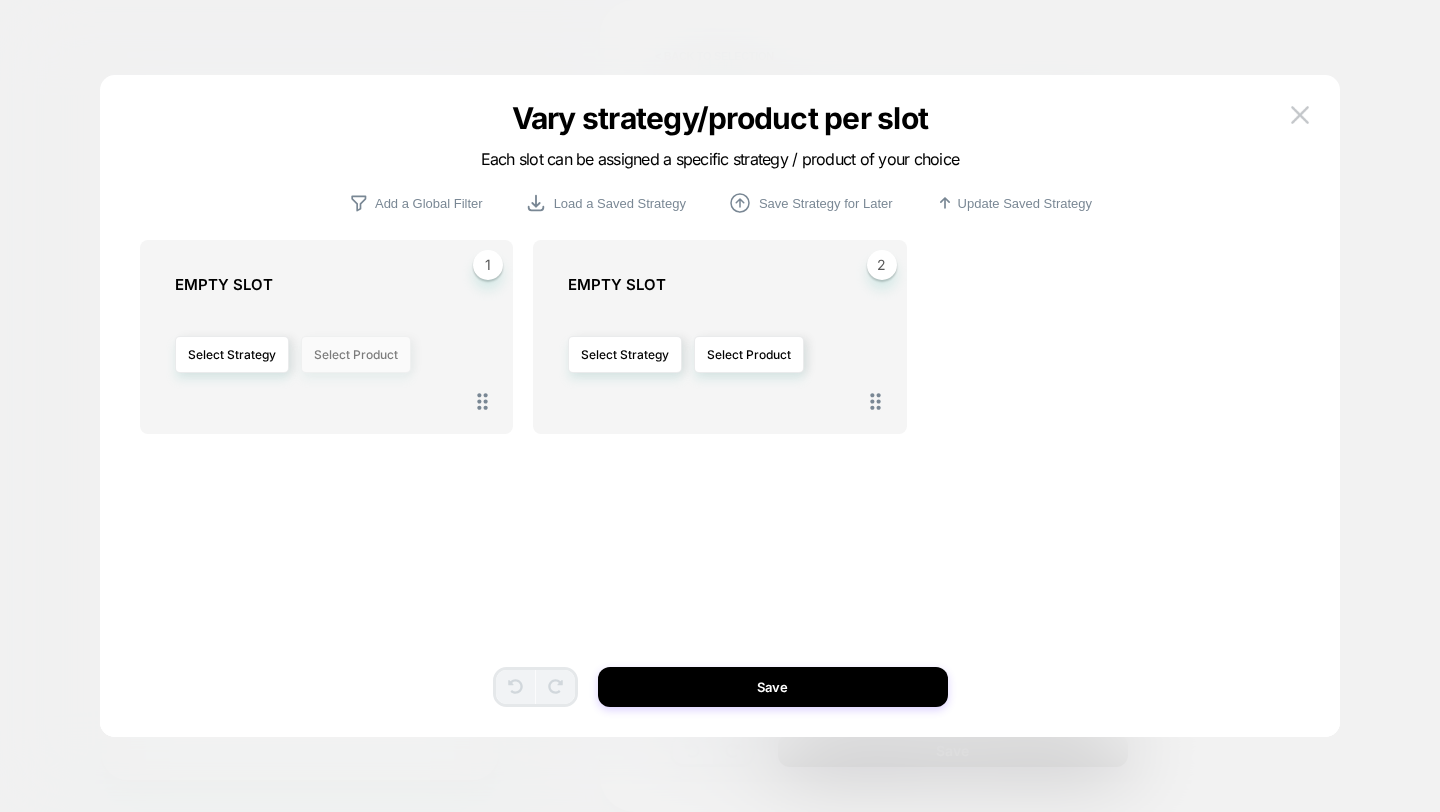 click on "Select Product" at bounding box center (356, 354) 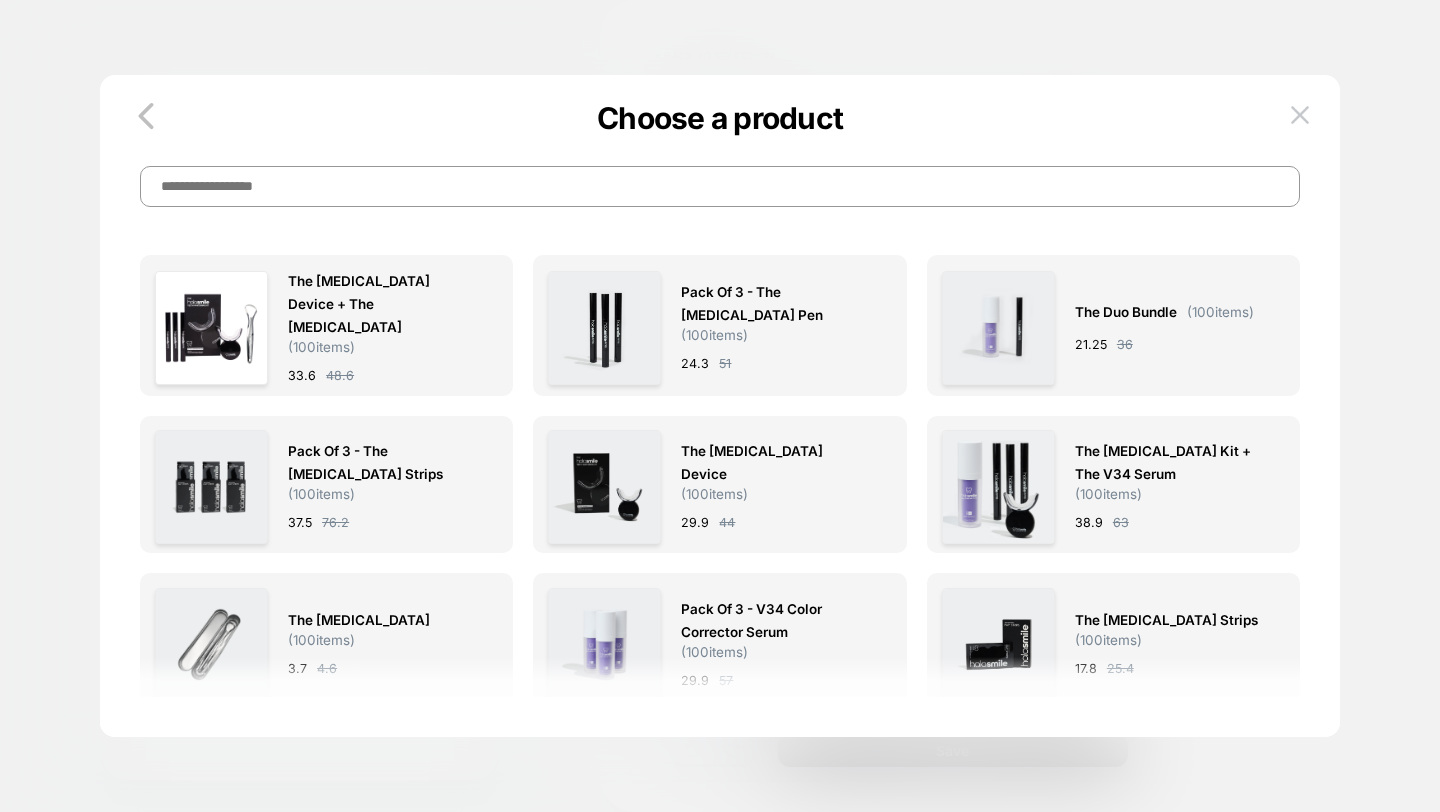 click at bounding box center [720, 186] 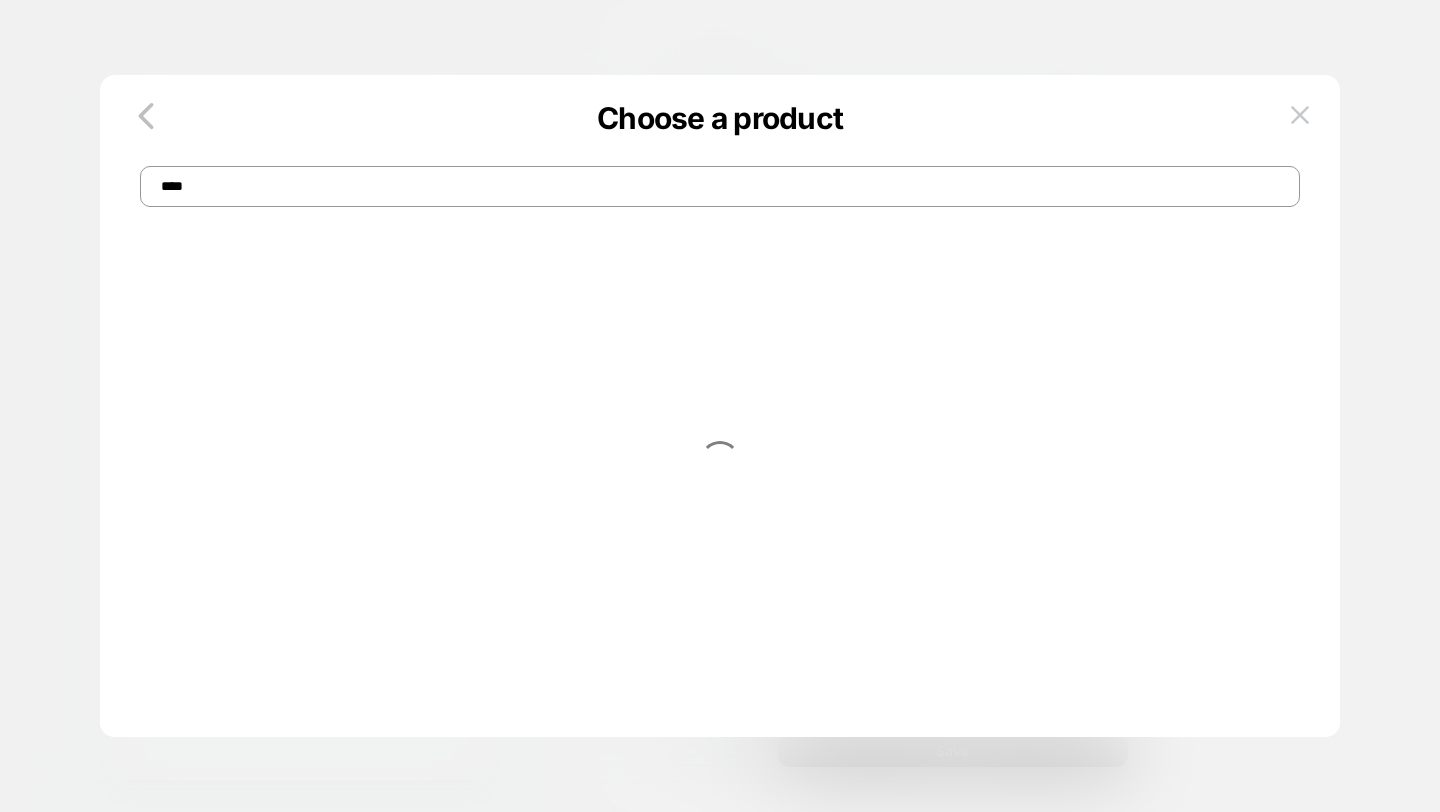 click on "****" at bounding box center [720, 186] 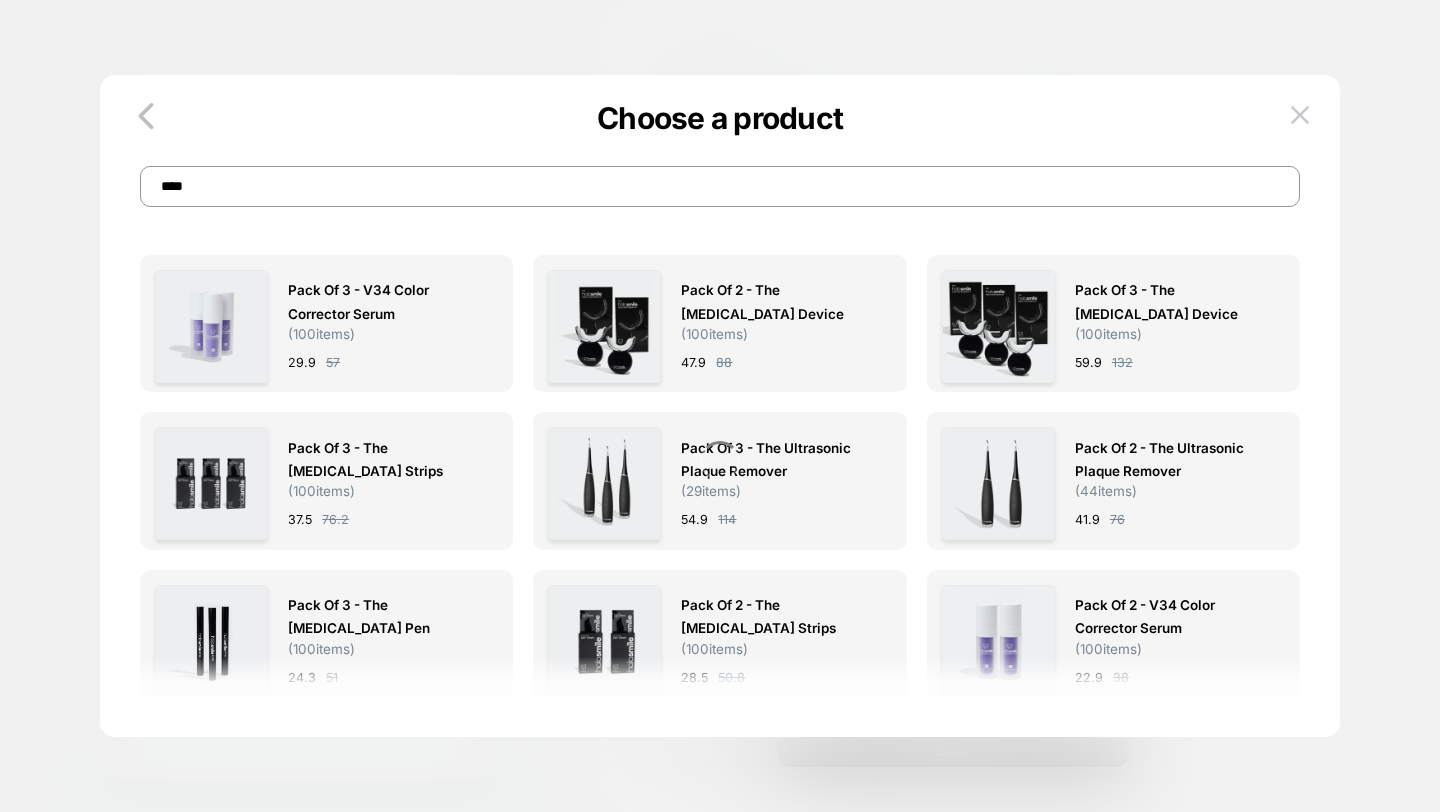 click on "****" at bounding box center (720, 186) 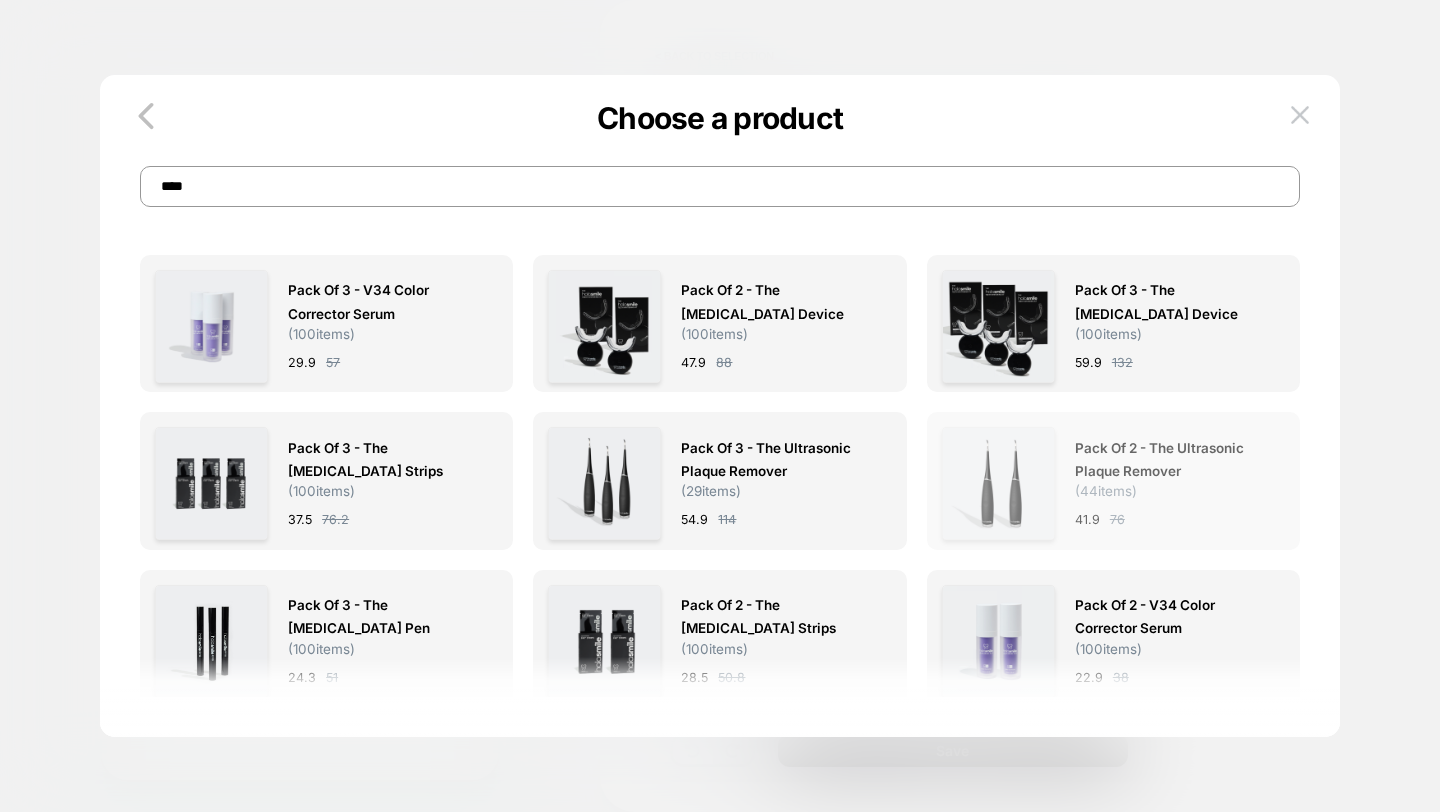 type on "****" 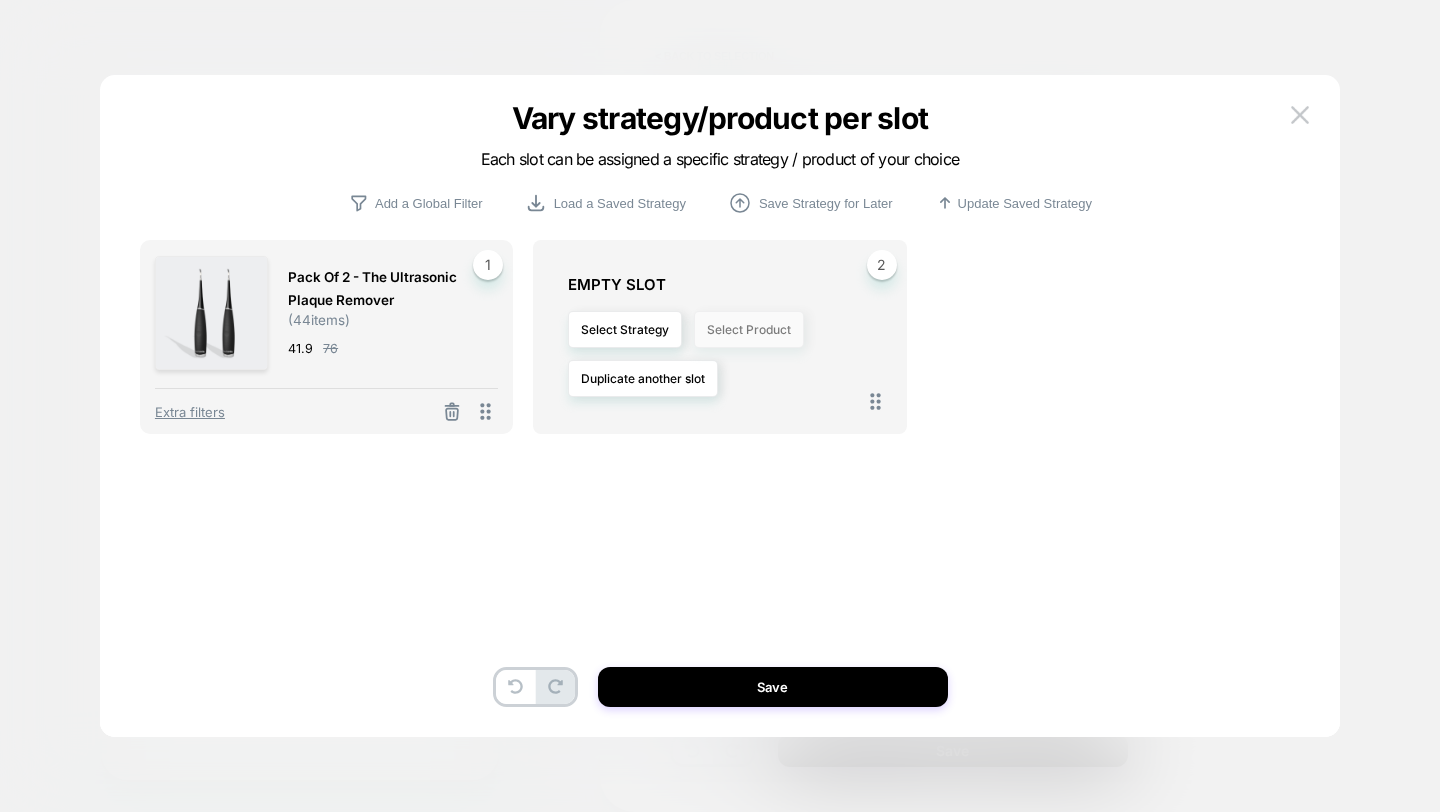 click on "Select Product" at bounding box center [749, 329] 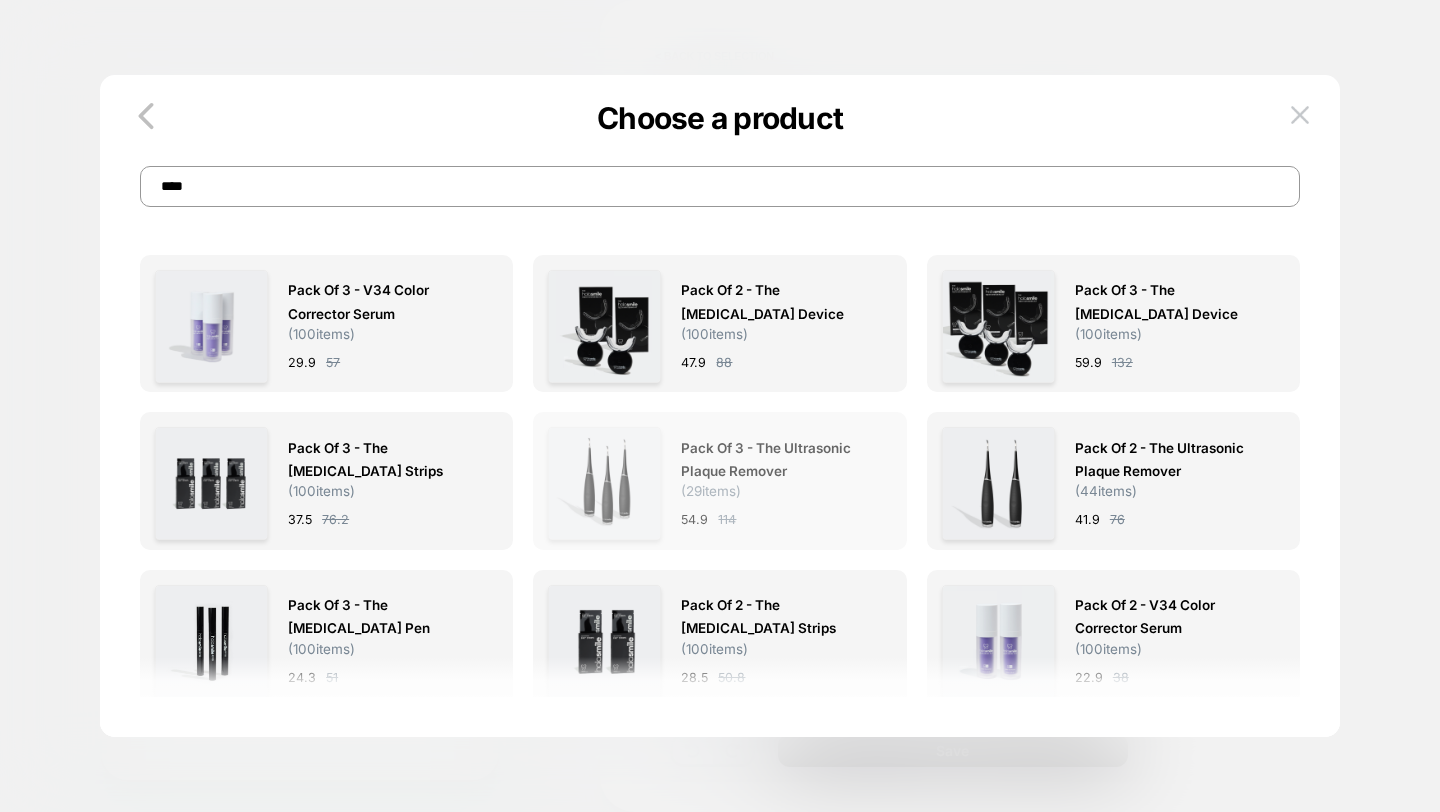 click on "Pack of 3 - The Ultrasonic Plaque Remover" at bounding box center (776, 460) 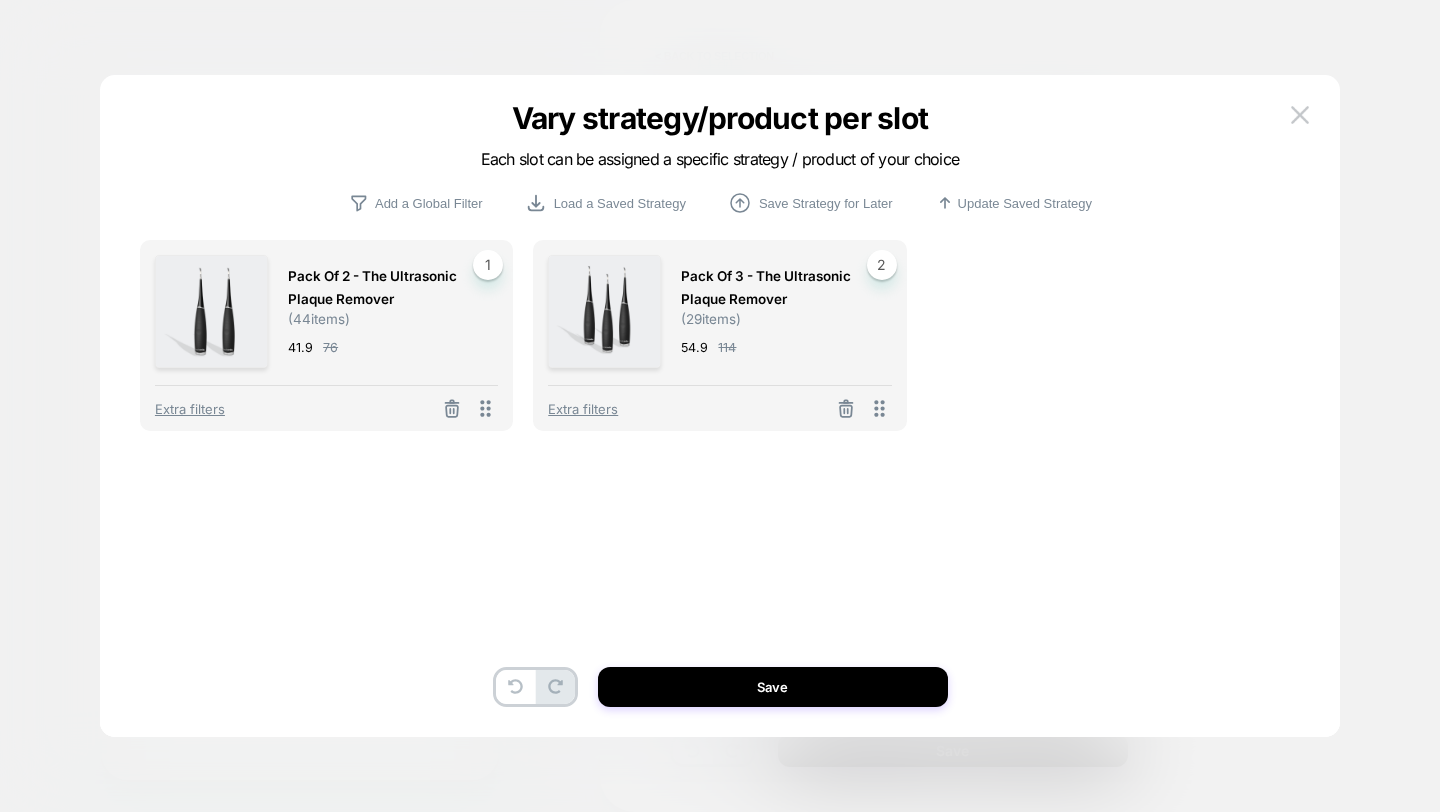click on "Pack of 2 - The Ultrasonic Plaque Remover ( 44  items) 41.9 76 1 Extra filters Pack of 3 - The Ultrasonic Plaque Remover ( 29  items) 54.9 114 2 Extra filters
To pick up a draggable item, press the space bar.
While dragging, use the arrow keys to move the item.
Press space again to drop the item in its new position, or press escape to cancel." at bounding box center (720, 436) 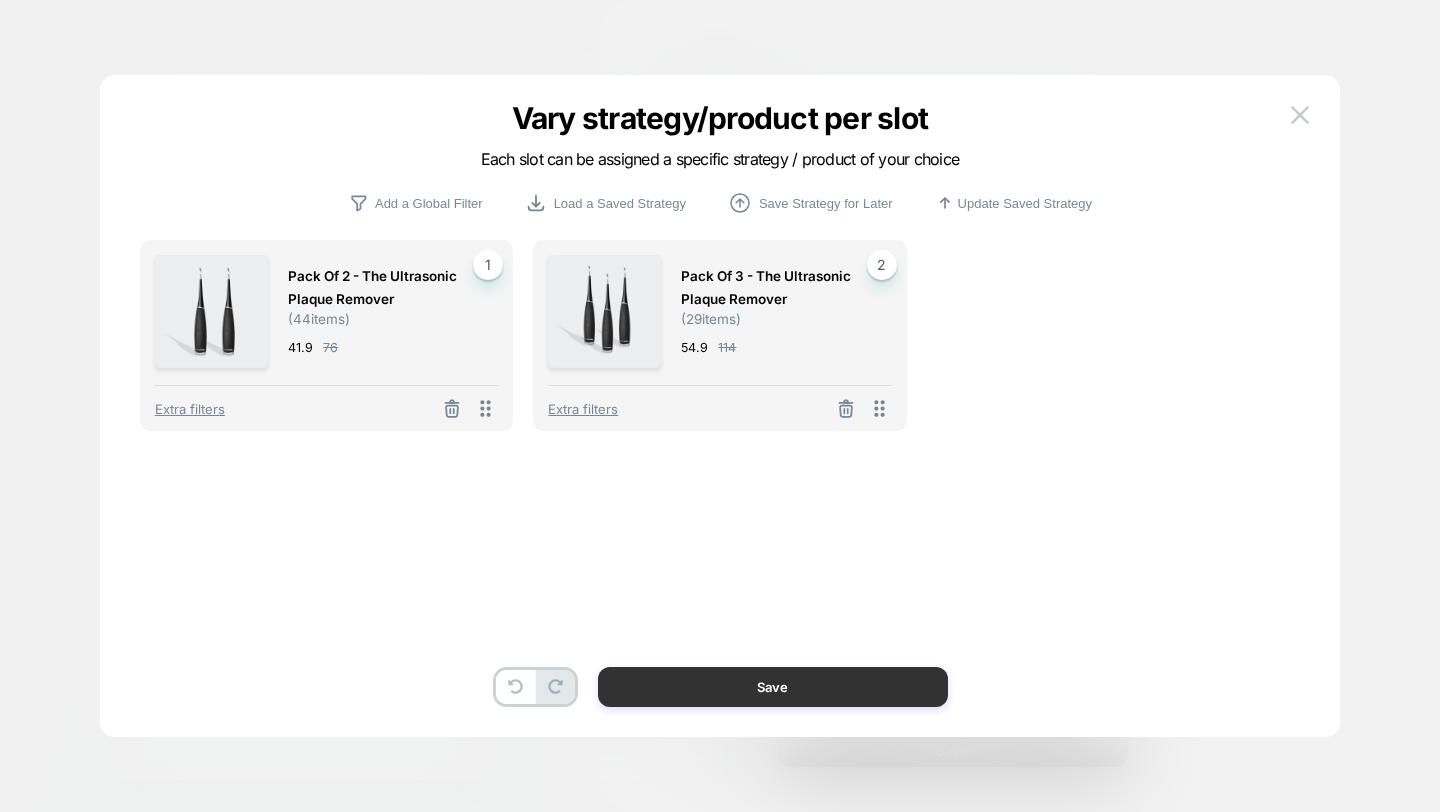 click on "Save" at bounding box center (773, 687) 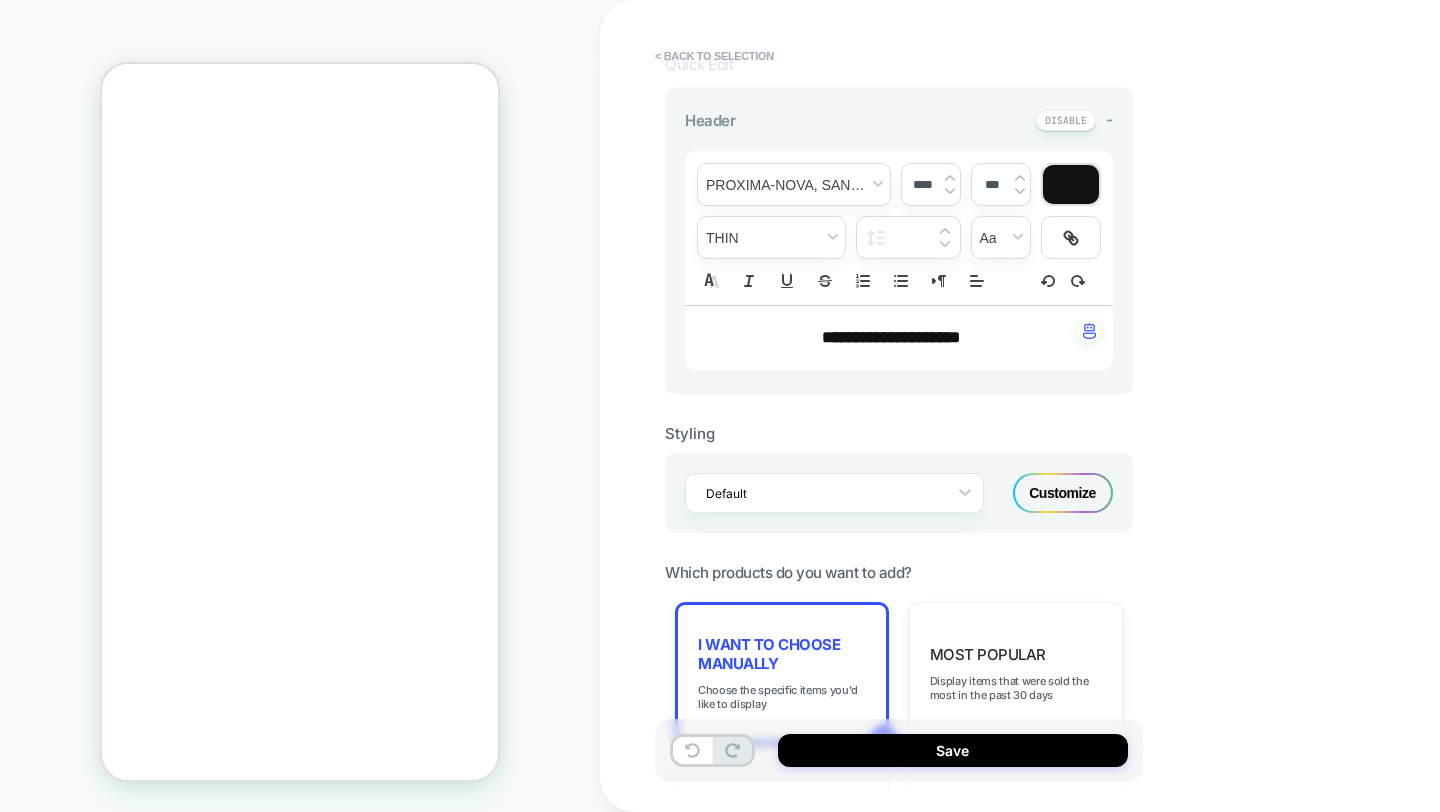 scroll, scrollTop: 0, scrollLeft: 0, axis: both 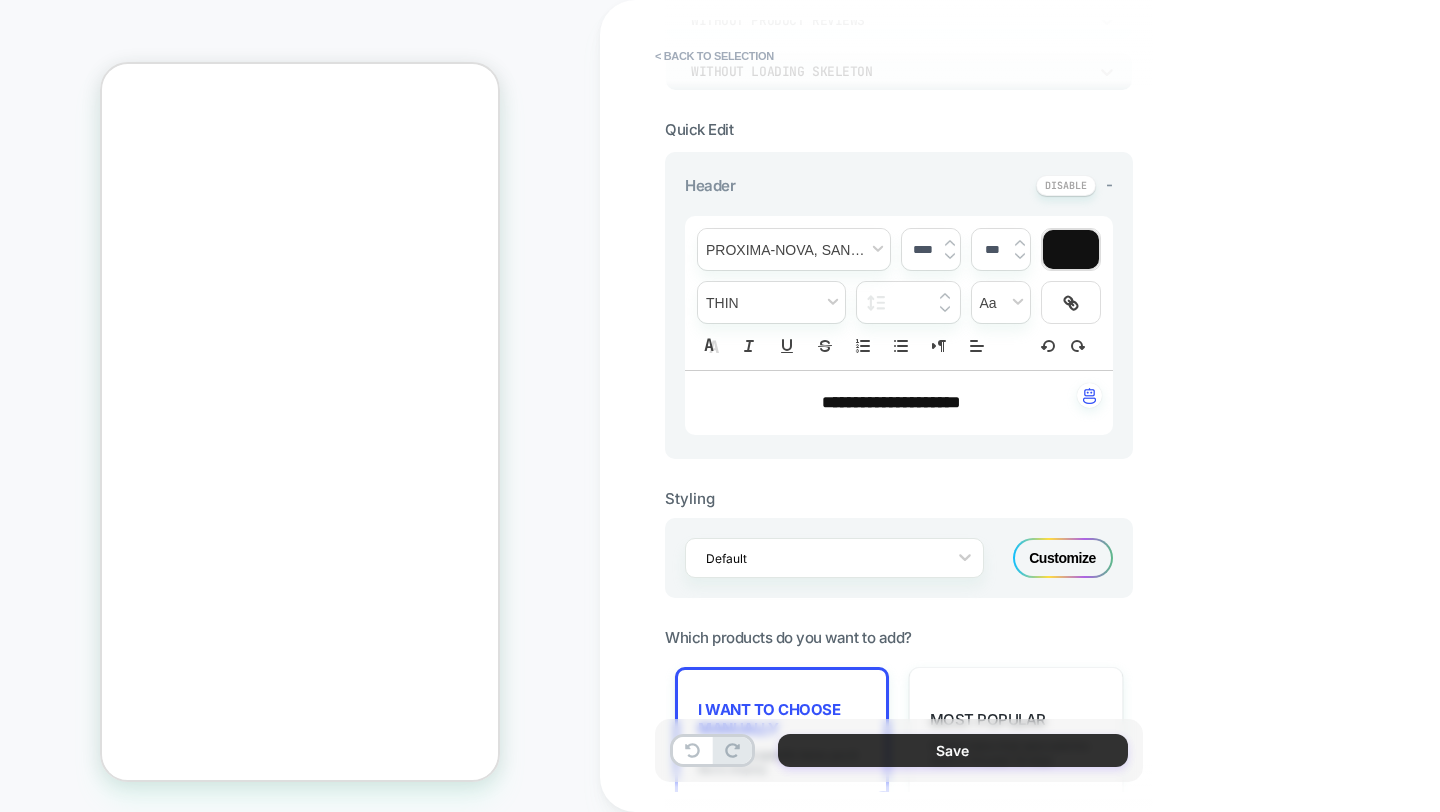 click on "Save" at bounding box center [953, 750] 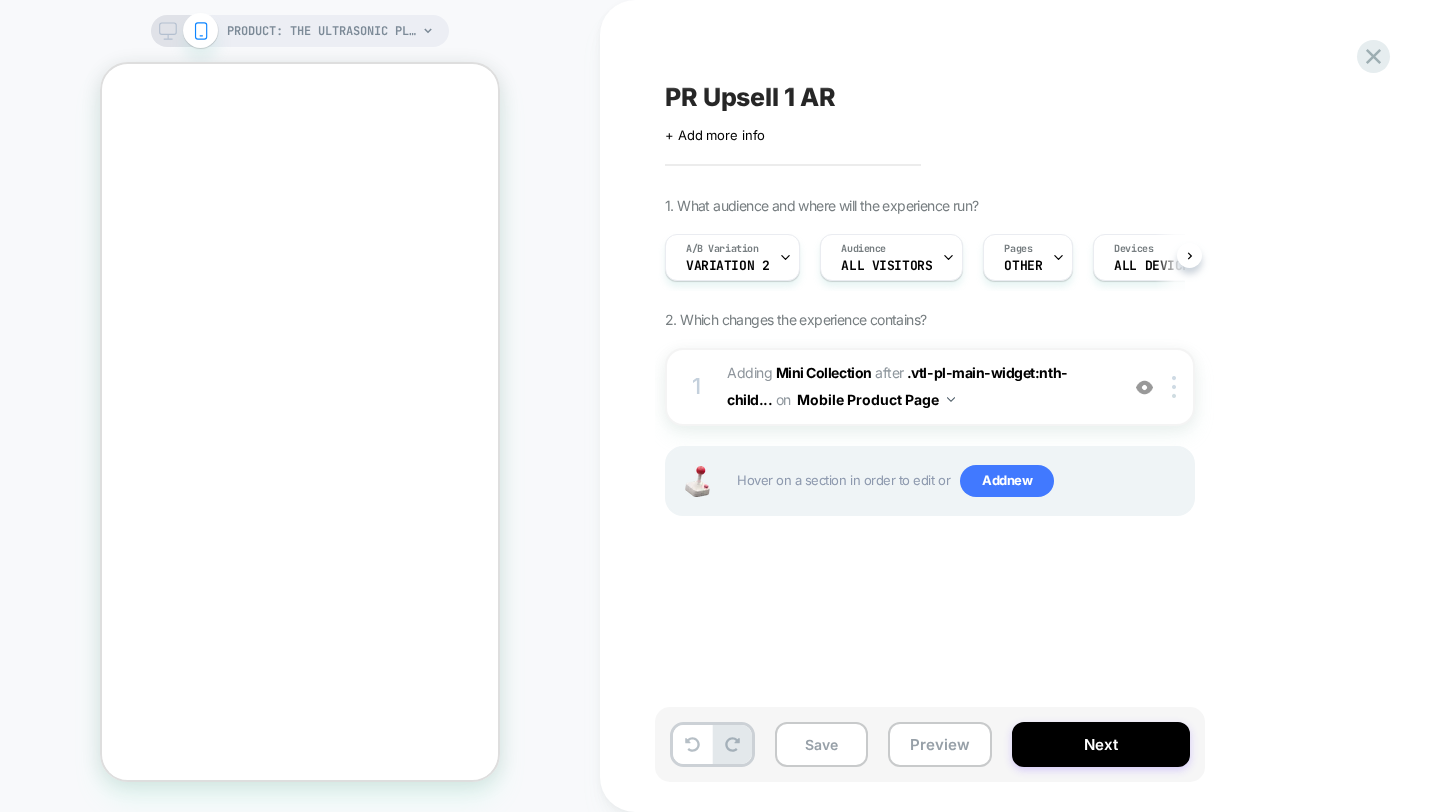 scroll, scrollTop: 0, scrollLeft: 1, axis: horizontal 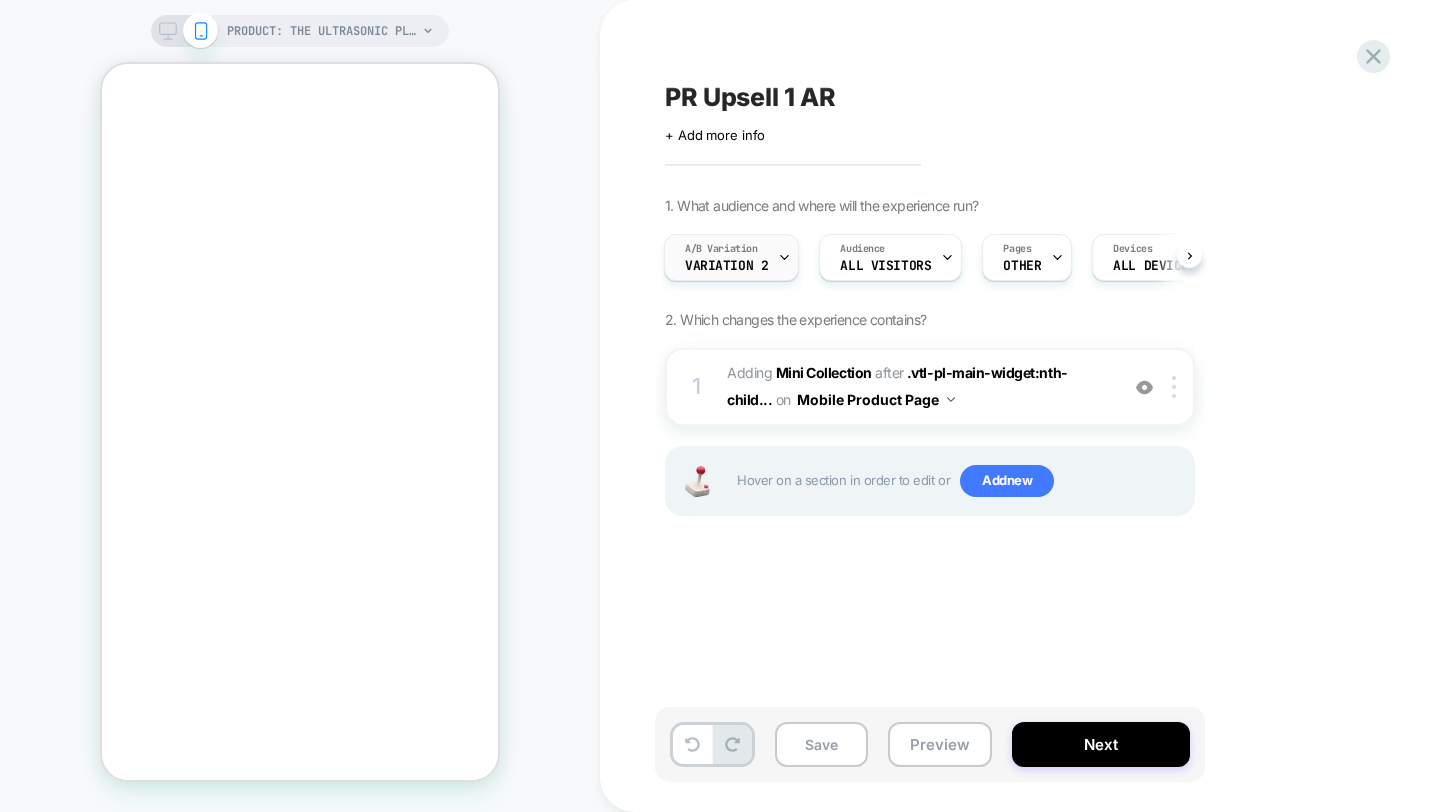 click on "A/B Variation Variation 2" at bounding box center [726, 257] 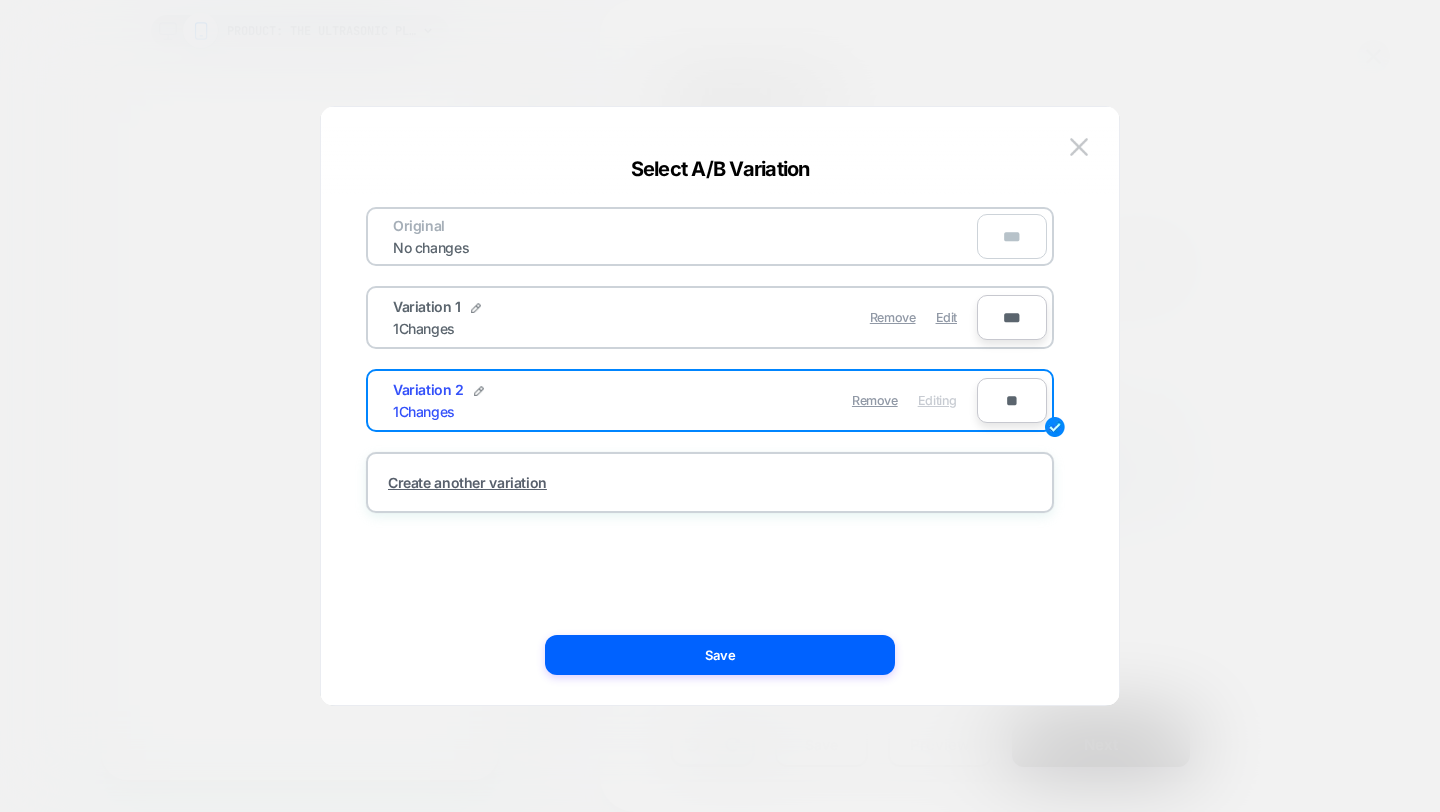 scroll, scrollTop: 0, scrollLeft: -311, axis: horizontal 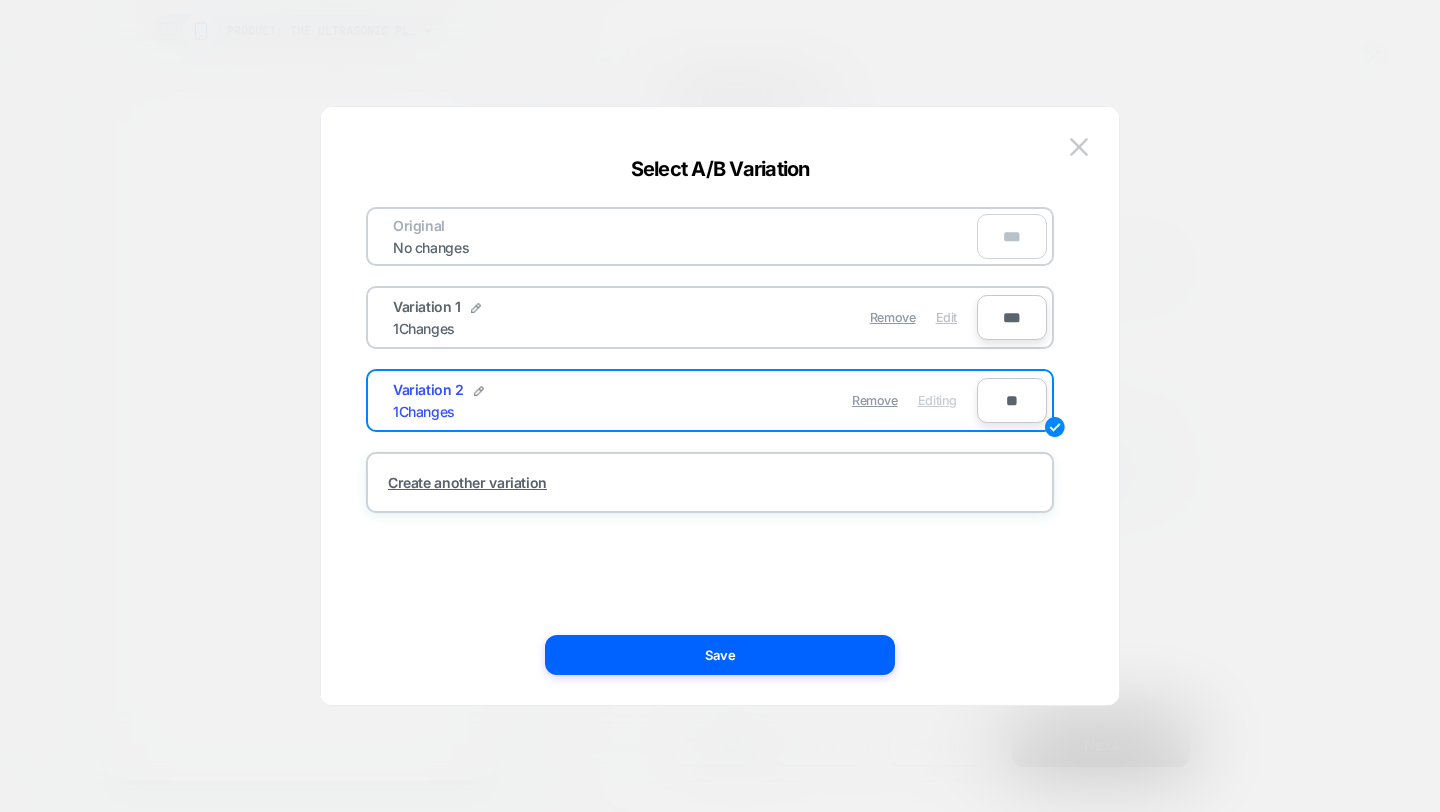 click on "Edit" at bounding box center (946, 317) 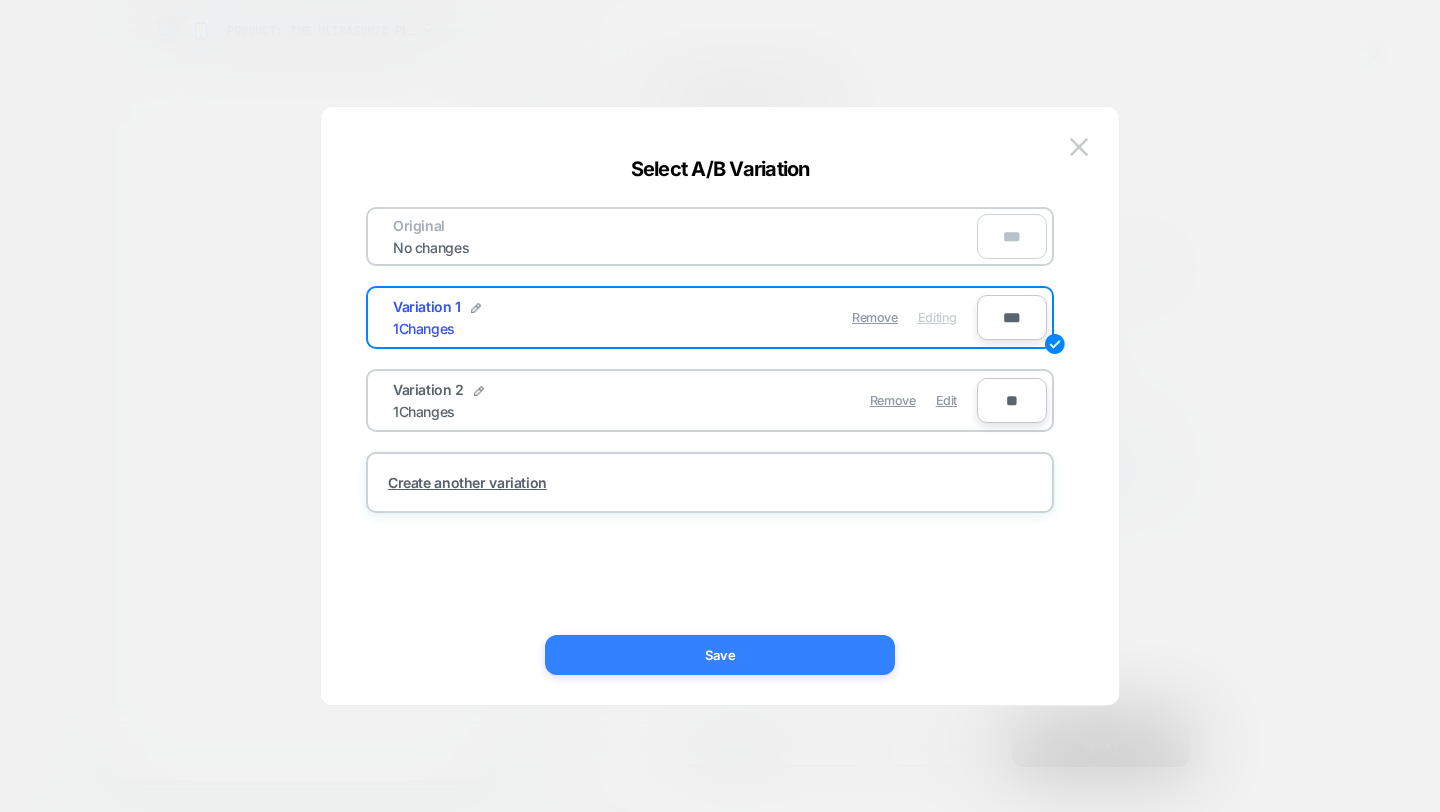 click on "Save" at bounding box center (720, 655) 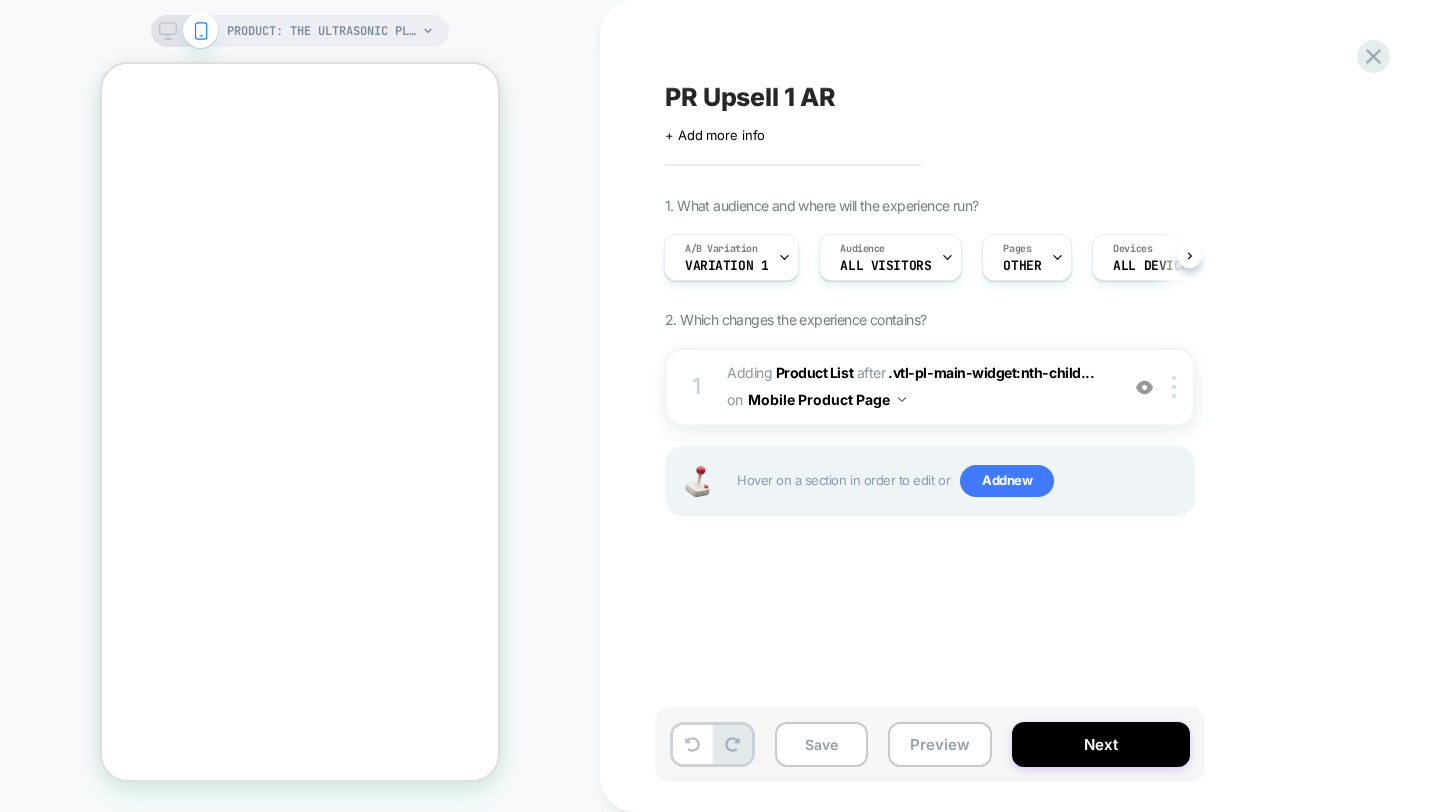 scroll, scrollTop: 0, scrollLeft: 0, axis: both 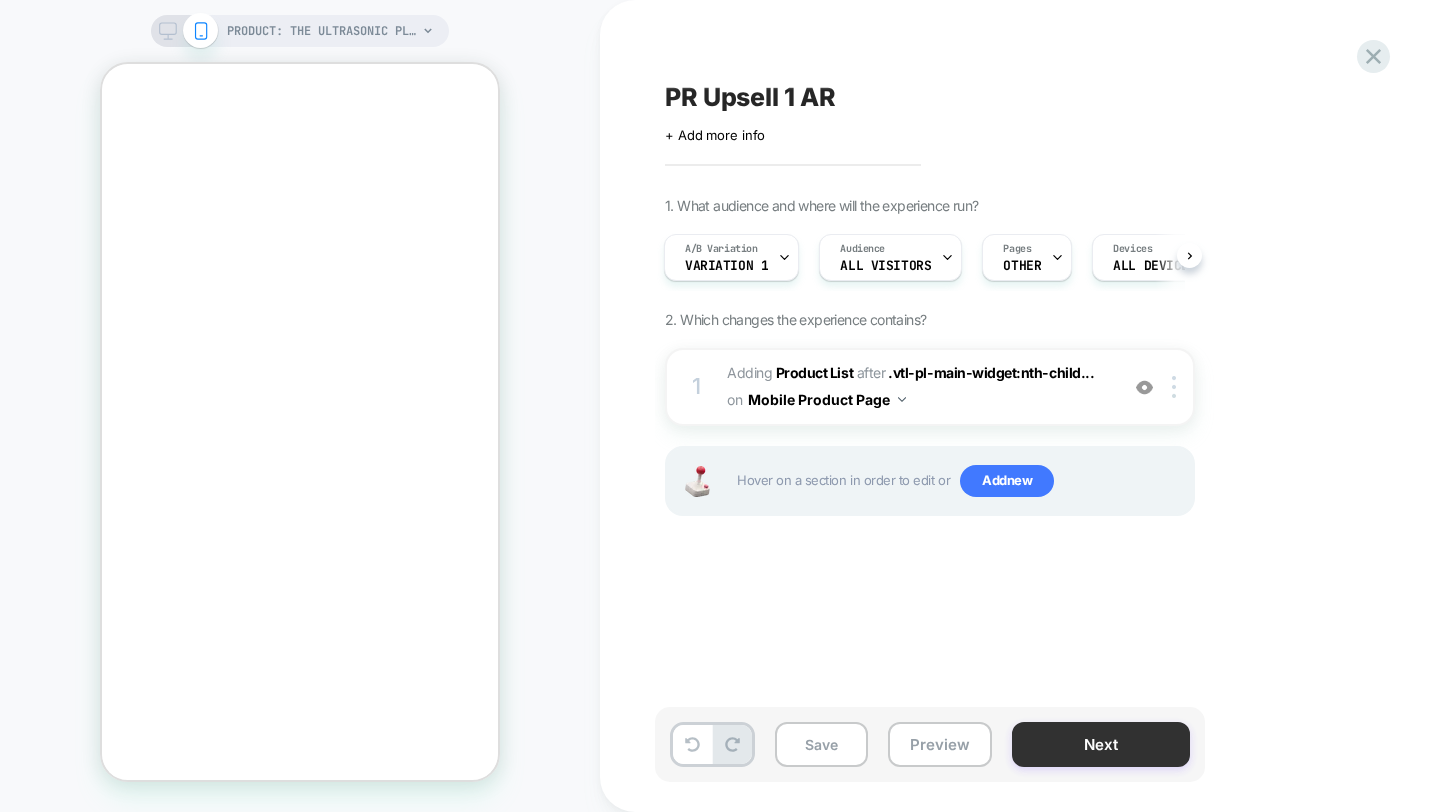 click on "Next" at bounding box center (1101, 744) 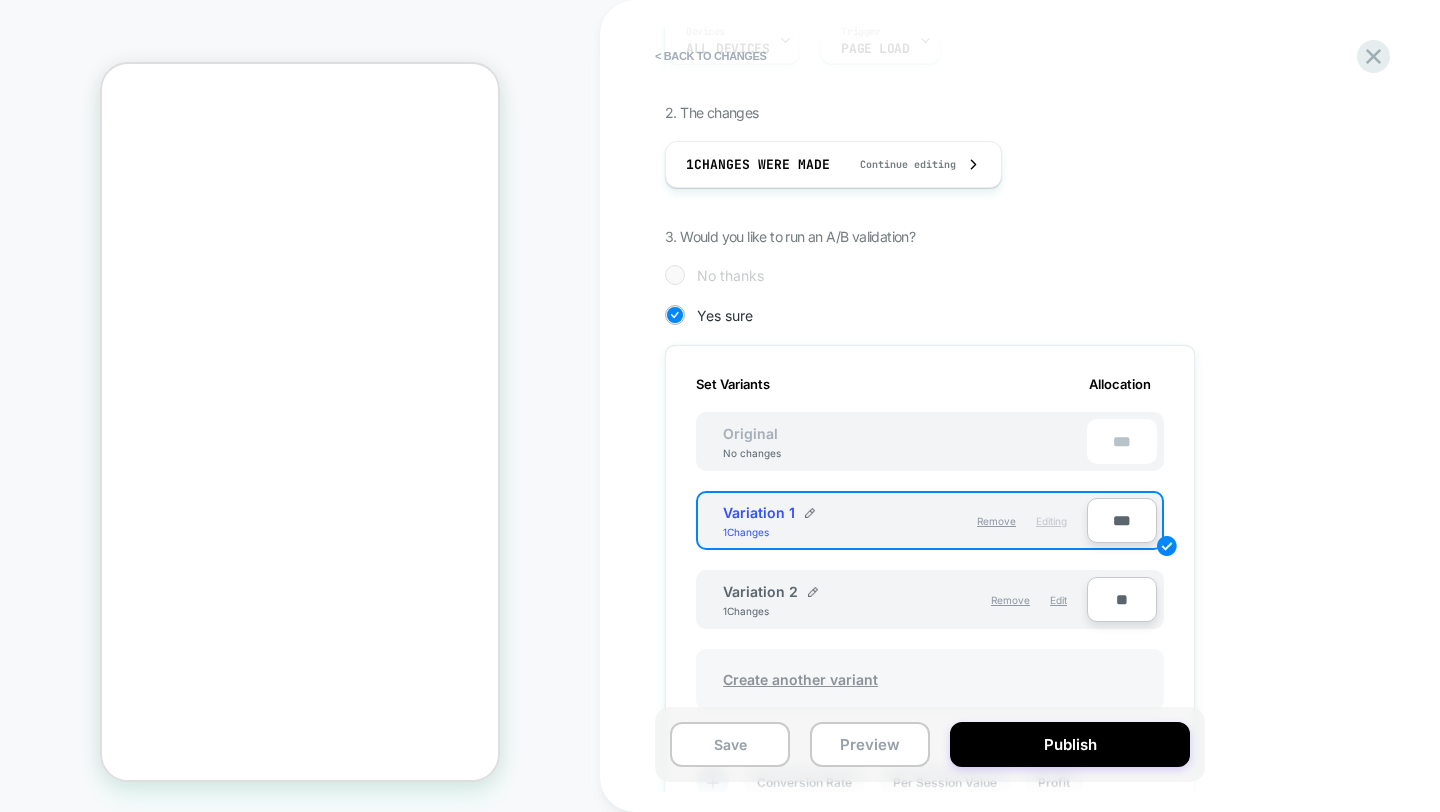 scroll, scrollTop: 0, scrollLeft: 0, axis: both 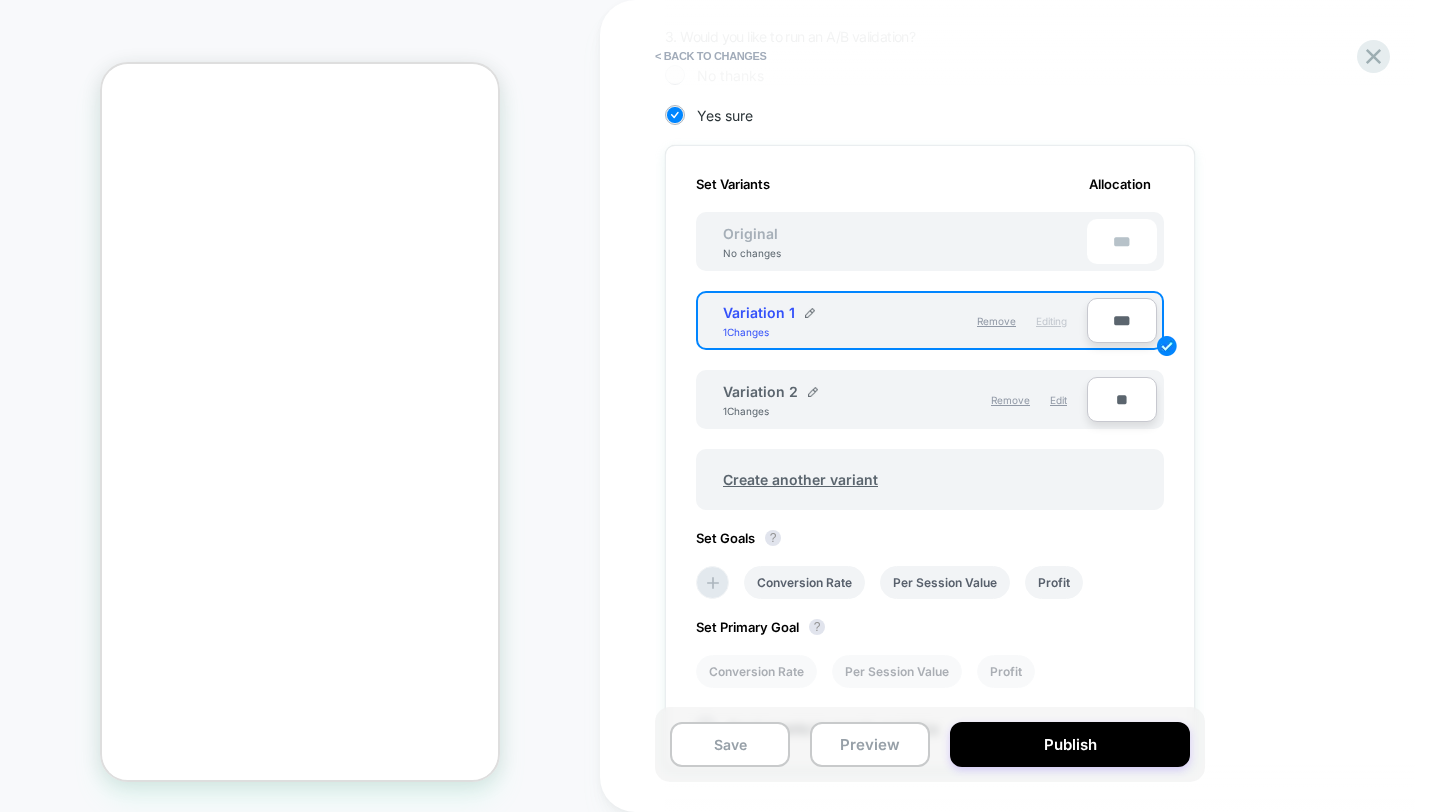 click on "**" at bounding box center [1122, 399] 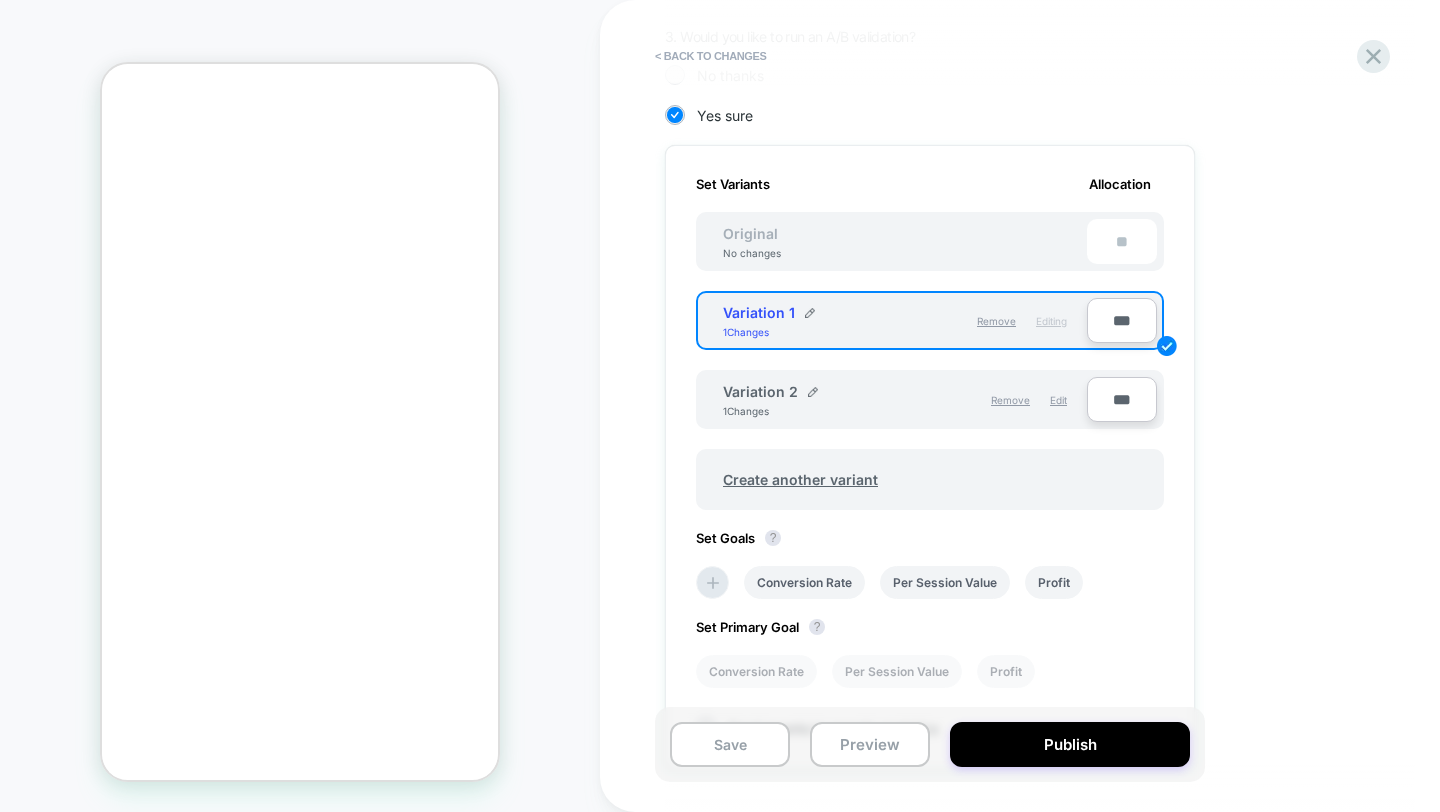 type on "***" 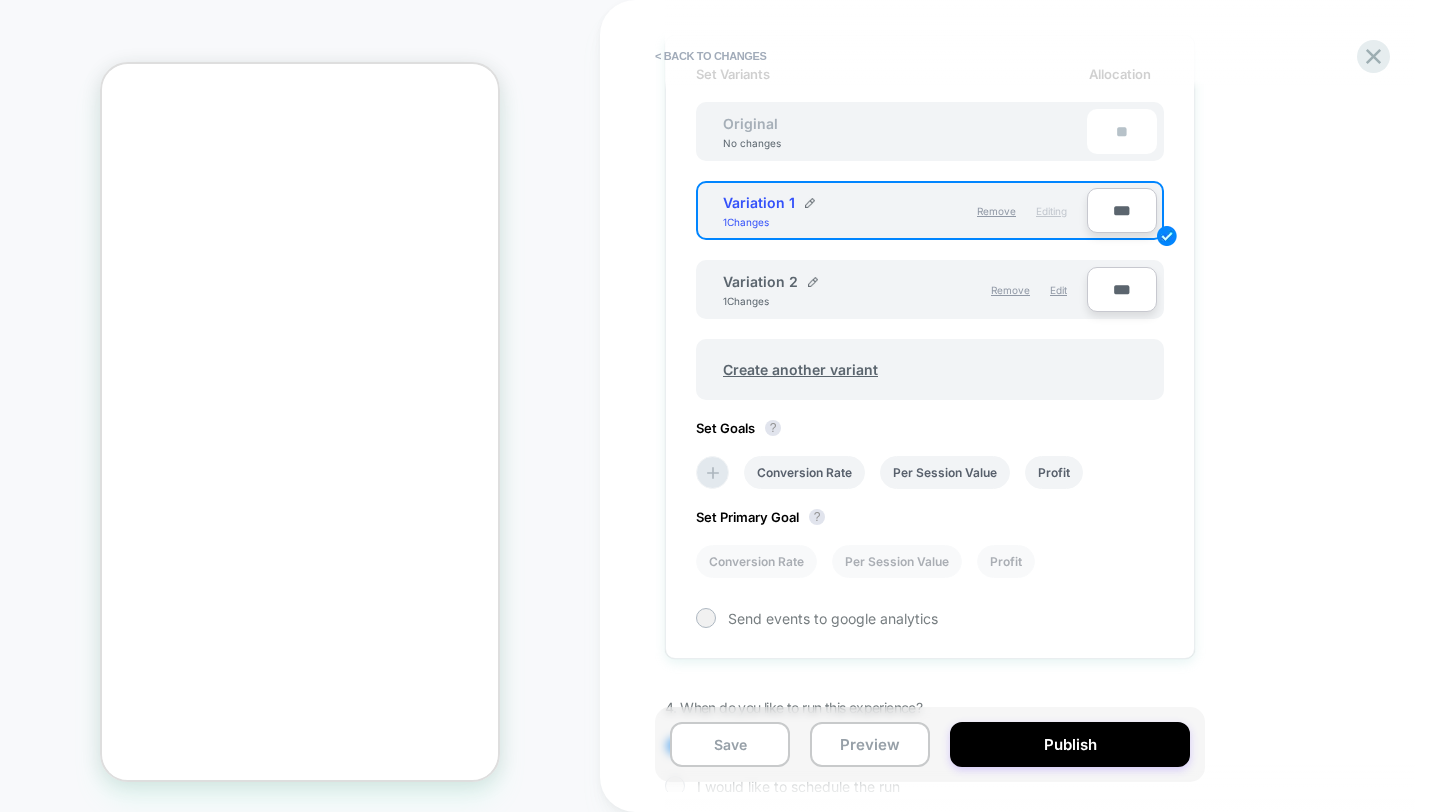 scroll, scrollTop: 597, scrollLeft: 0, axis: vertical 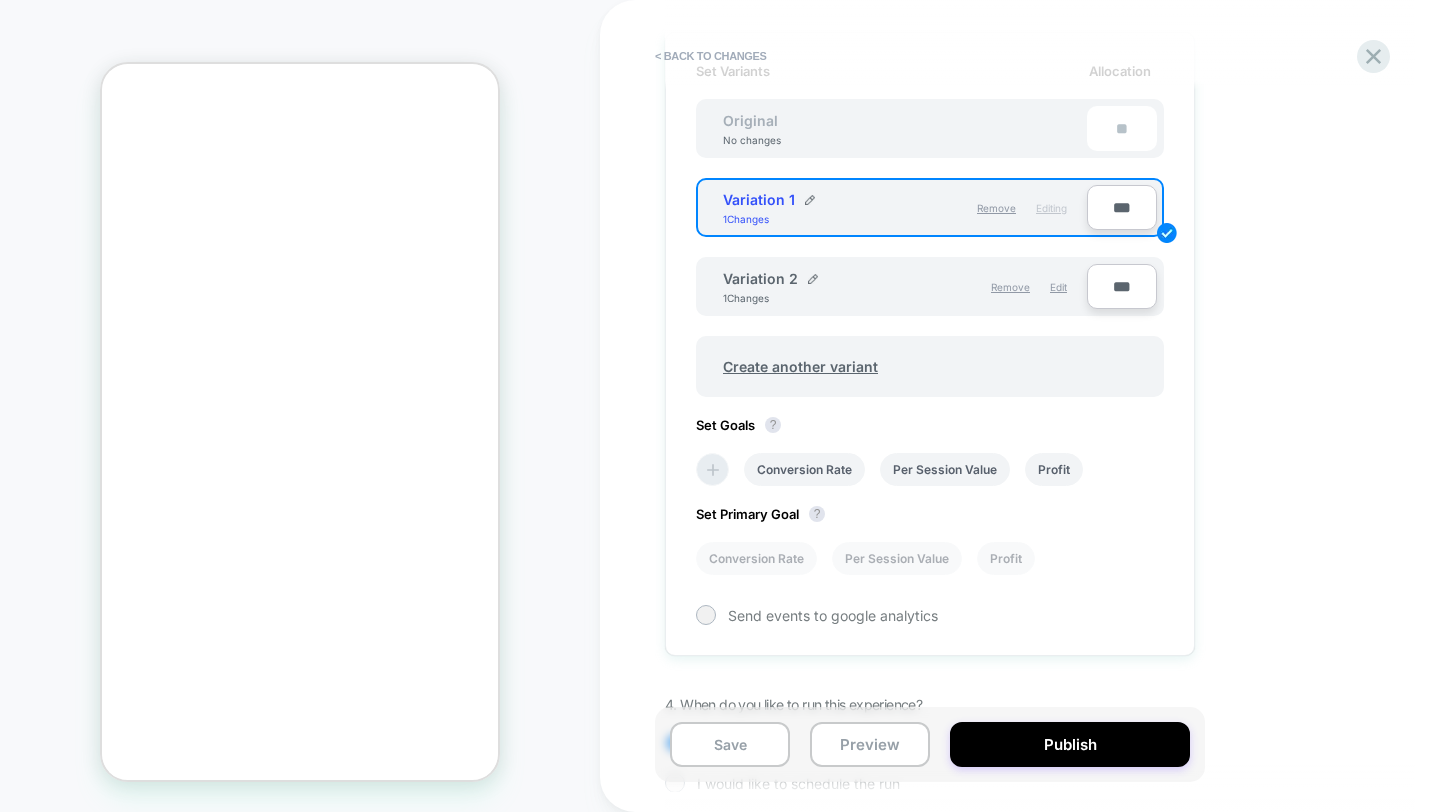 click 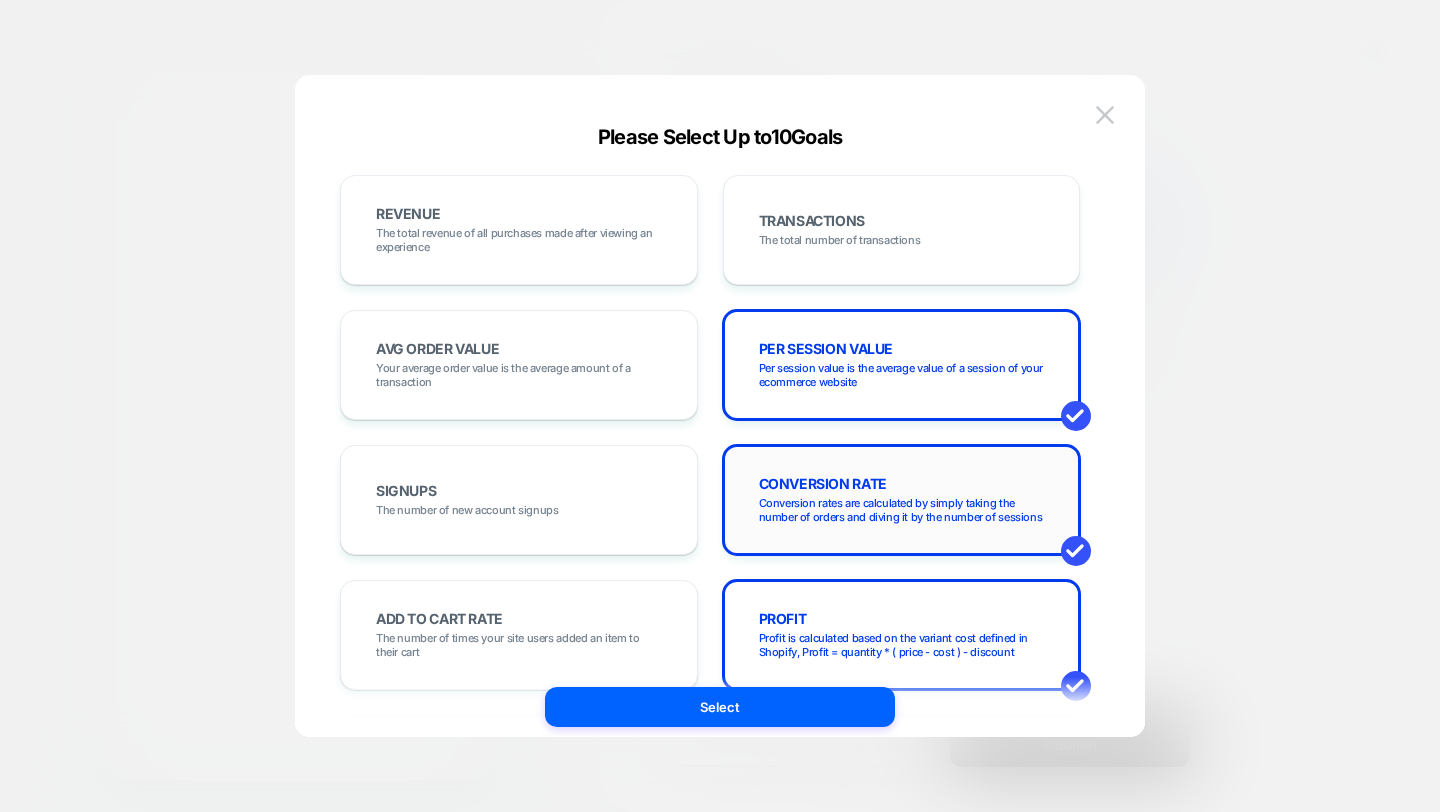 scroll, scrollTop: 0, scrollLeft: -311, axis: horizontal 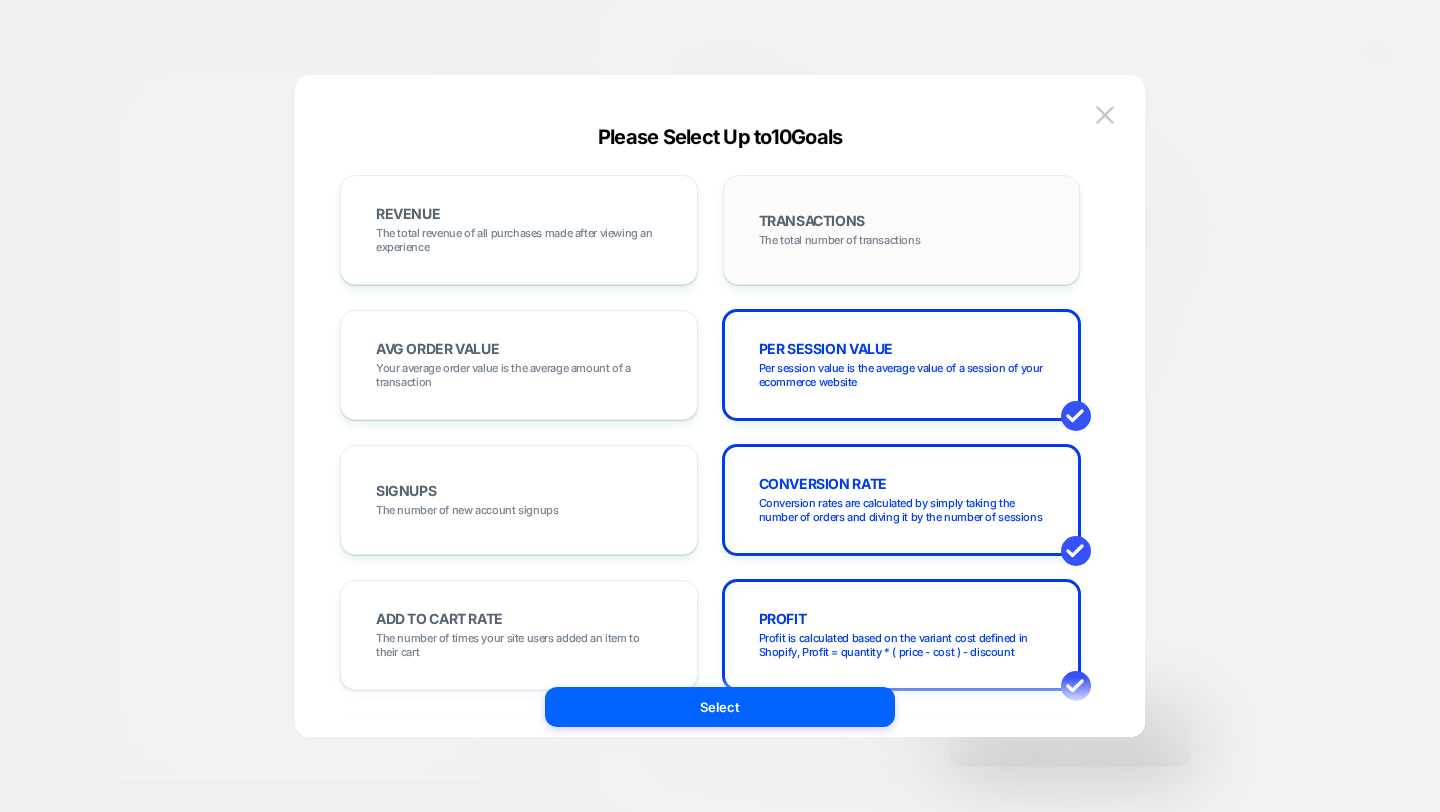 click on "TRANSACTIONS" at bounding box center (812, 221) 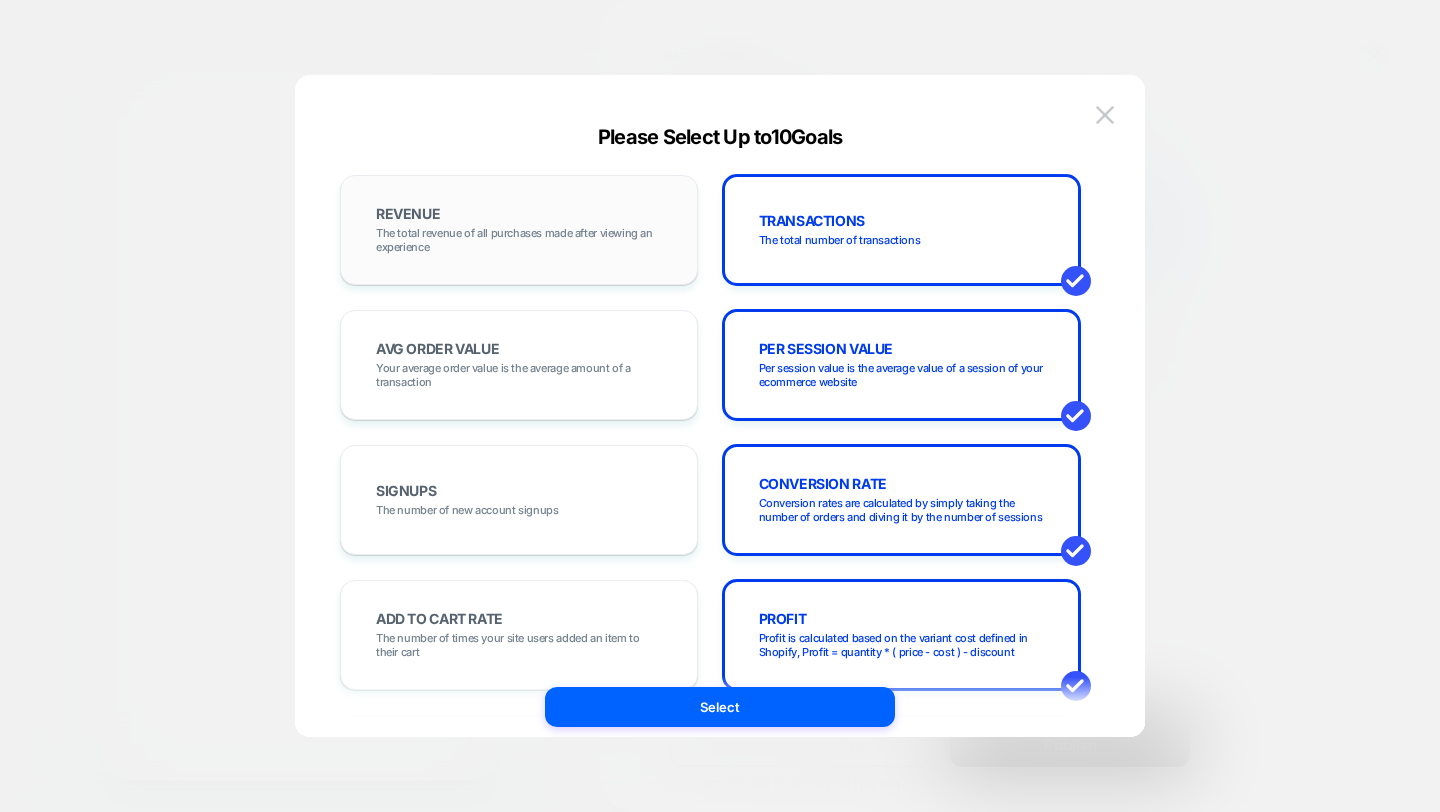click on "REVENUE The total revenue of all purchases made after viewing an experience" at bounding box center [519, 230] 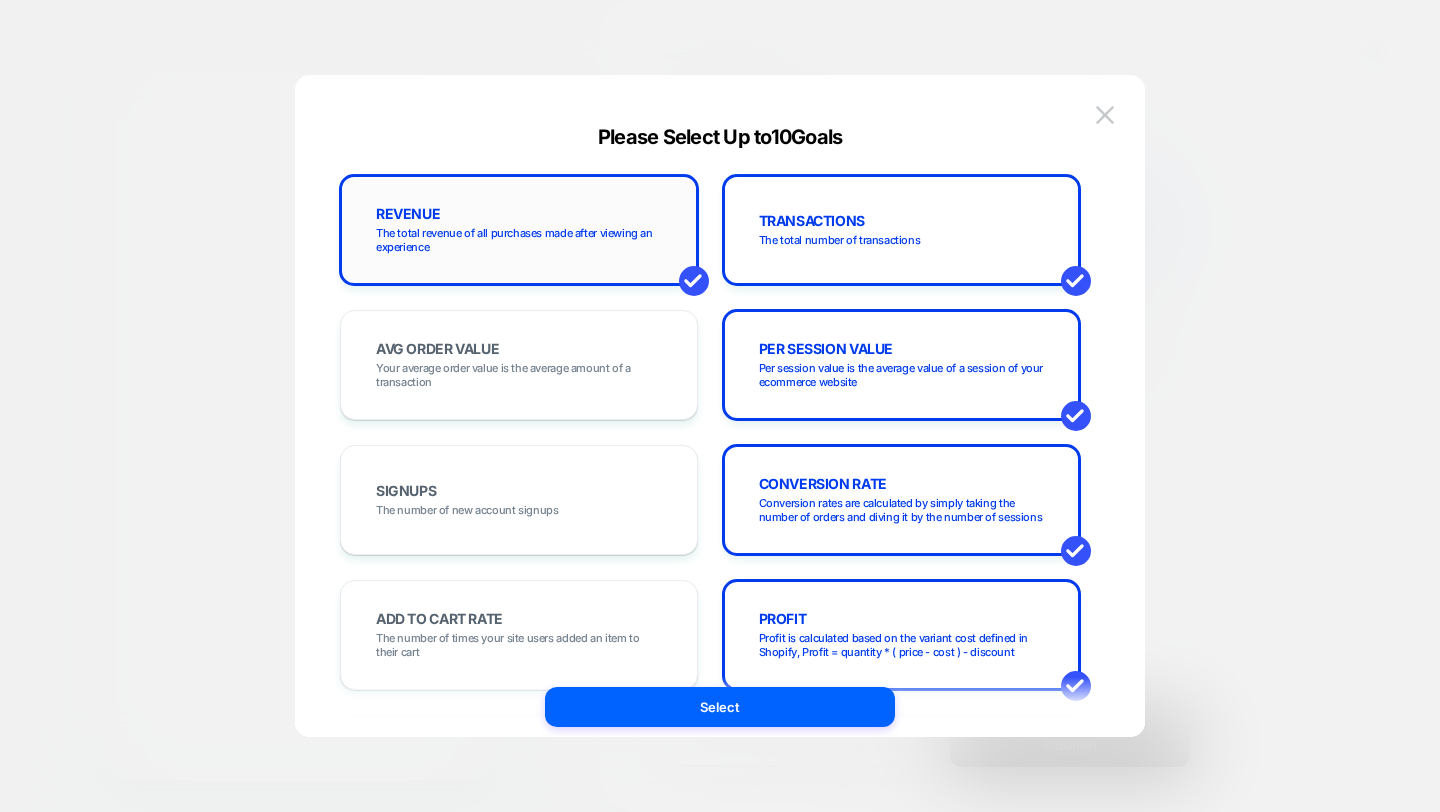 scroll, scrollTop: 0, scrollLeft: 0, axis: both 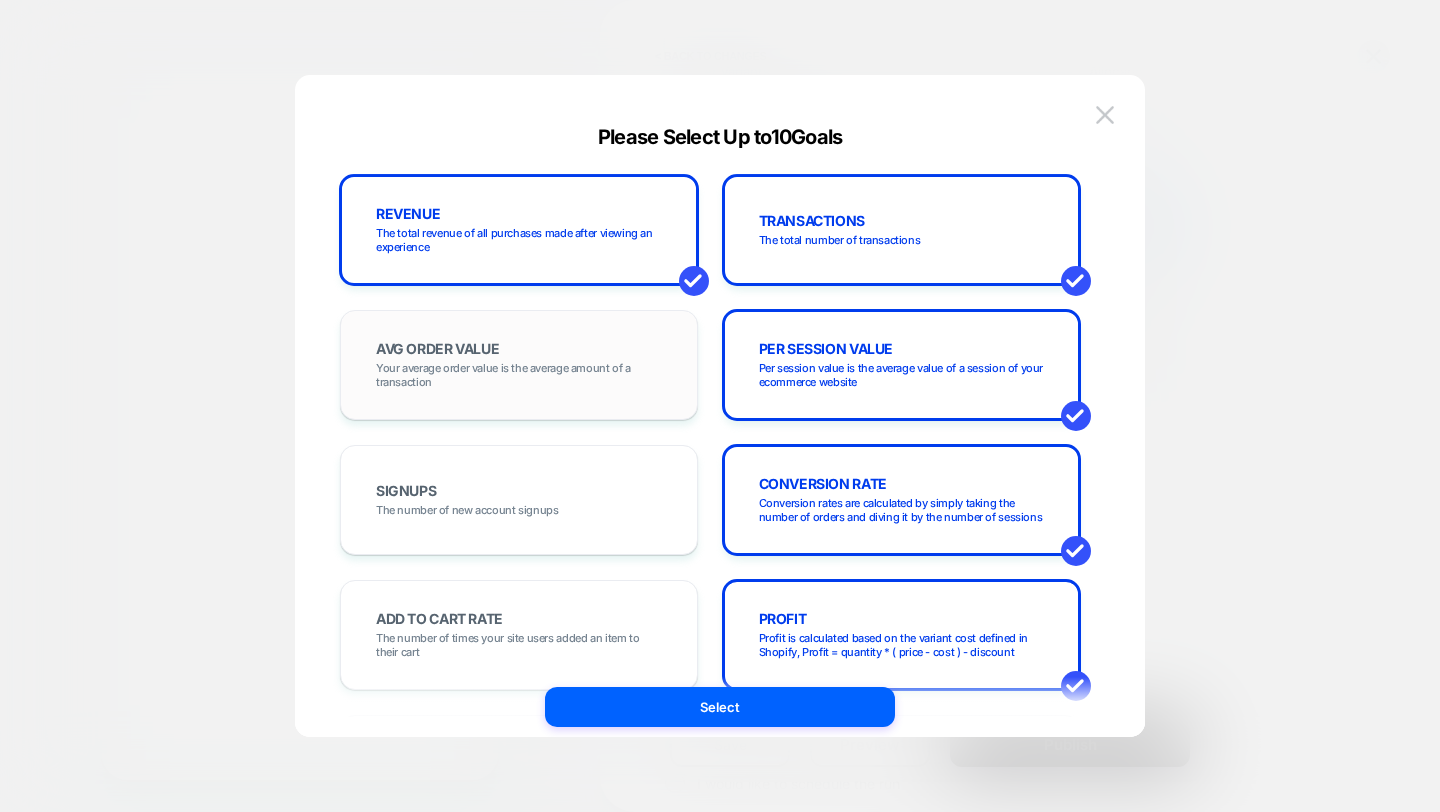 click on "Your average order value is the average amount of a transaction" at bounding box center (519, 375) 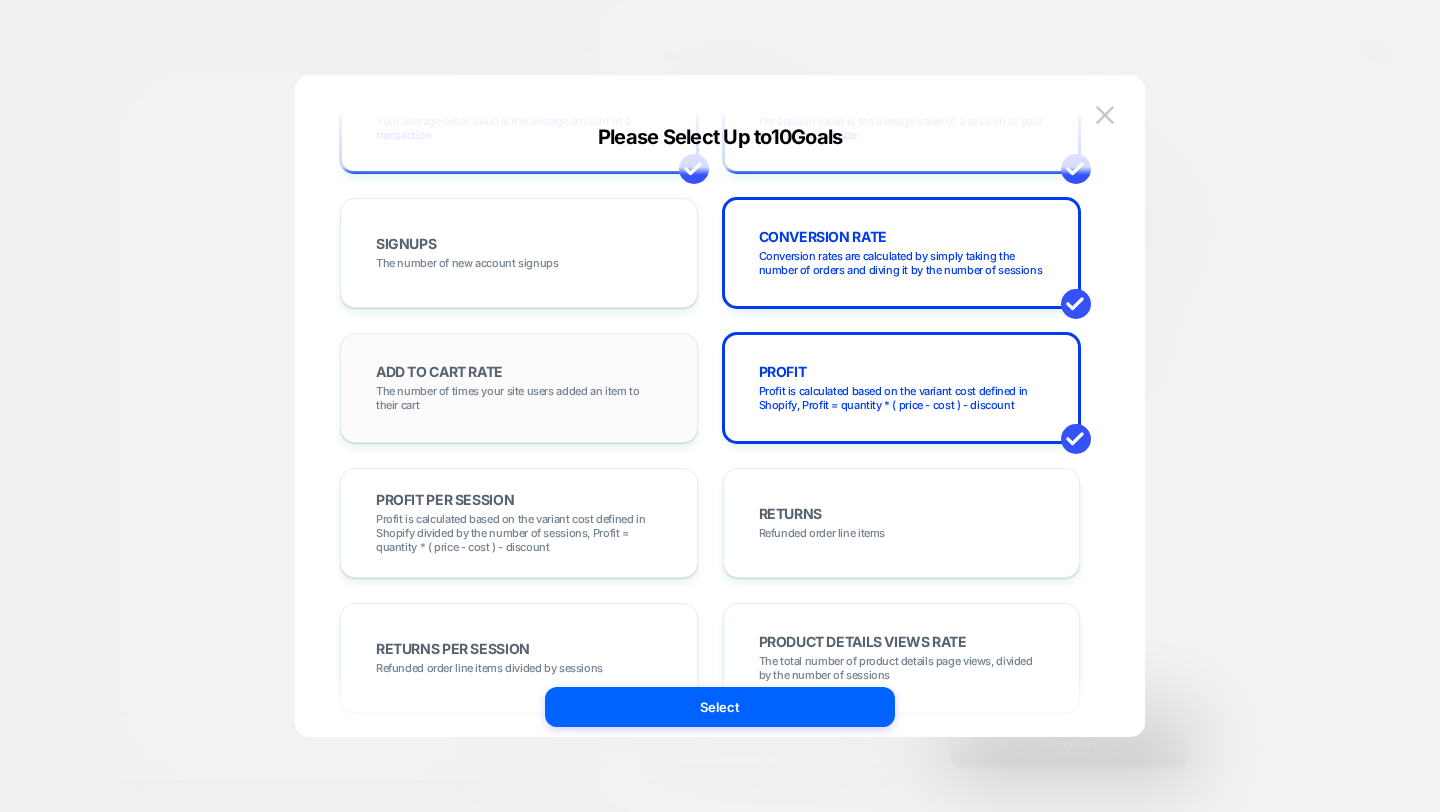 scroll, scrollTop: 252, scrollLeft: 0, axis: vertical 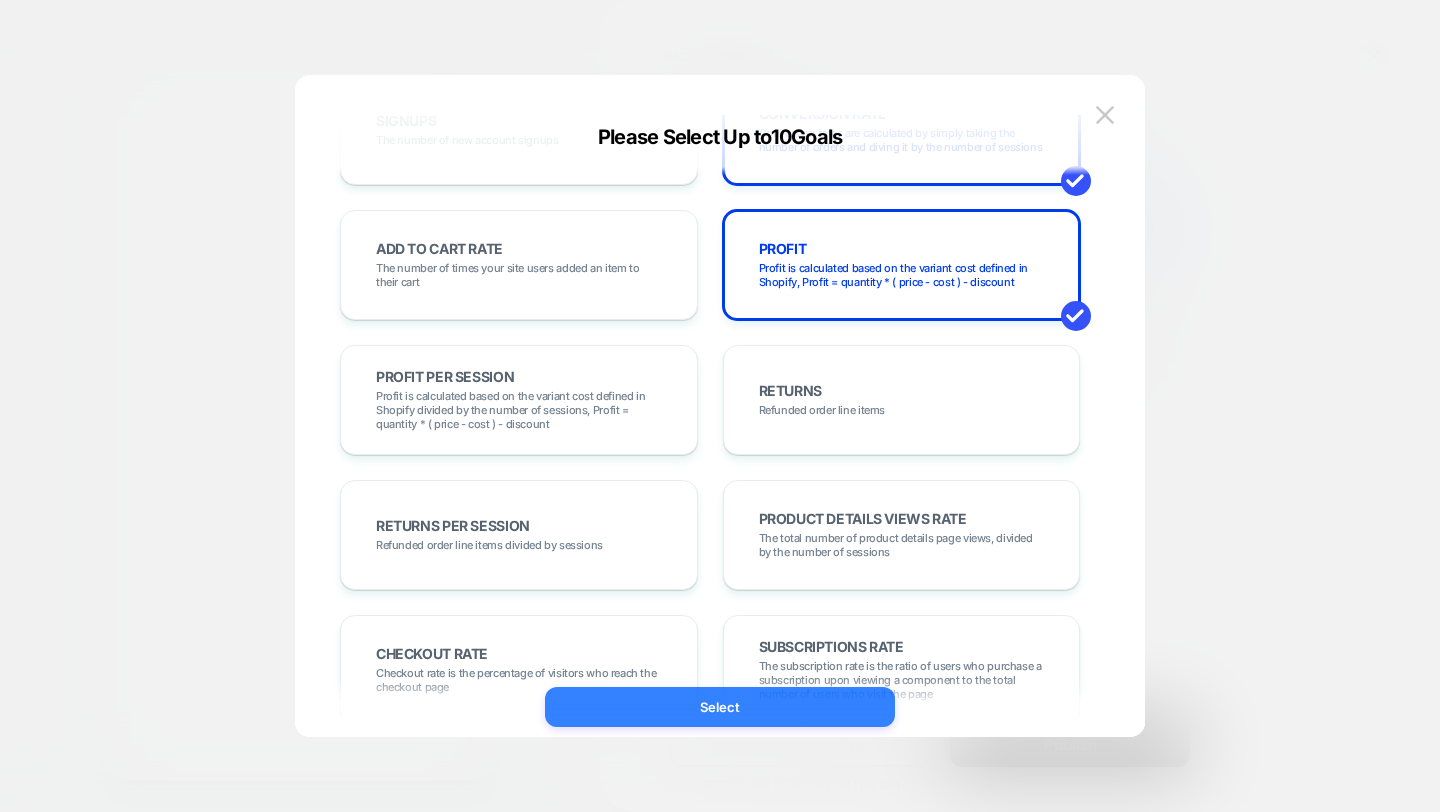 click on "Select" at bounding box center (720, 707) 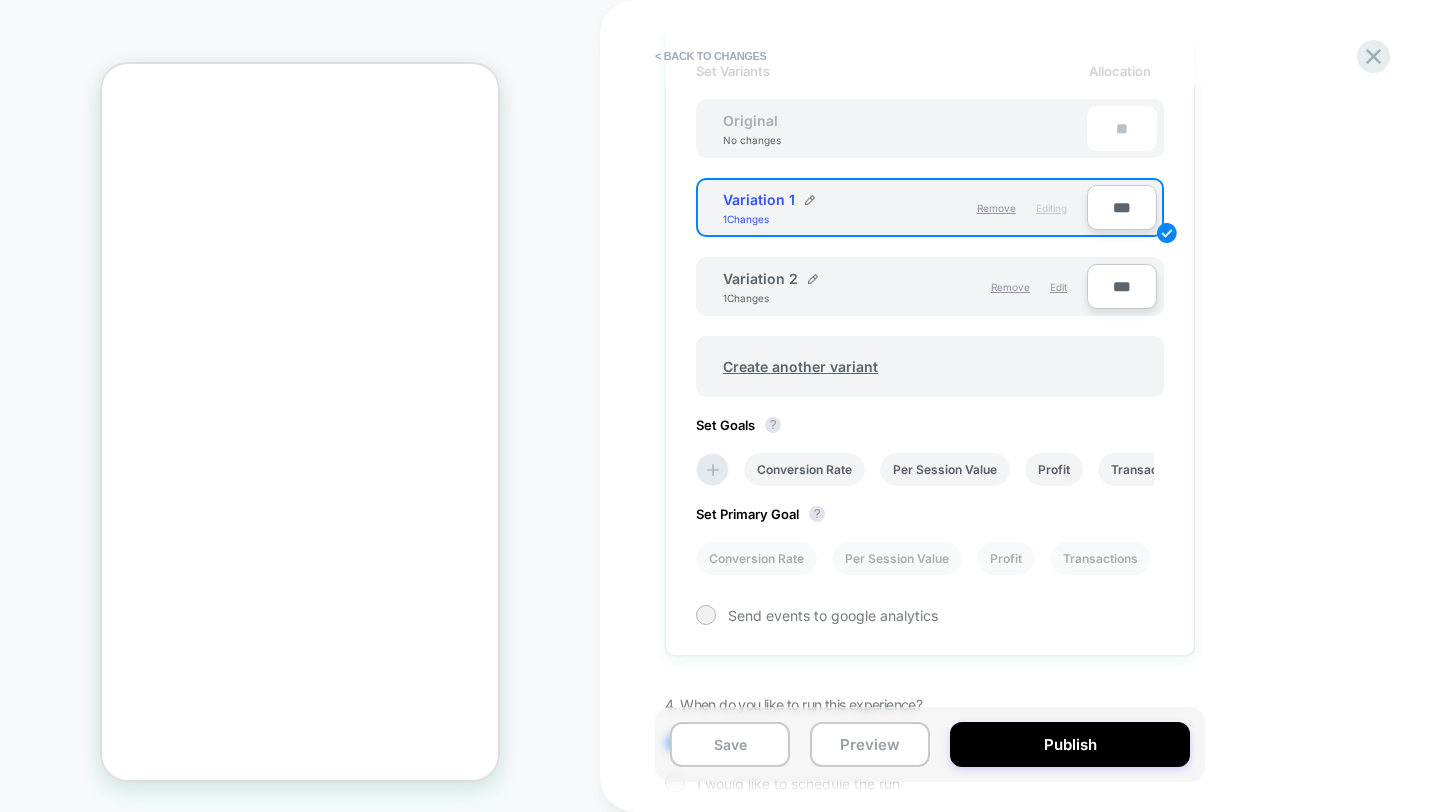 scroll, scrollTop: 0, scrollLeft: -311, axis: horizontal 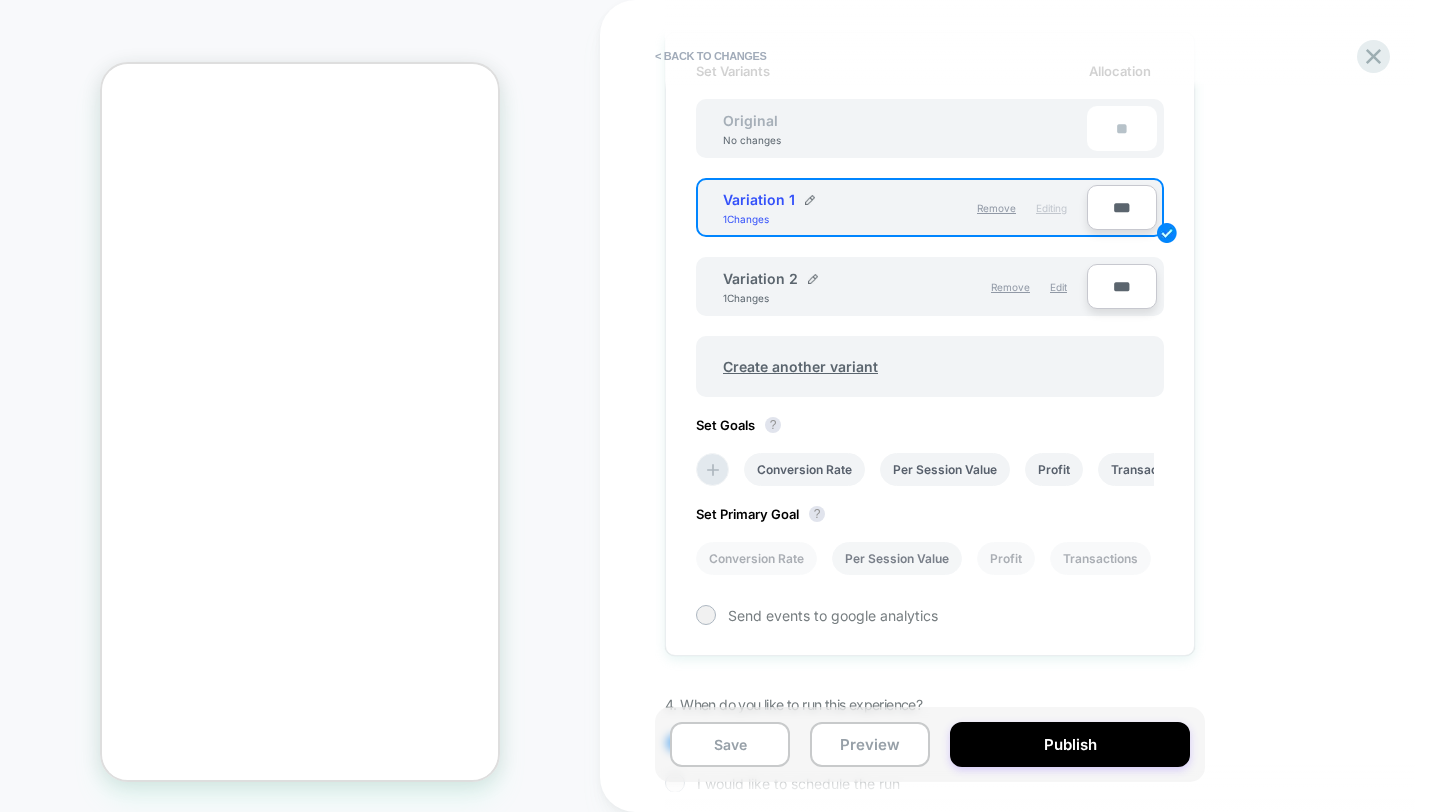 click on "Per Session Value" at bounding box center (897, 558) 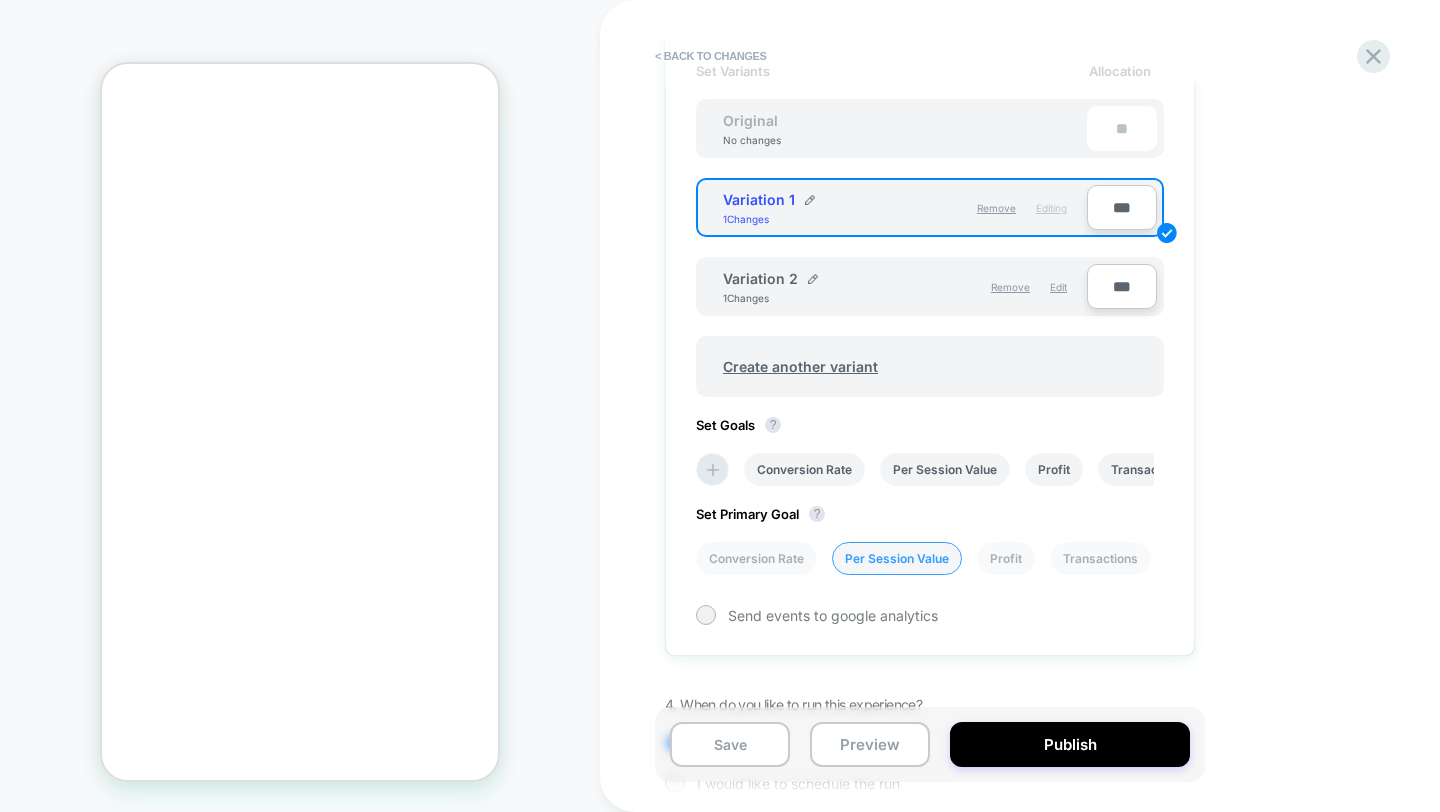scroll, scrollTop: 0, scrollLeft: 0, axis: both 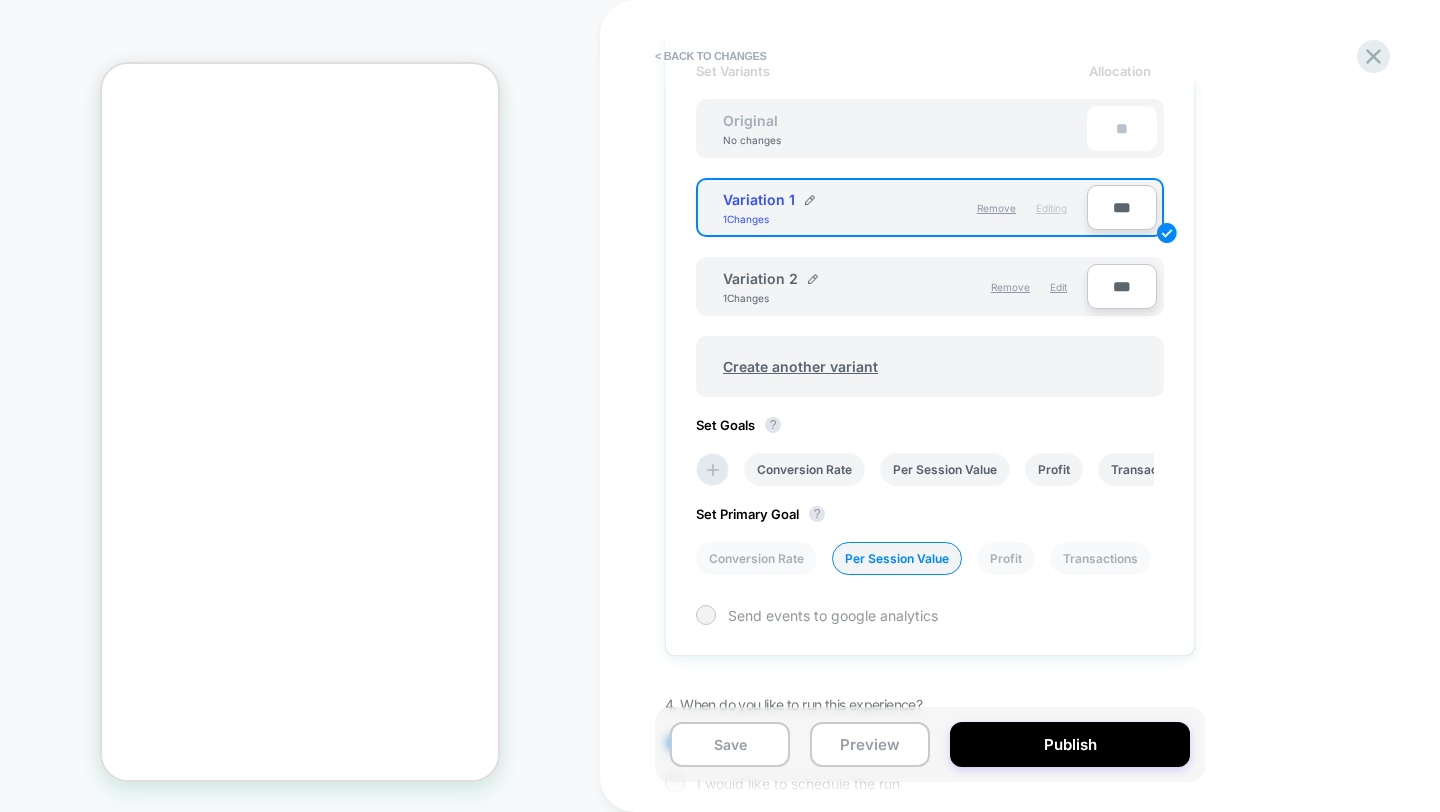 click on "Send events to google analytics" at bounding box center (930, 615) 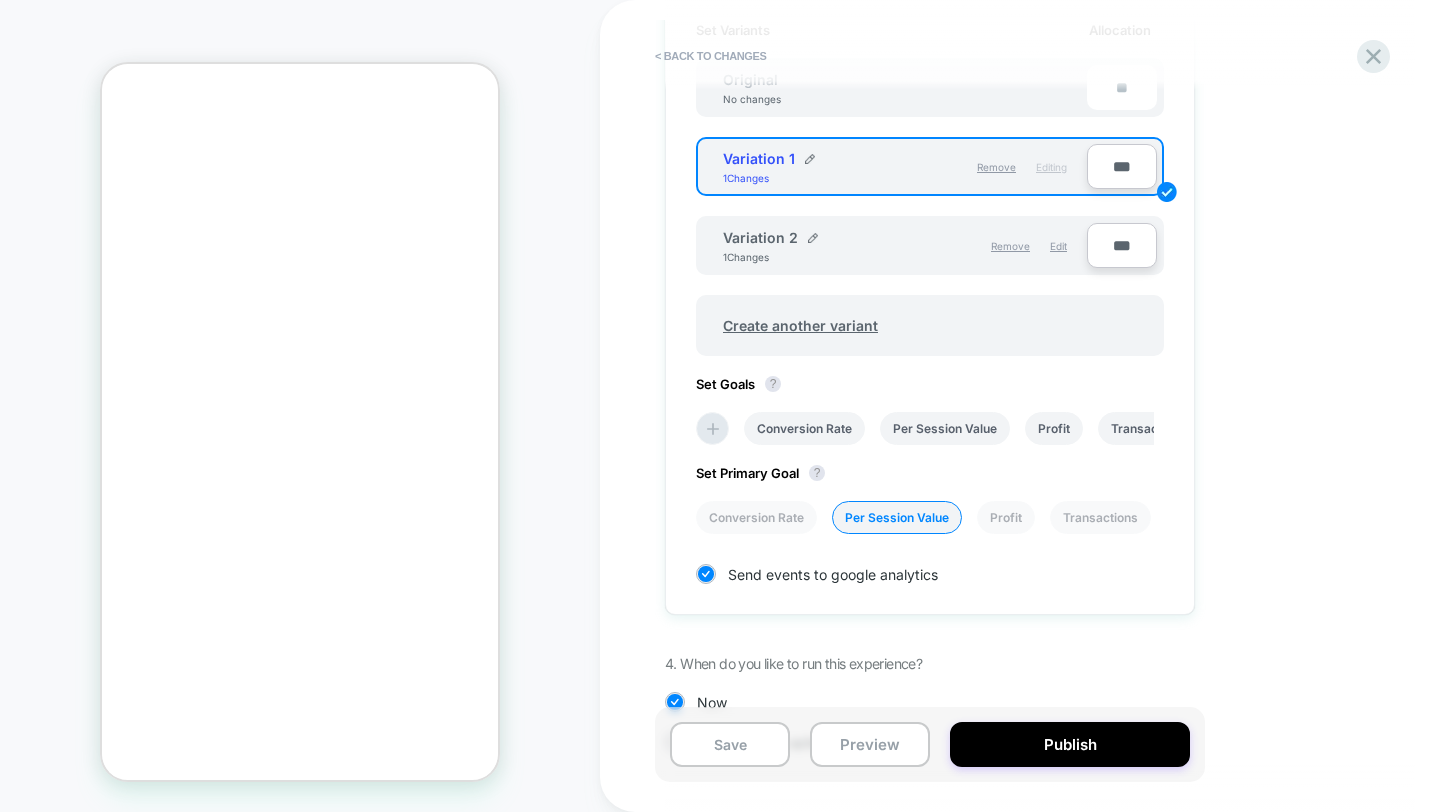 scroll, scrollTop: 639, scrollLeft: 0, axis: vertical 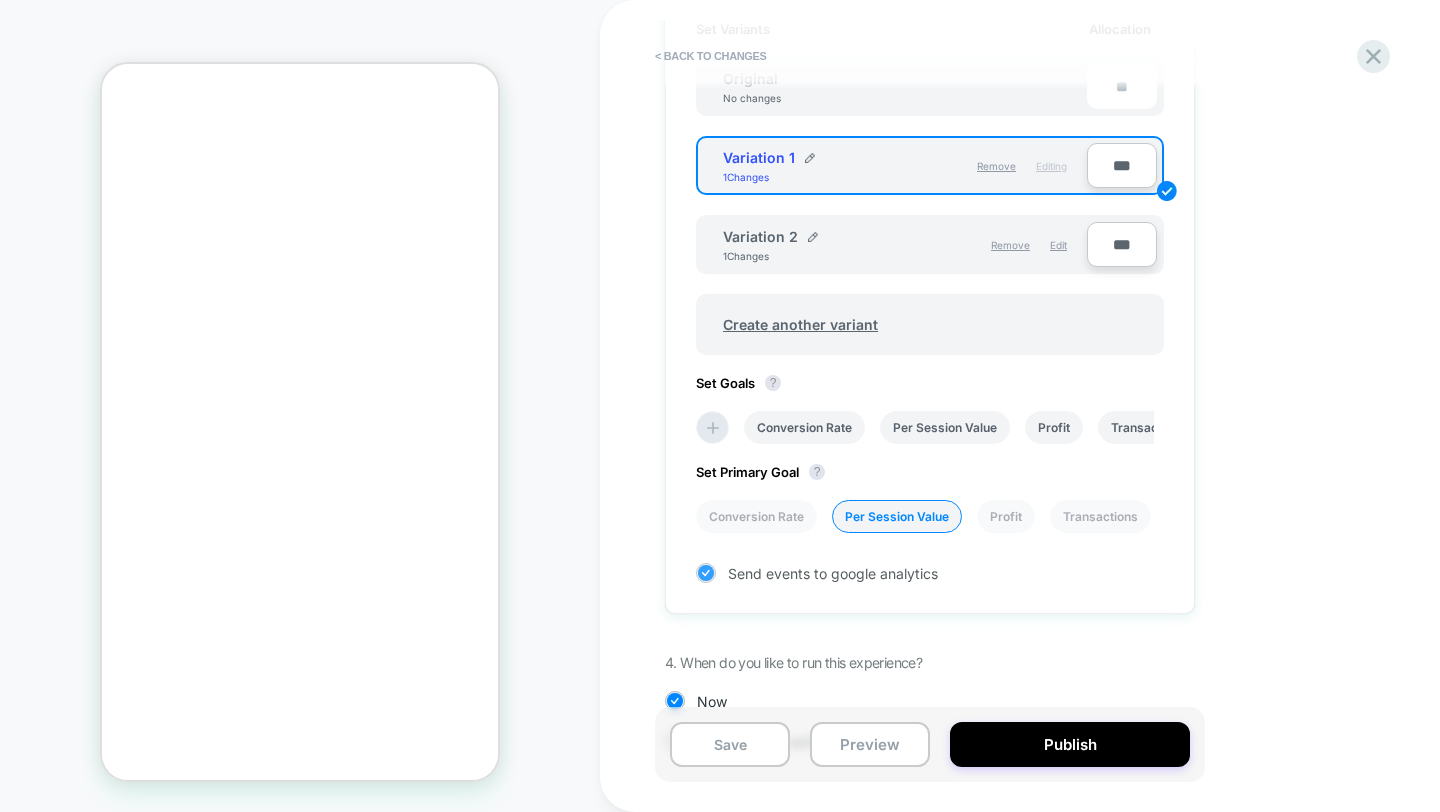 click on "Send events to google analytics" at bounding box center (930, 573) 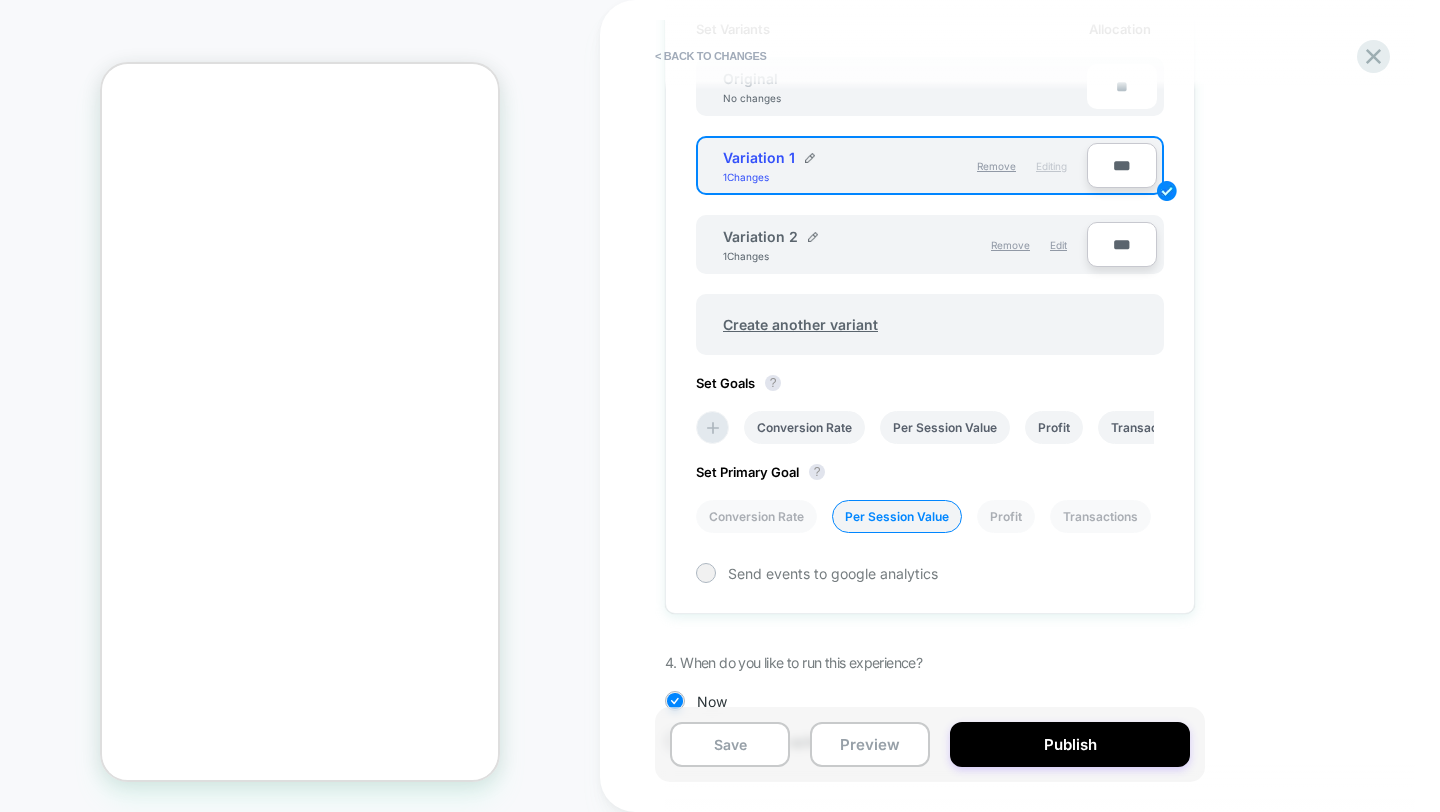 scroll, scrollTop: 708, scrollLeft: 0, axis: vertical 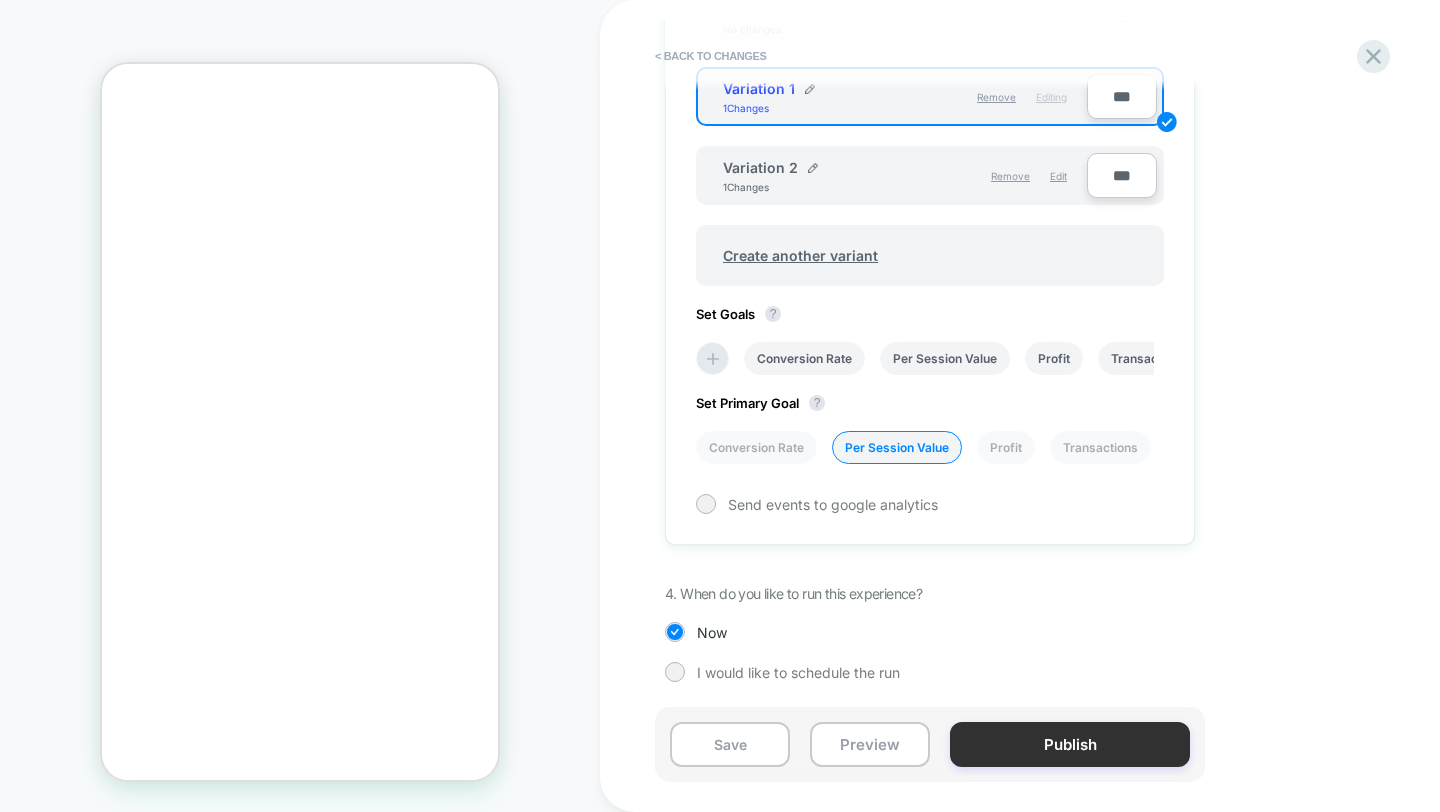 click on "Publish" at bounding box center (1070, 744) 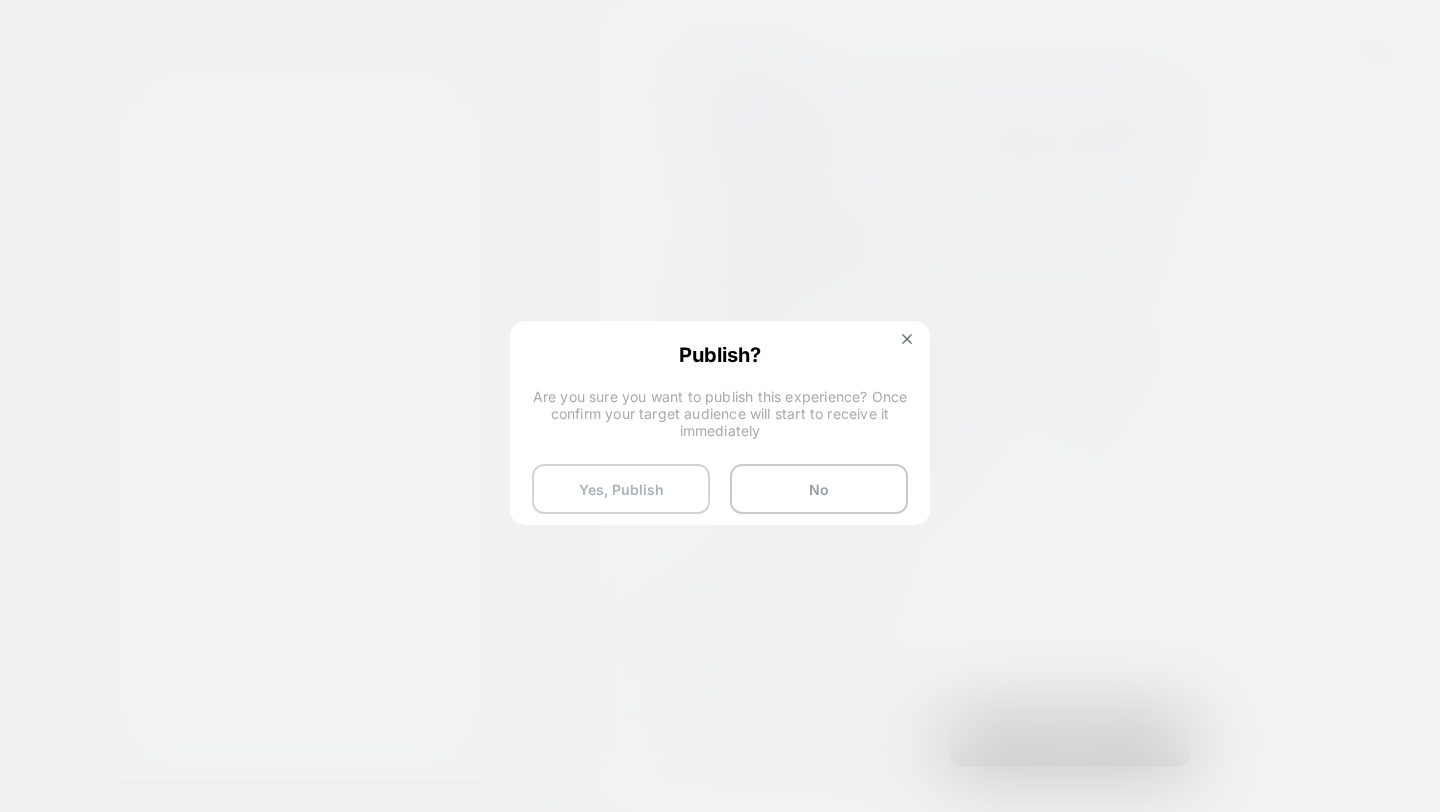 scroll, scrollTop: 0, scrollLeft: 0, axis: both 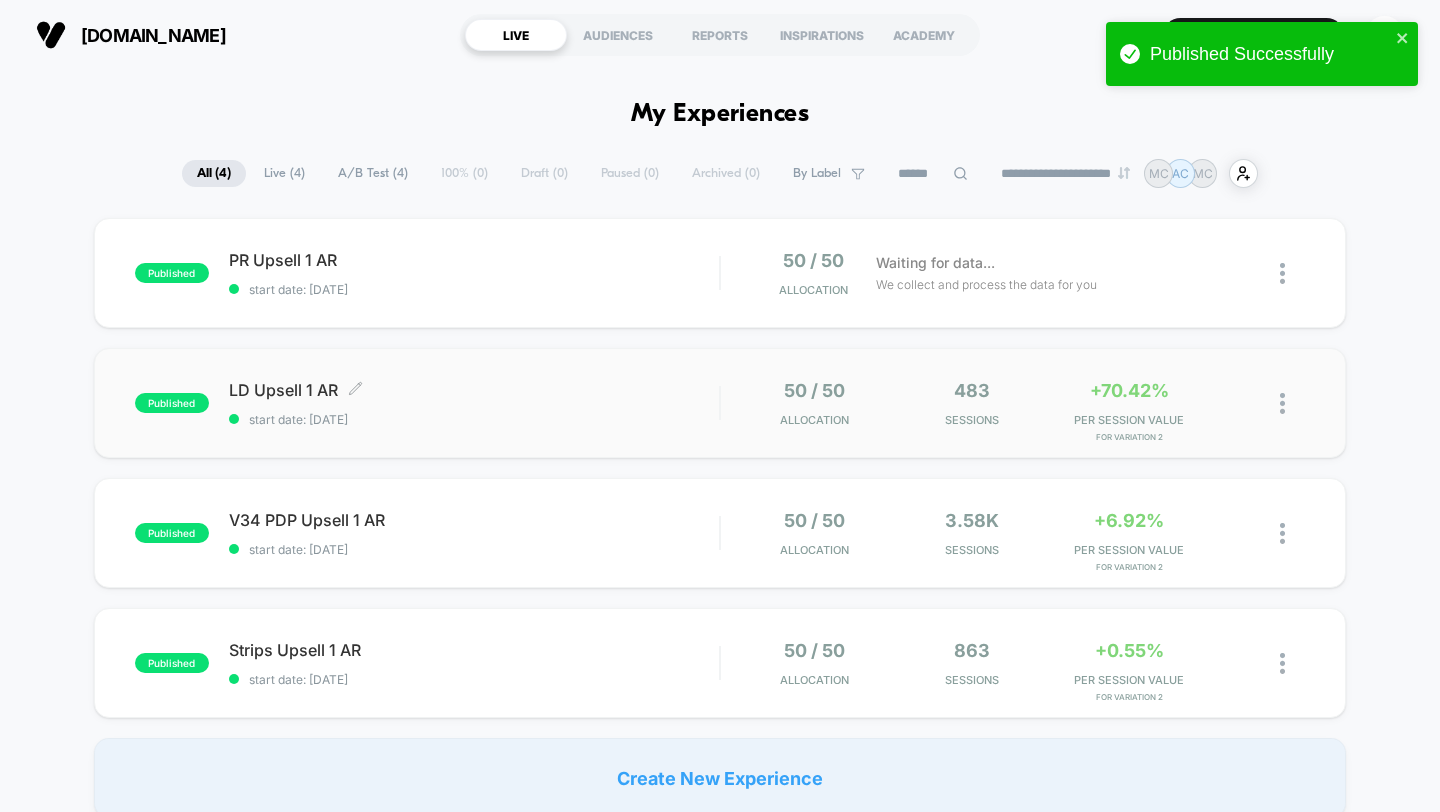 click on "LD Upsell 1 AR Click to edit experience details" at bounding box center (474, 390) 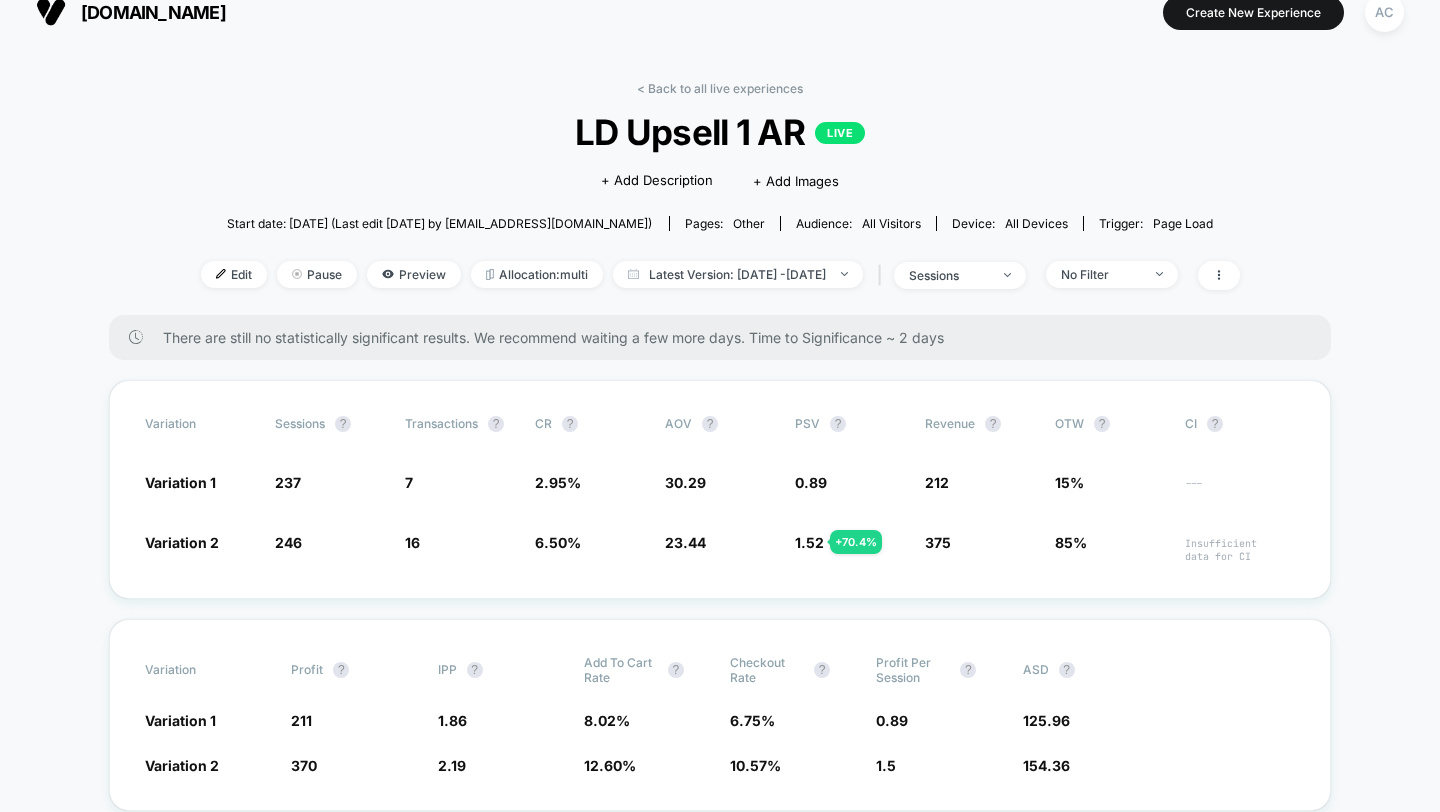 scroll, scrollTop: 24, scrollLeft: 0, axis: vertical 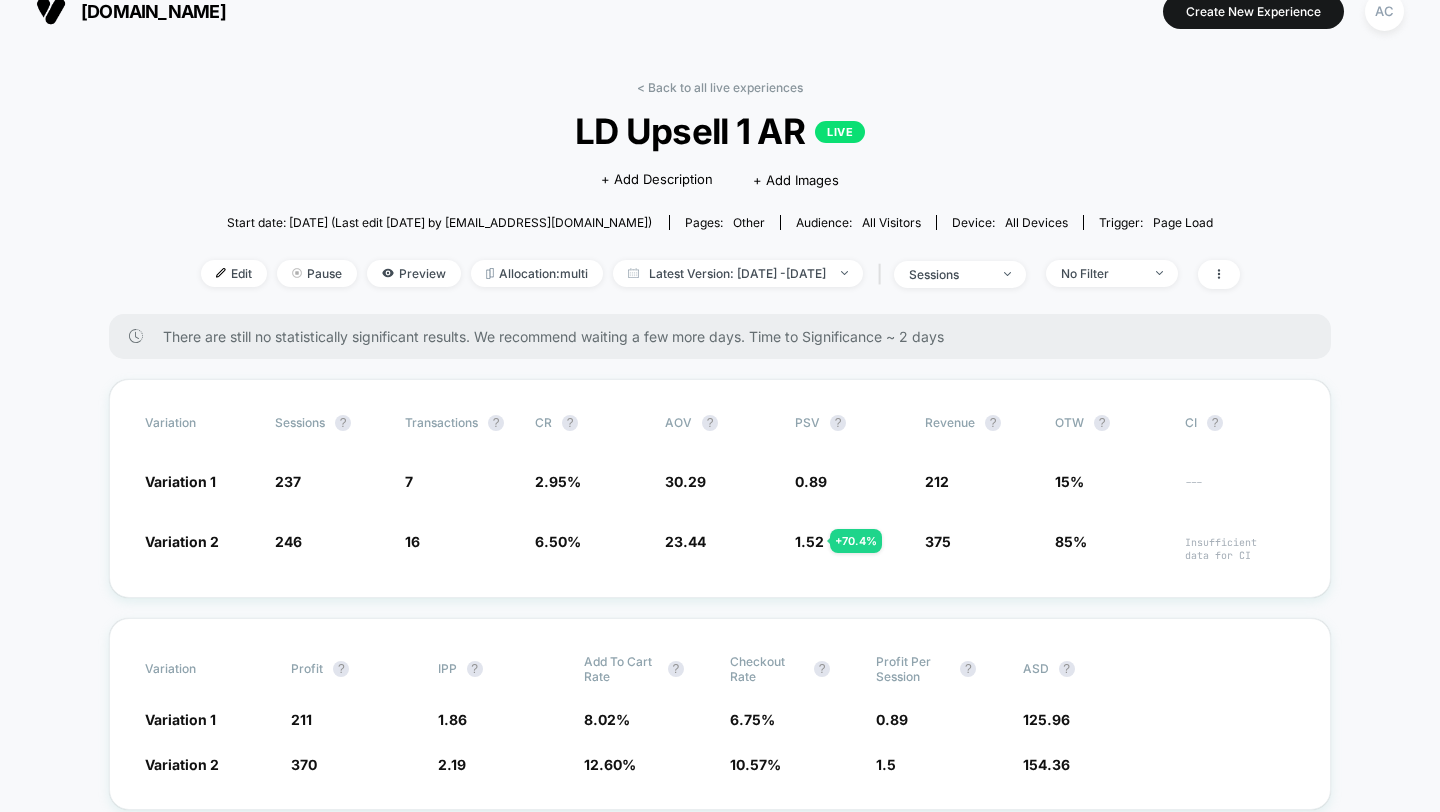 click on "LD Upsell 1 AR LIVE" at bounding box center (719, 131) 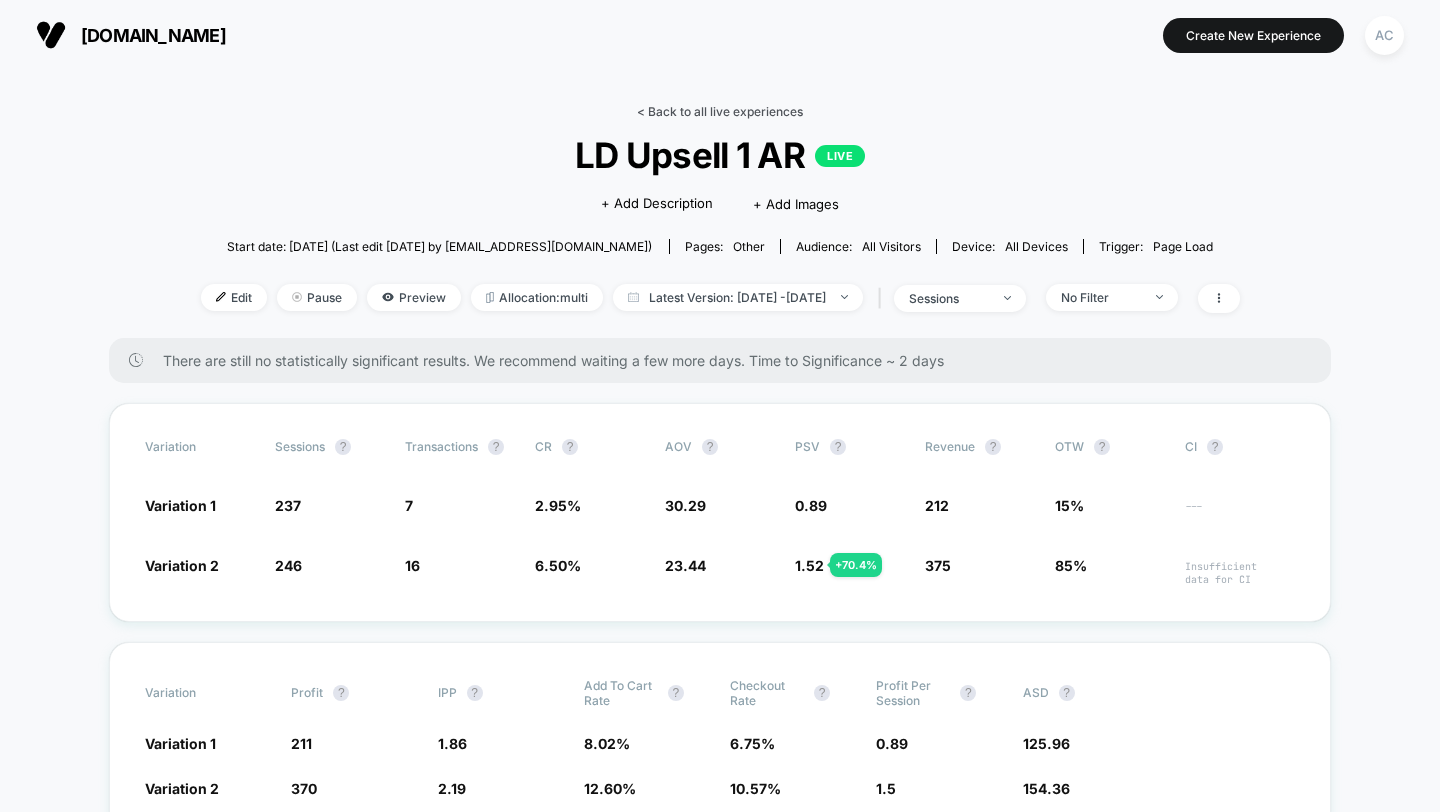 click on "< Back to all live experiences" at bounding box center [720, 111] 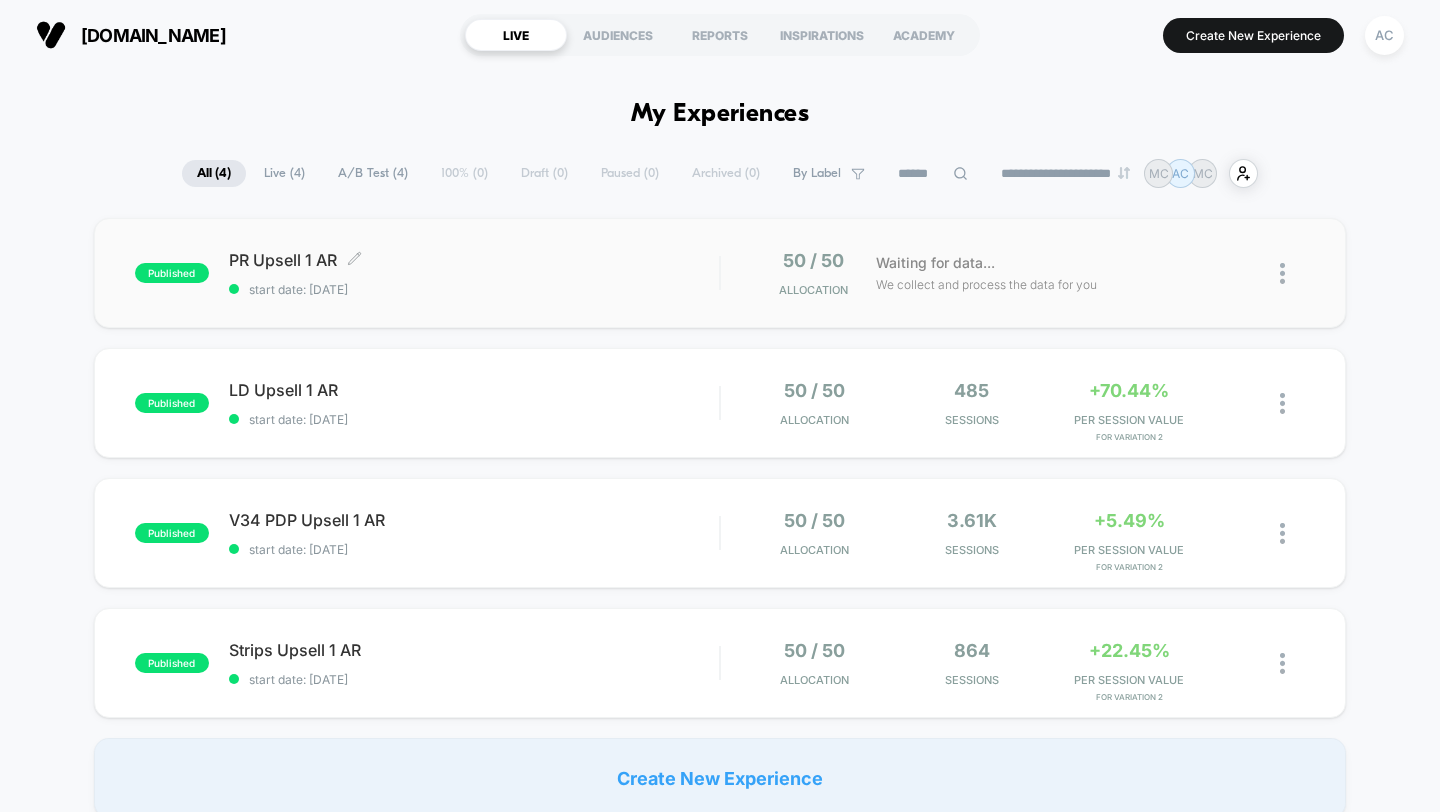 scroll, scrollTop: 0, scrollLeft: 0, axis: both 